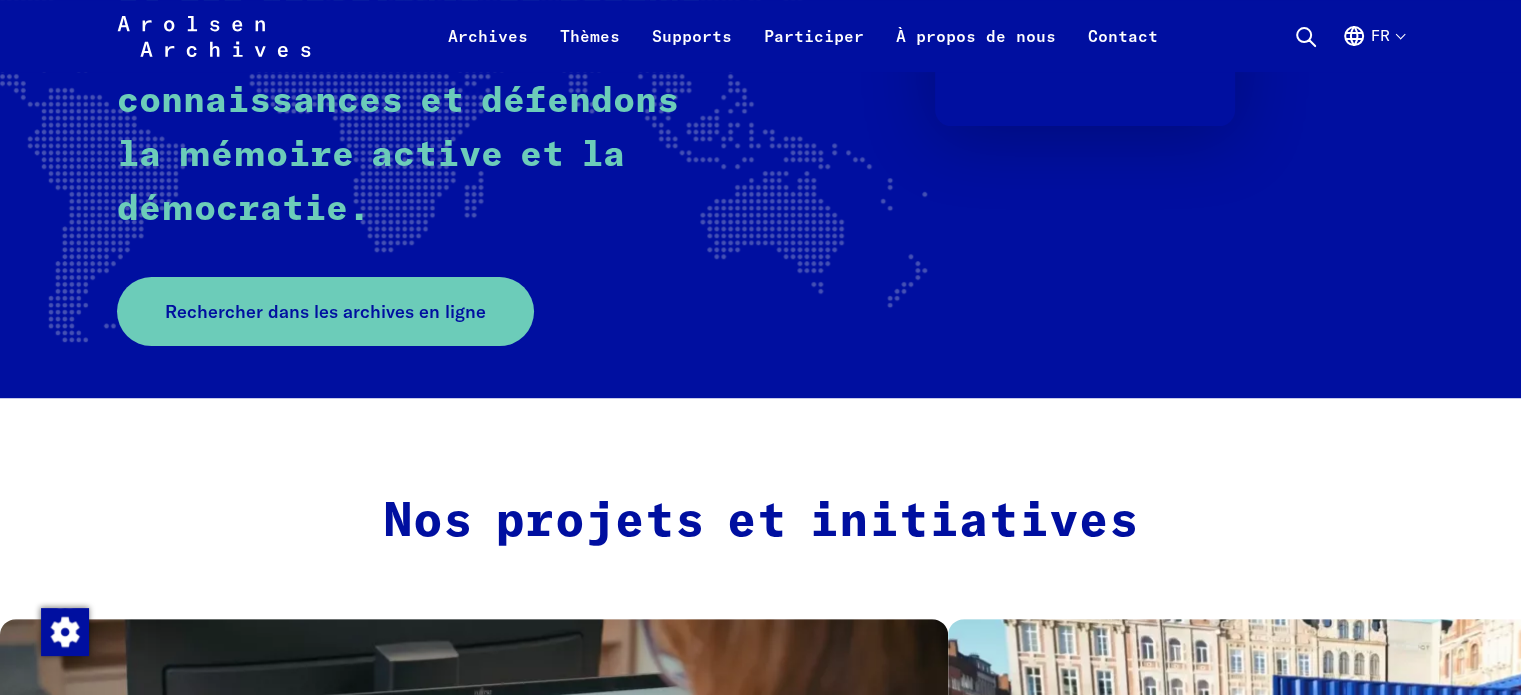 scroll, scrollTop: 500, scrollLeft: 0, axis: vertical 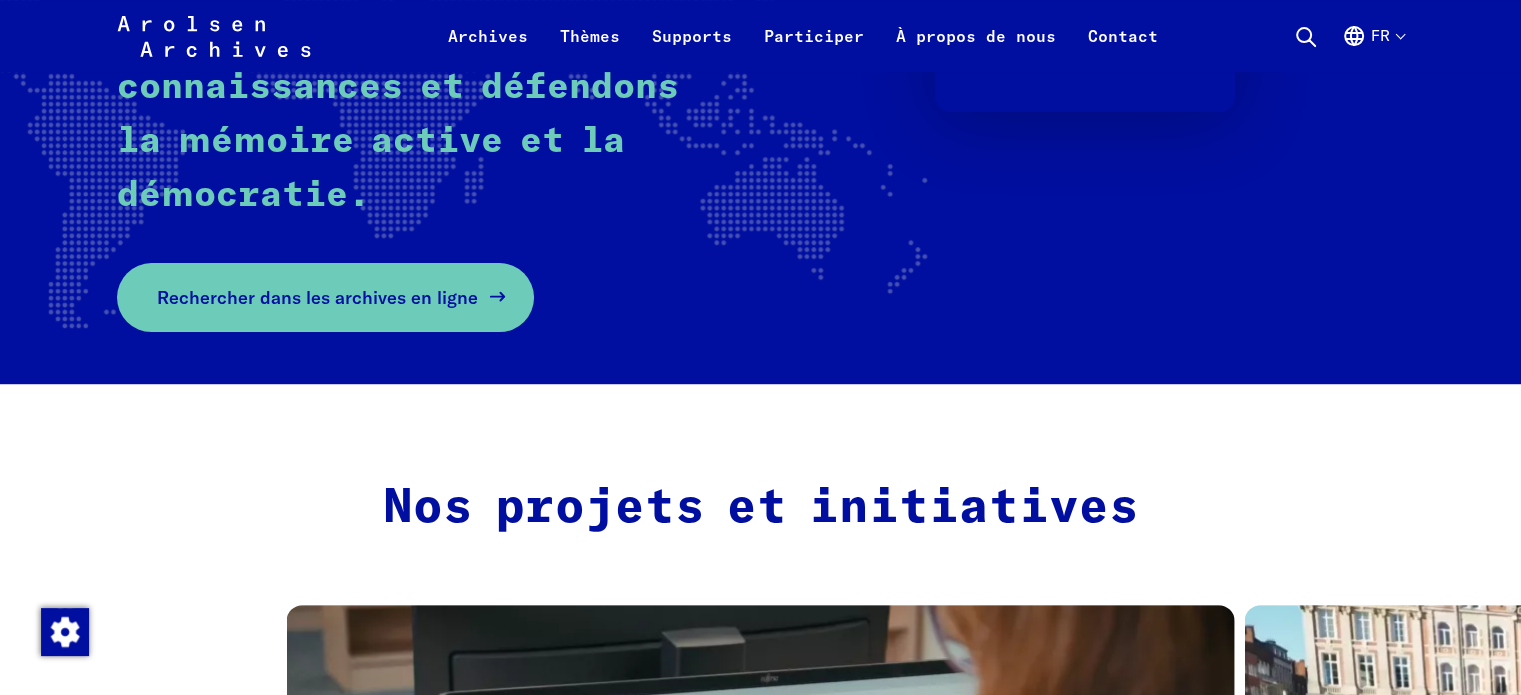 click on "Rechercher dans les archives en ligne" at bounding box center (317, 297) 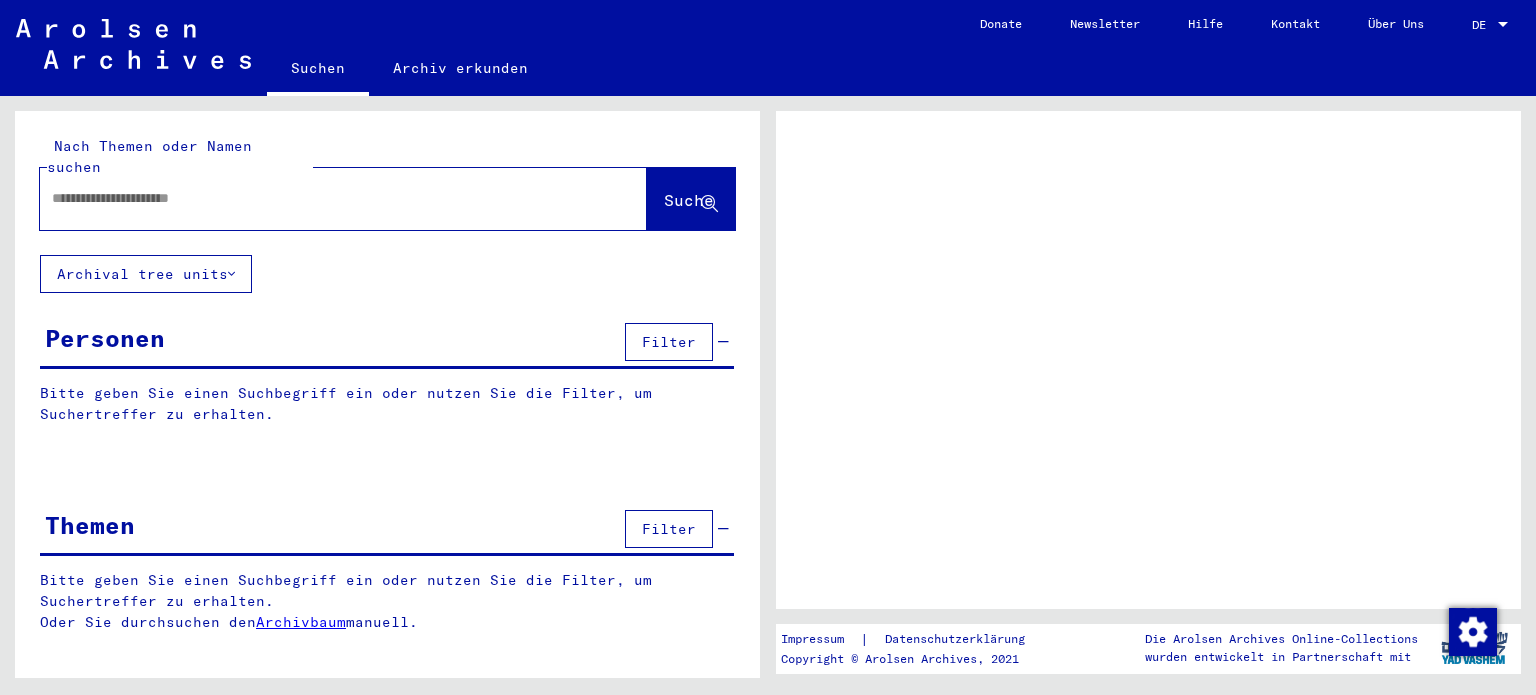 scroll, scrollTop: 0, scrollLeft: 0, axis: both 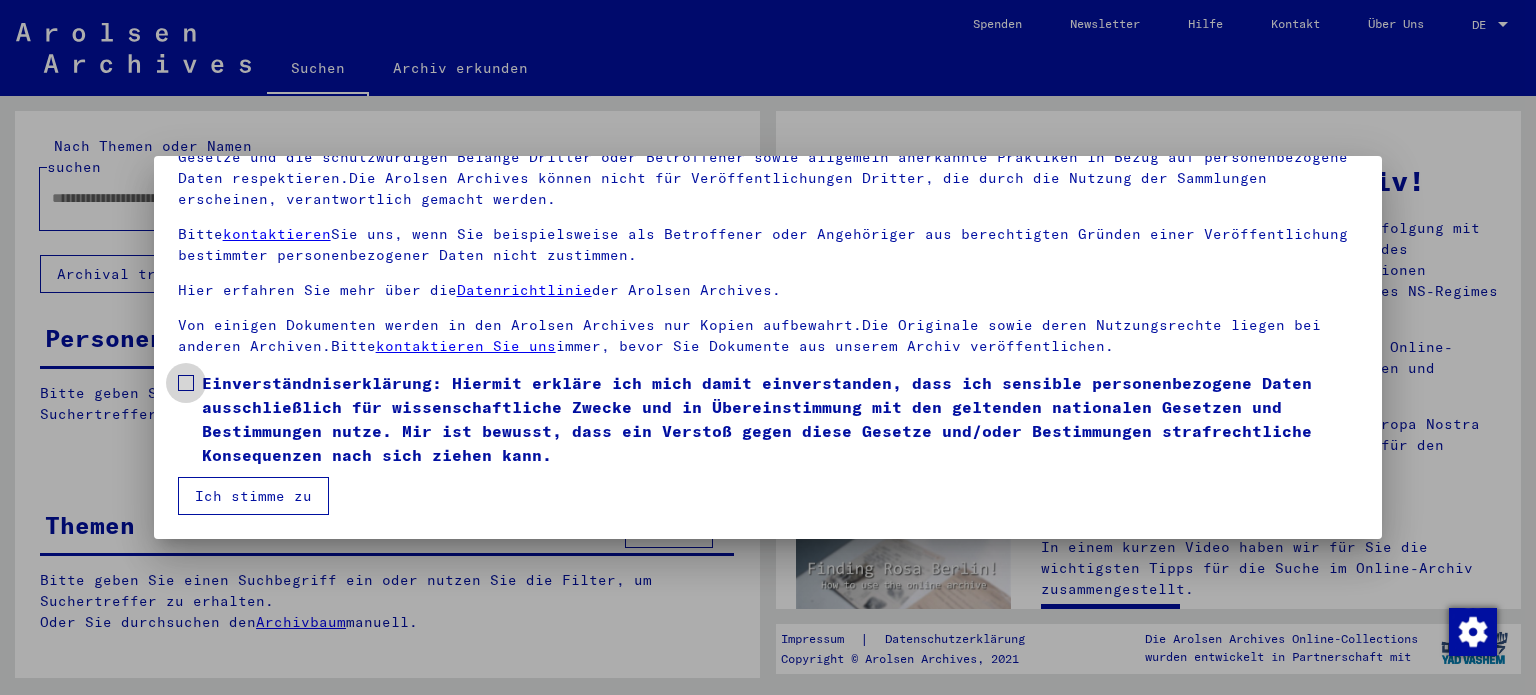 click at bounding box center (186, 383) 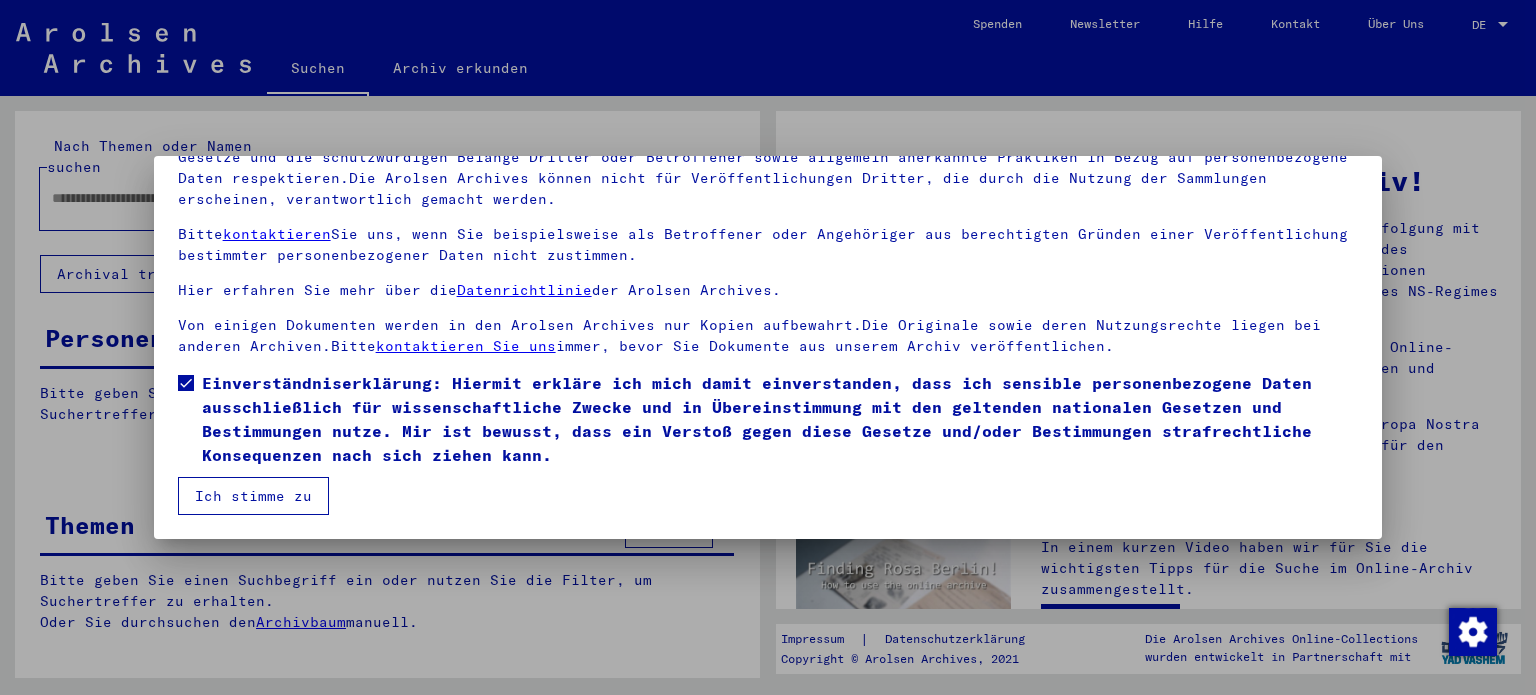 click on "Ich stimme zu" at bounding box center (253, 496) 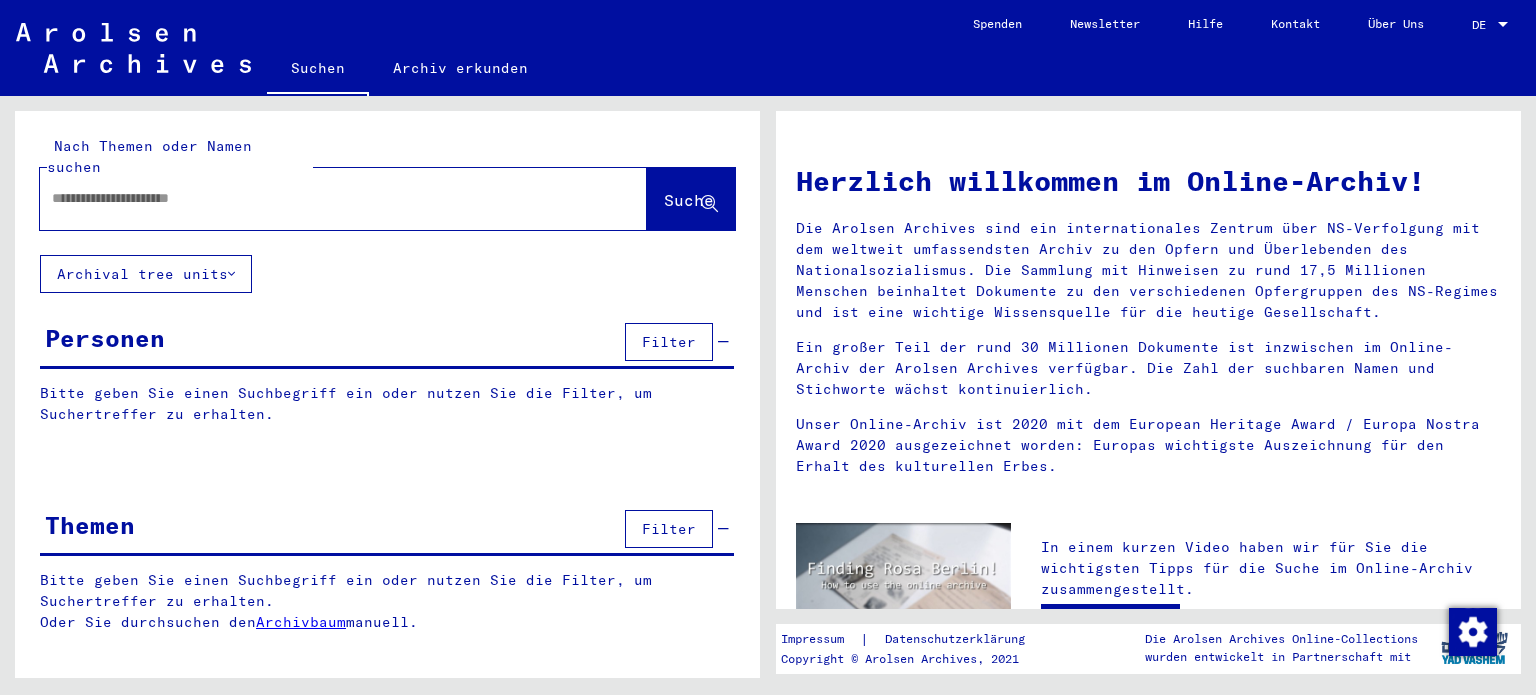 click on "DE DE" 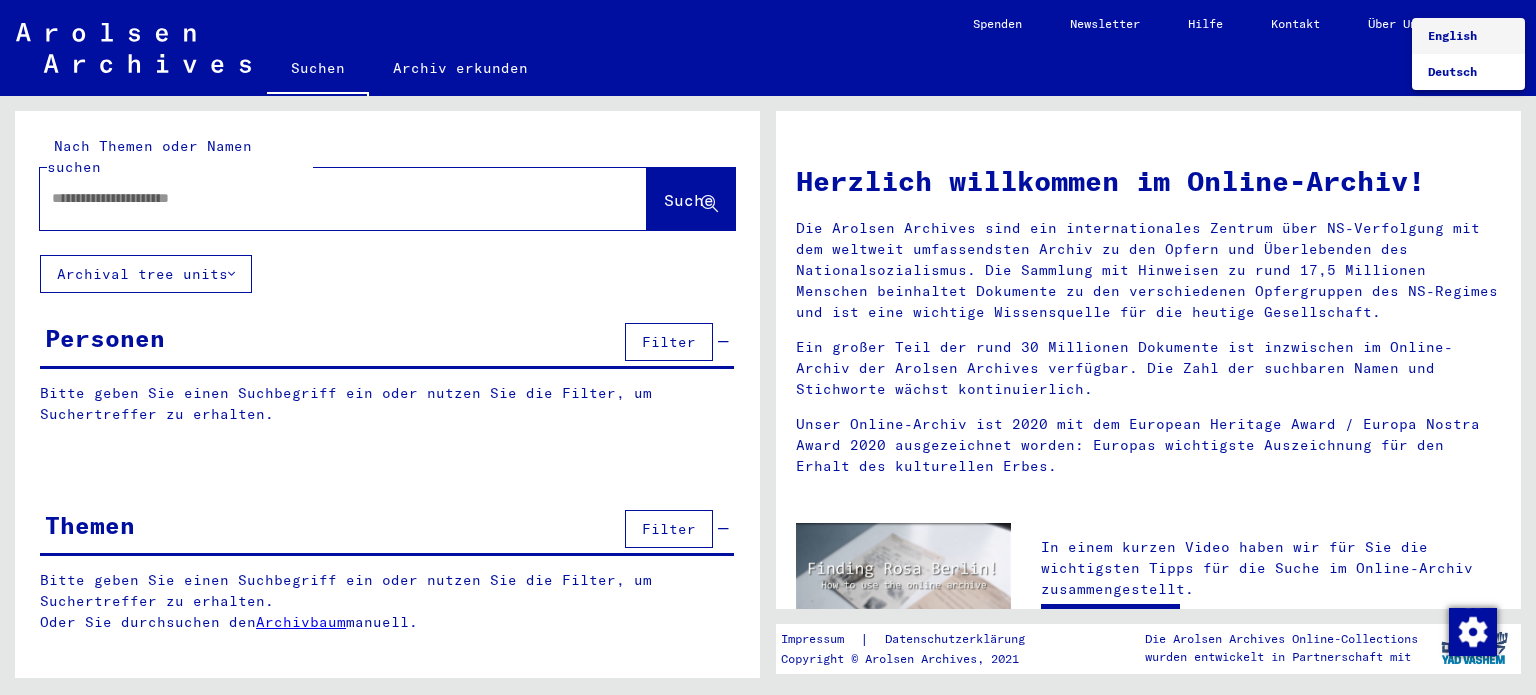click on "English" at bounding box center [1452, 35] 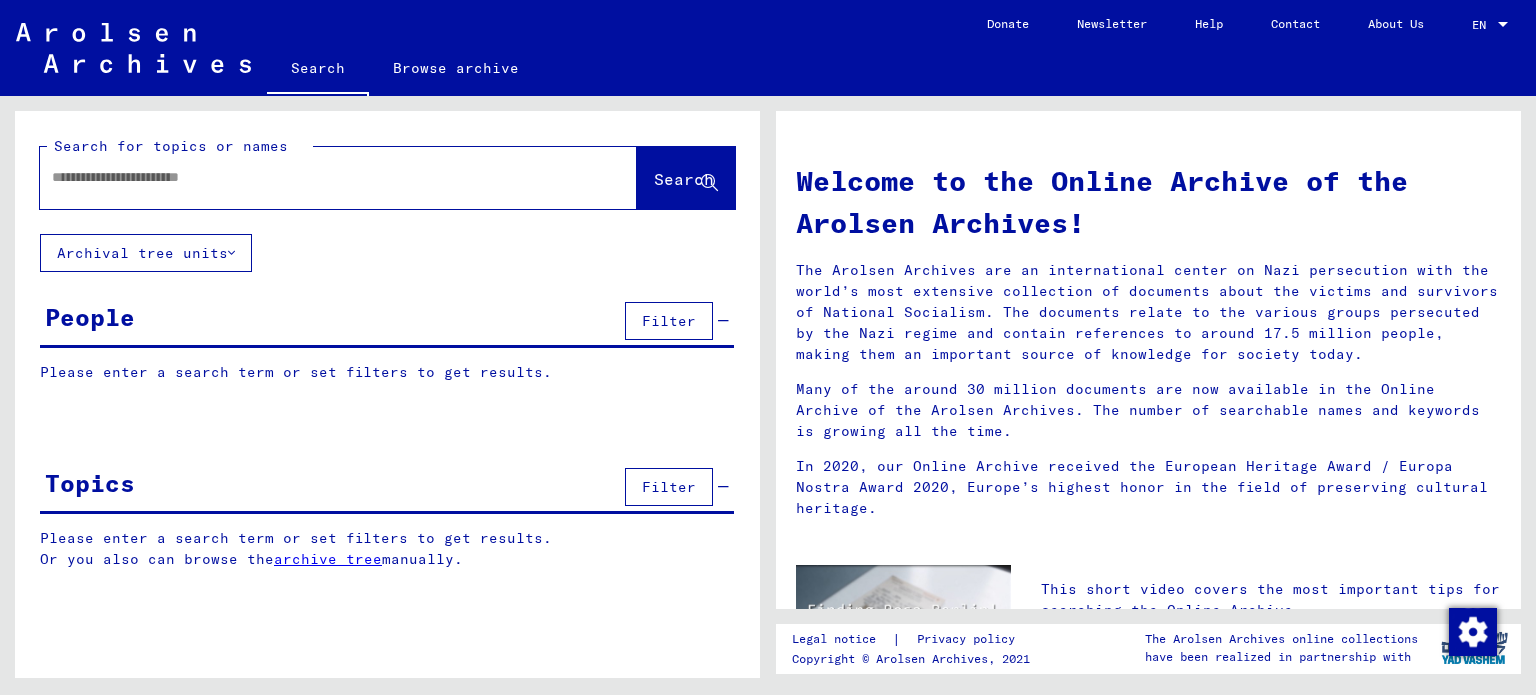 click at bounding box center (314, 177) 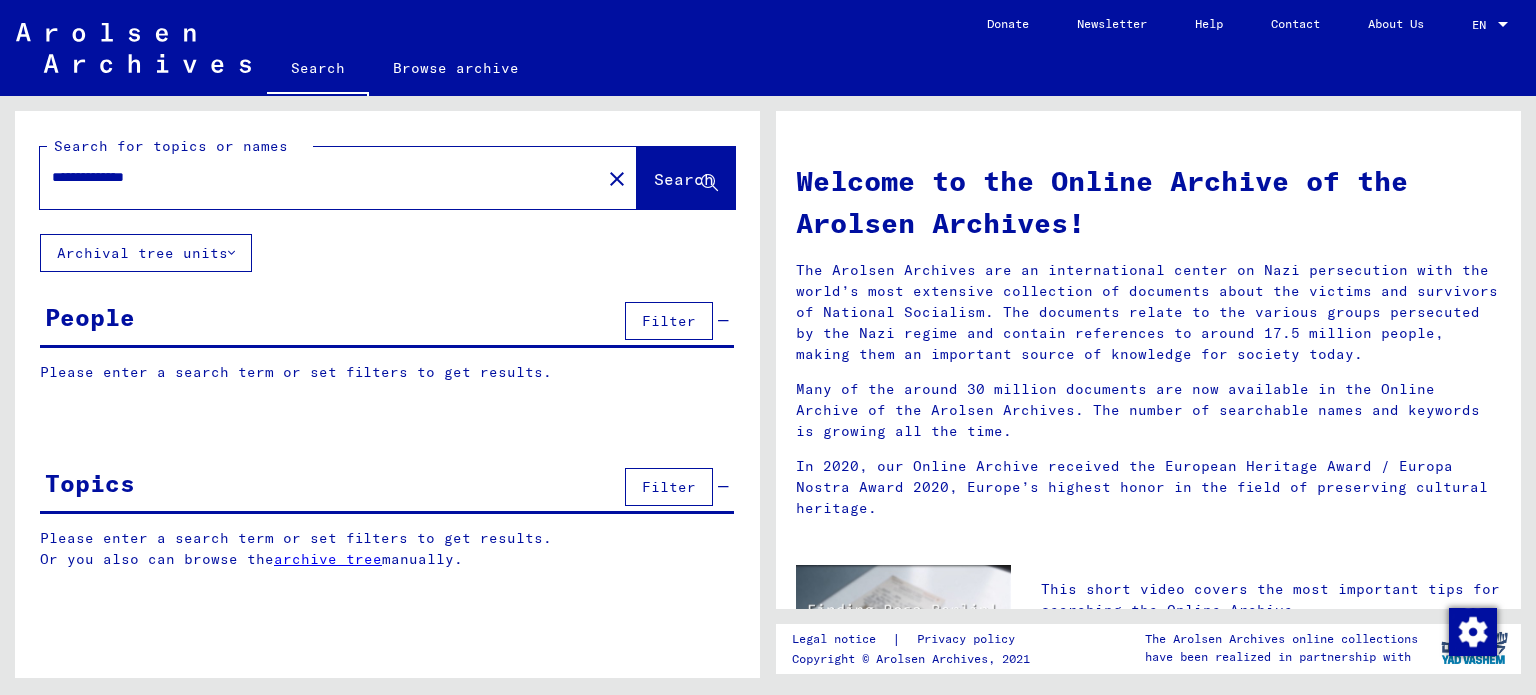 type on "**********" 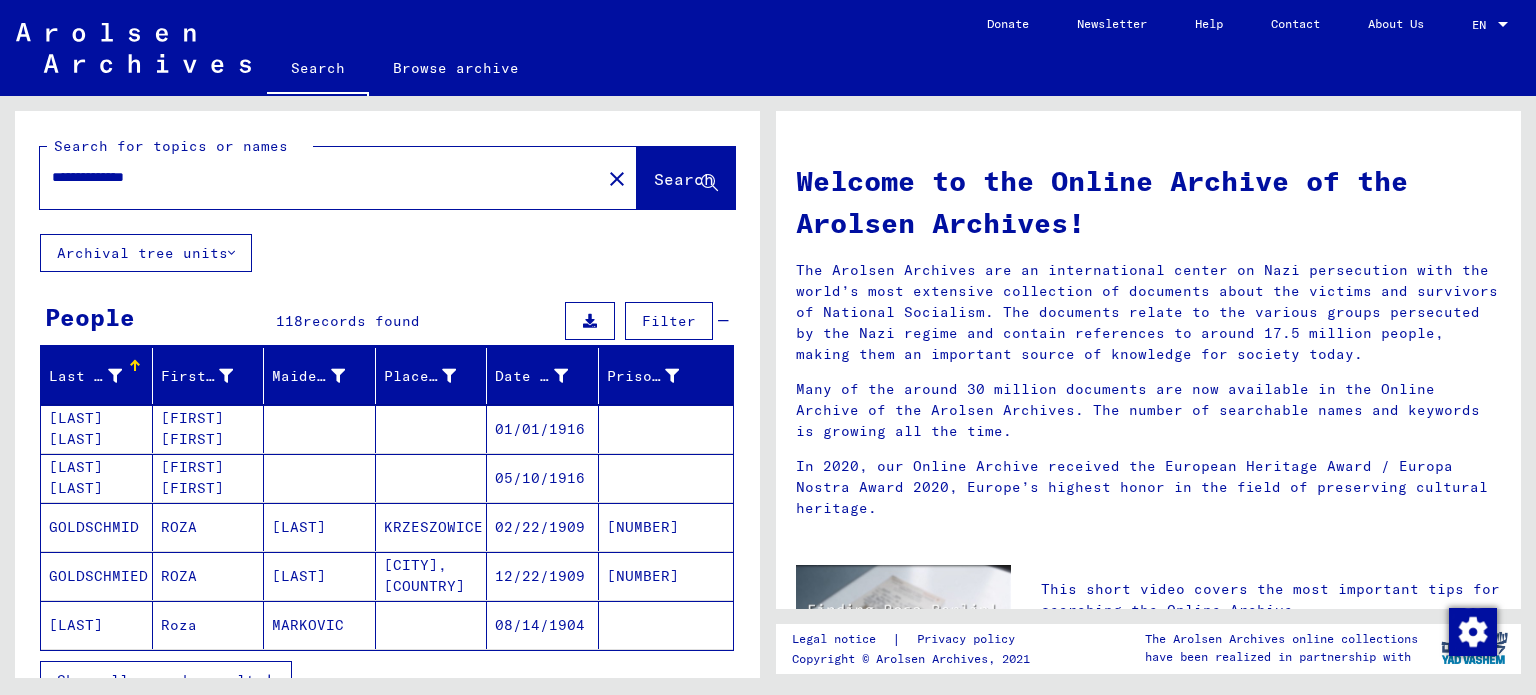 click on "Filter" at bounding box center [669, 321] 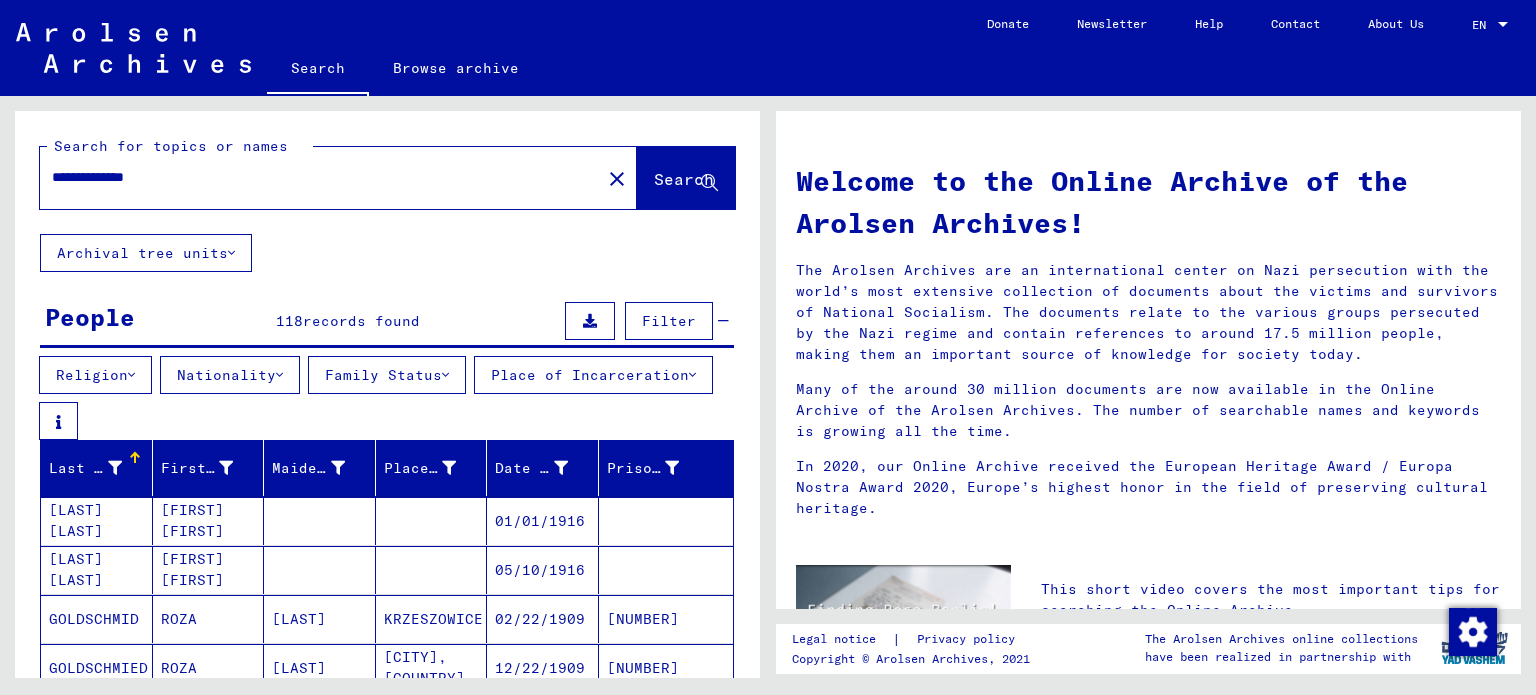 click on "Filter" at bounding box center [669, 321] 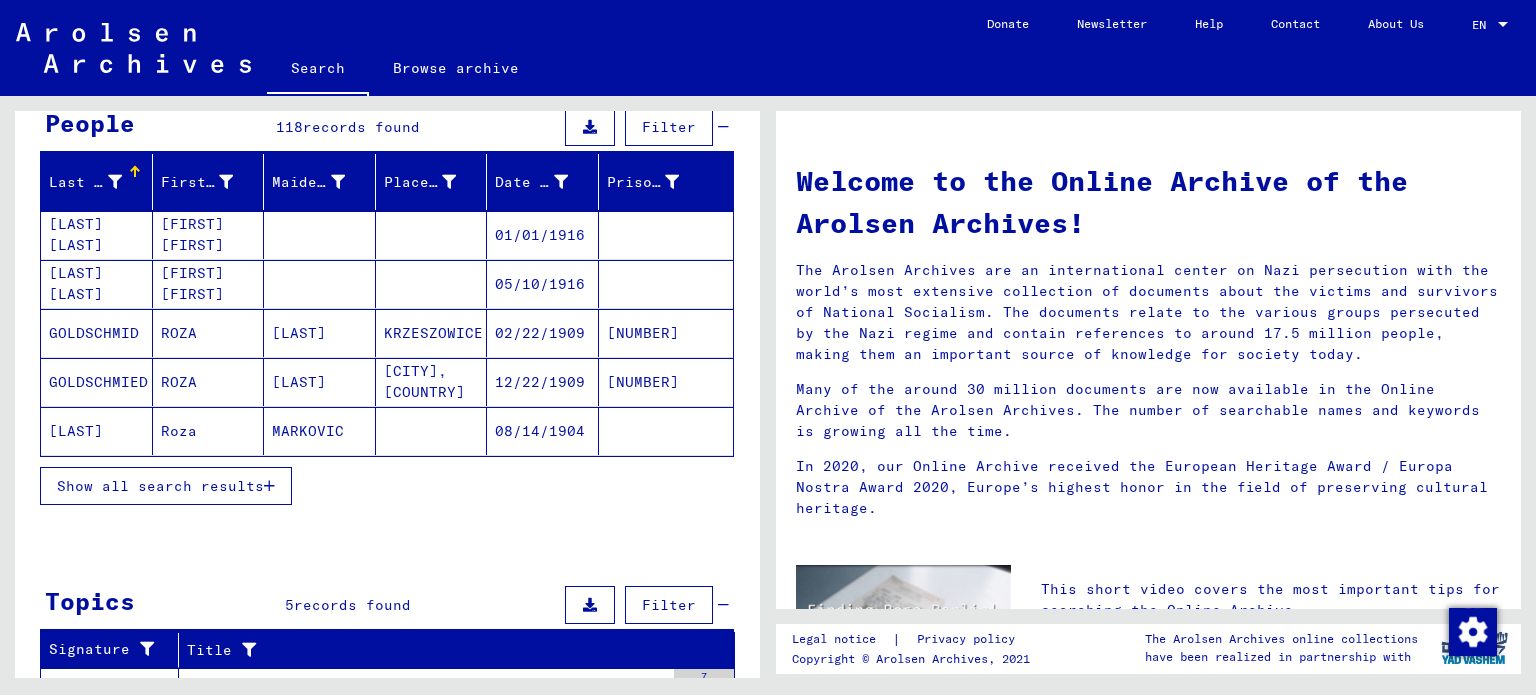 scroll, scrollTop: 200, scrollLeft: 0, axis: vertical 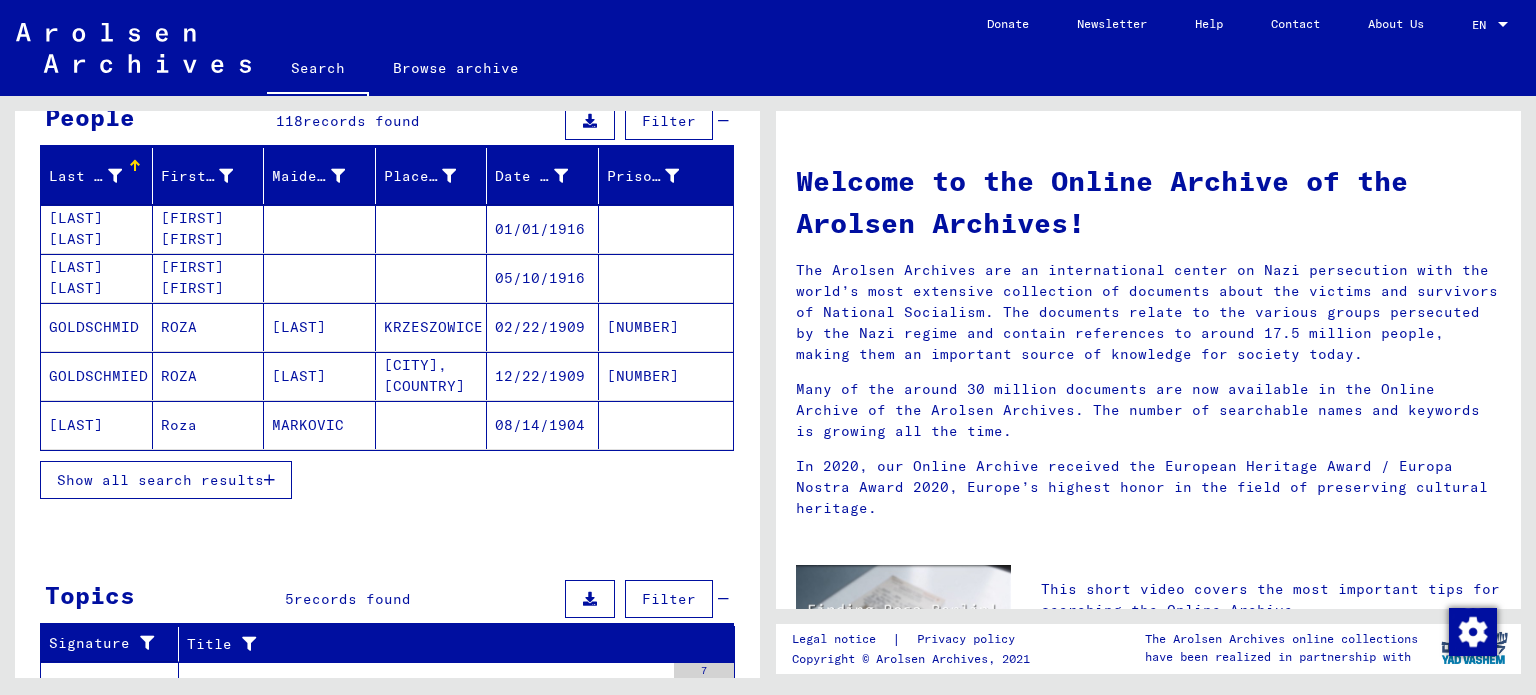 click on "Show all search results" at bounding box center [160, 480] 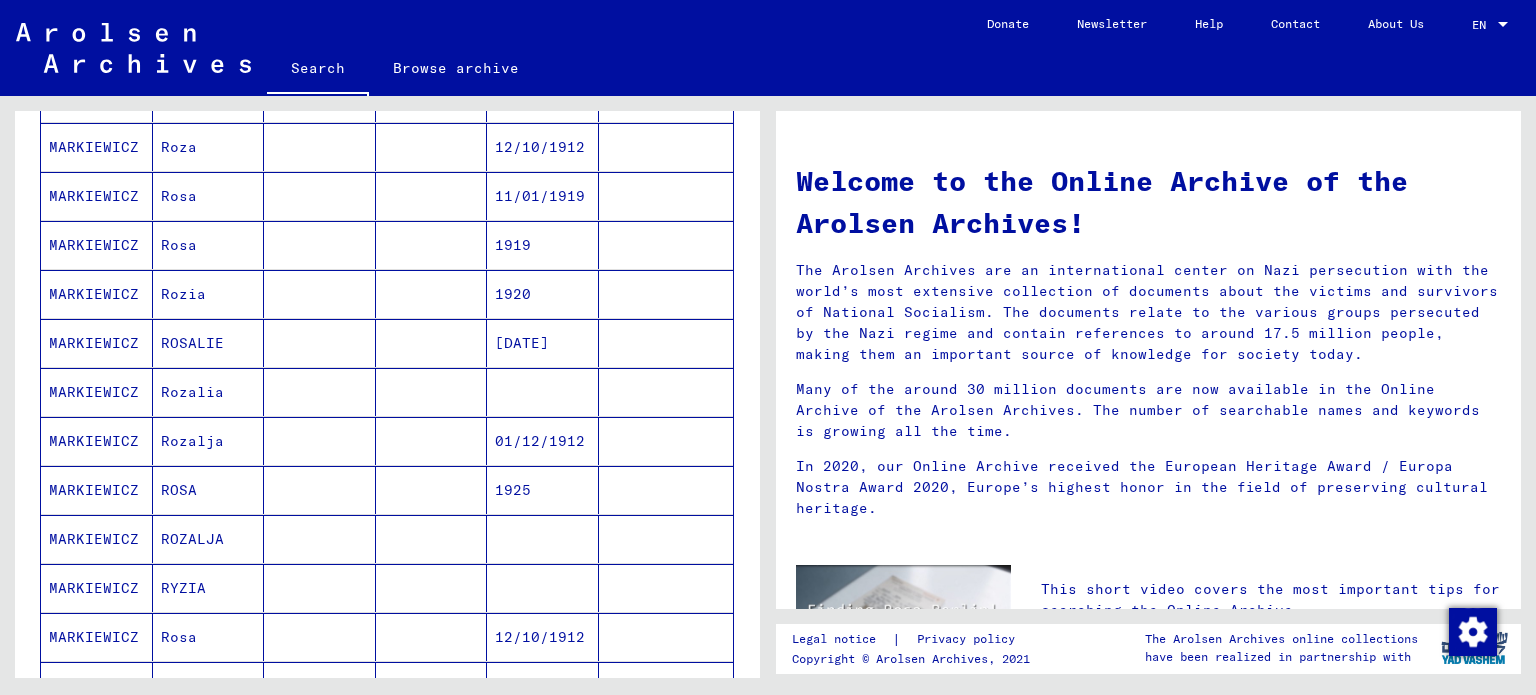 scroll, scrollTop: 700, scrollLeft: 0, axis: vertical 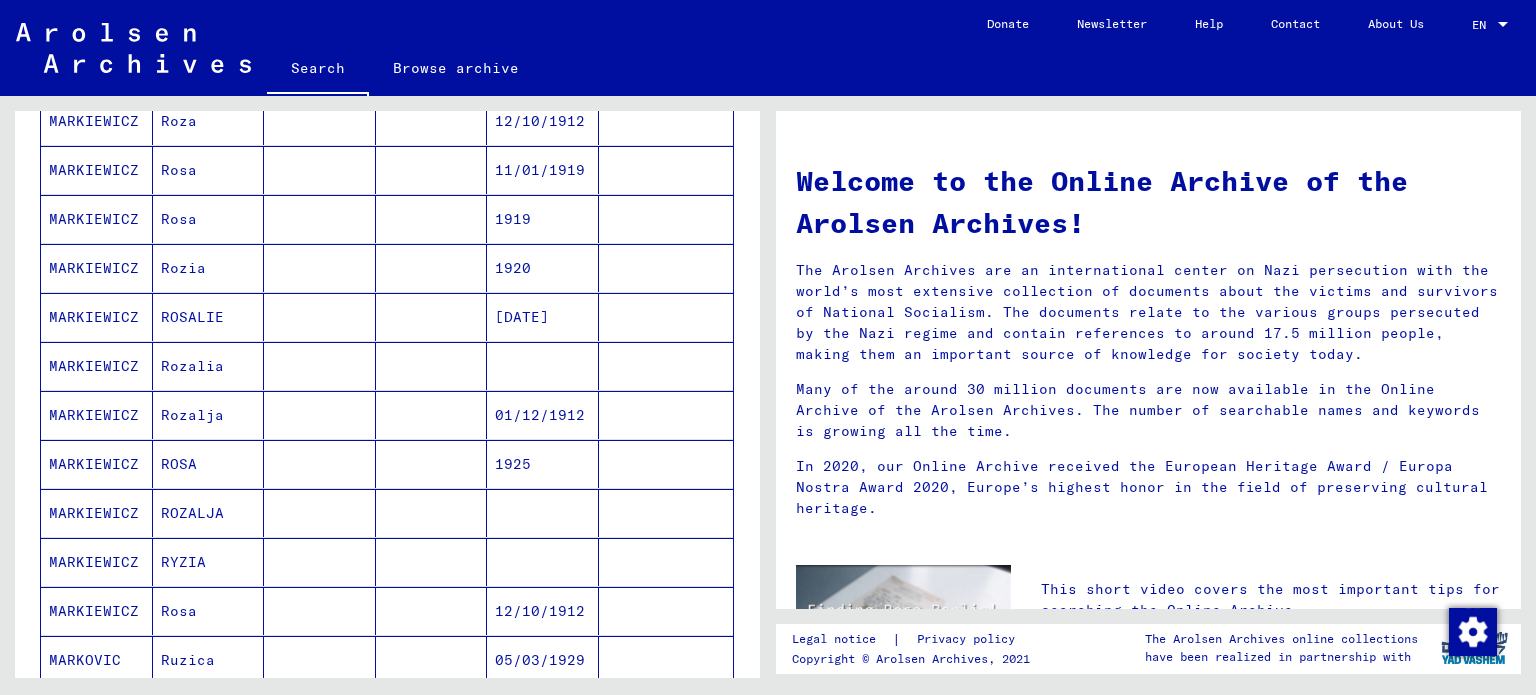 click on "MARKIEWICZ" at bounding box center (97, 513) 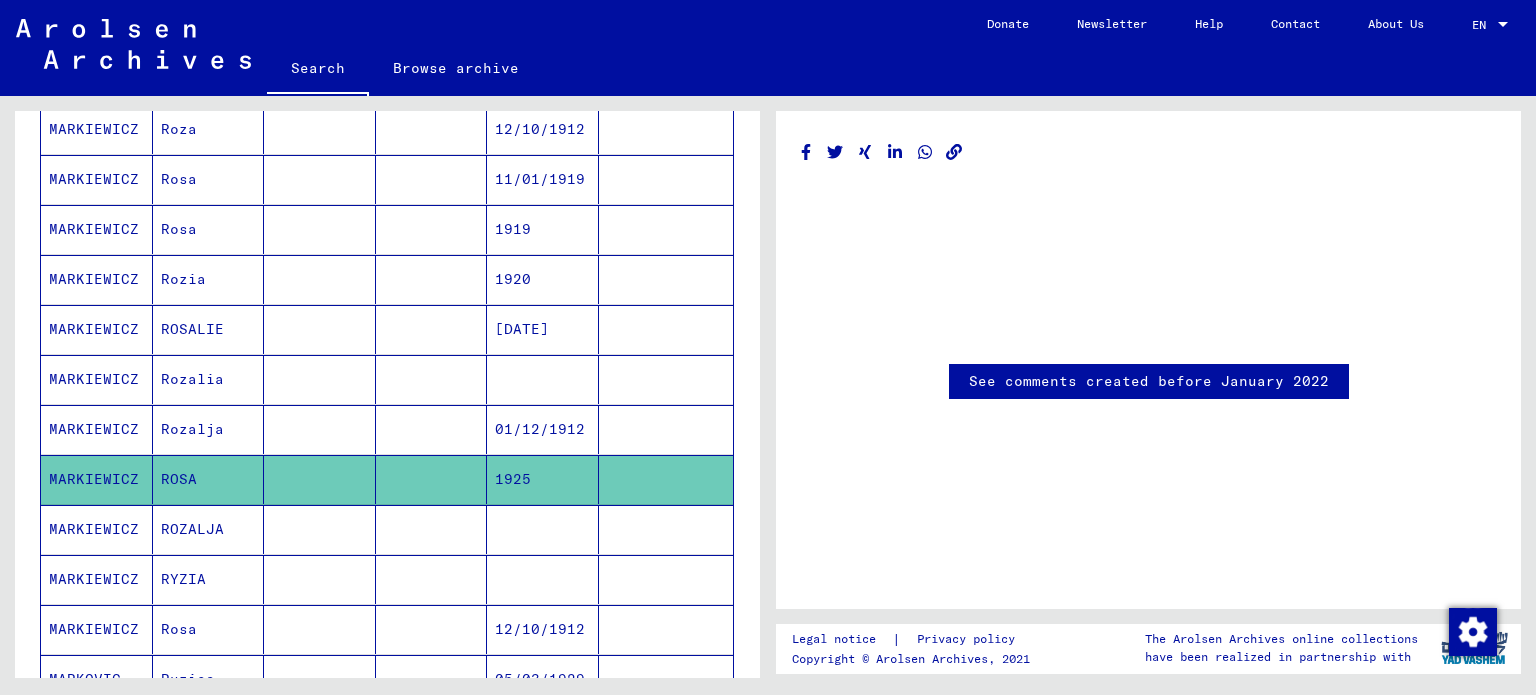 scroll, scrollTop: 707, scrollLeft: 0, axis: vertical 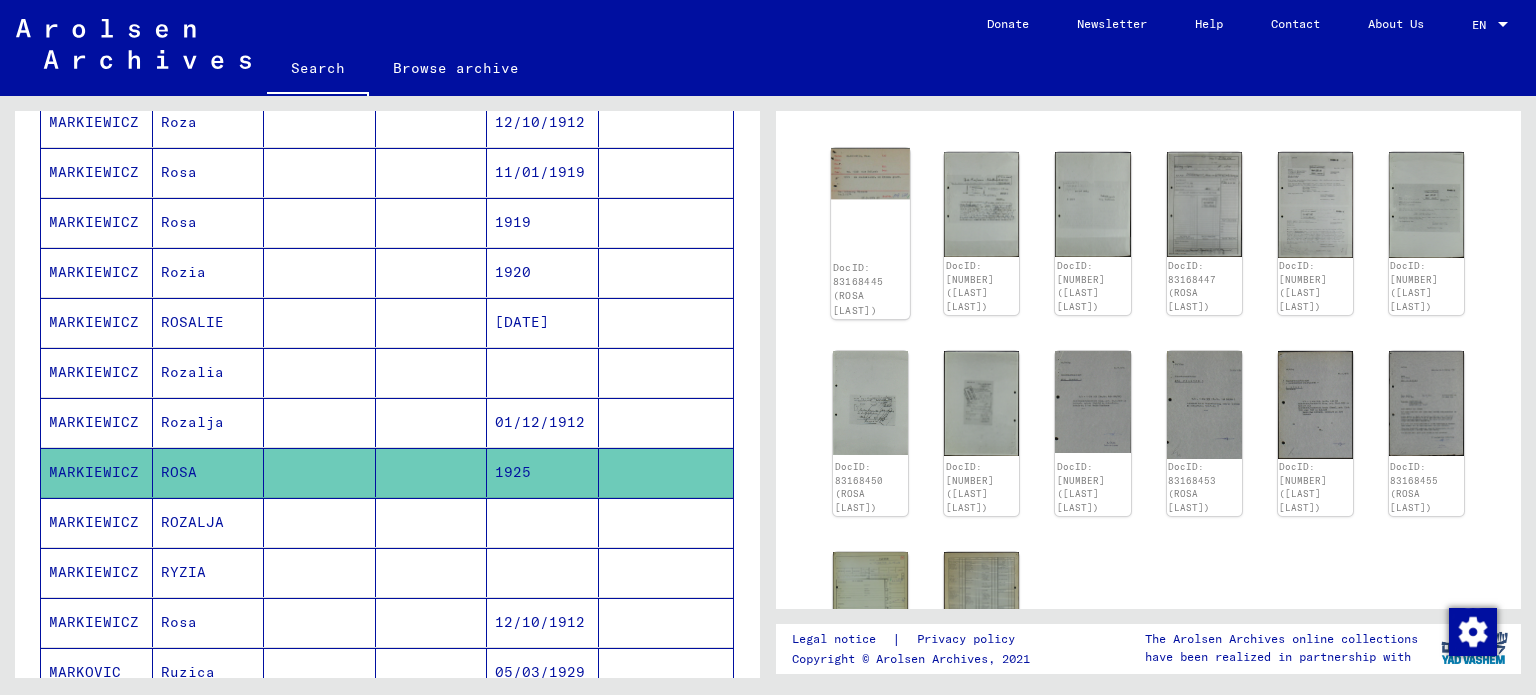 click 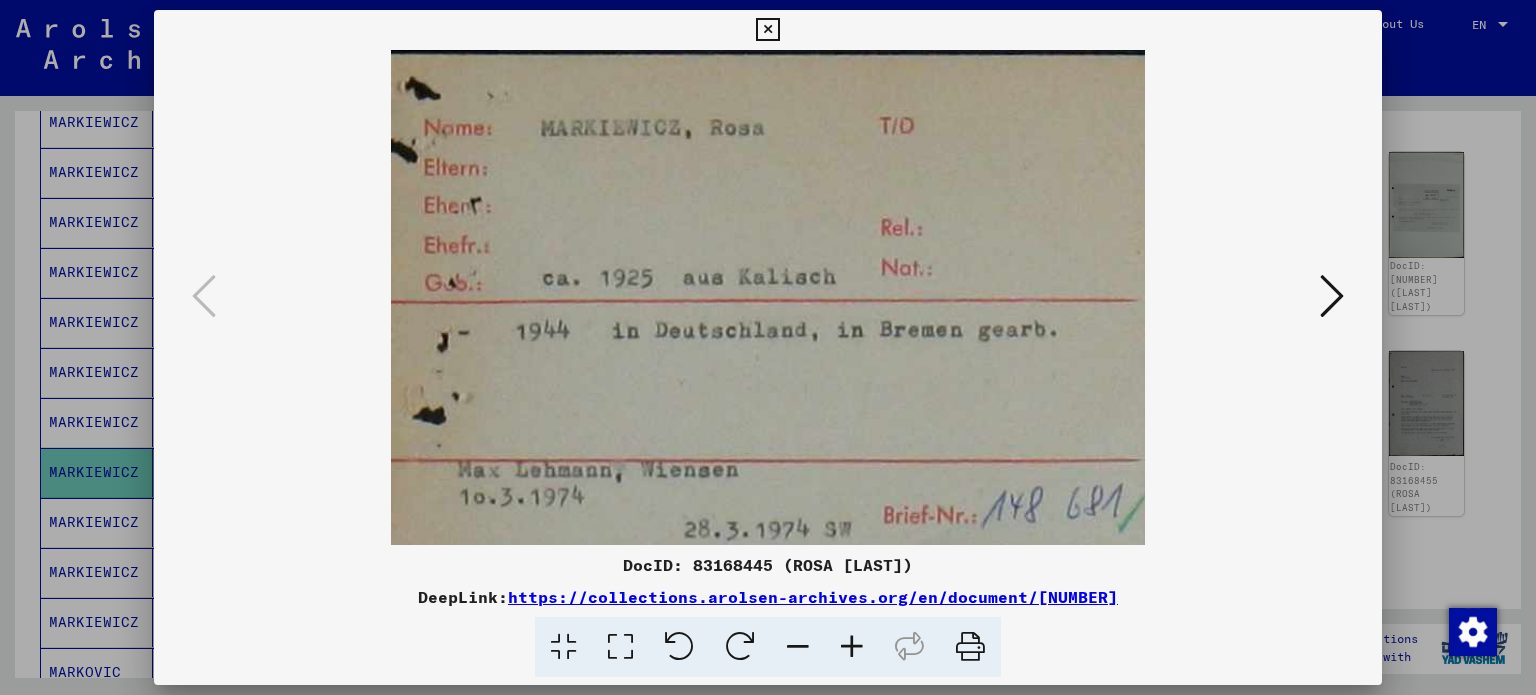 click at bounding box center (1332, 296) 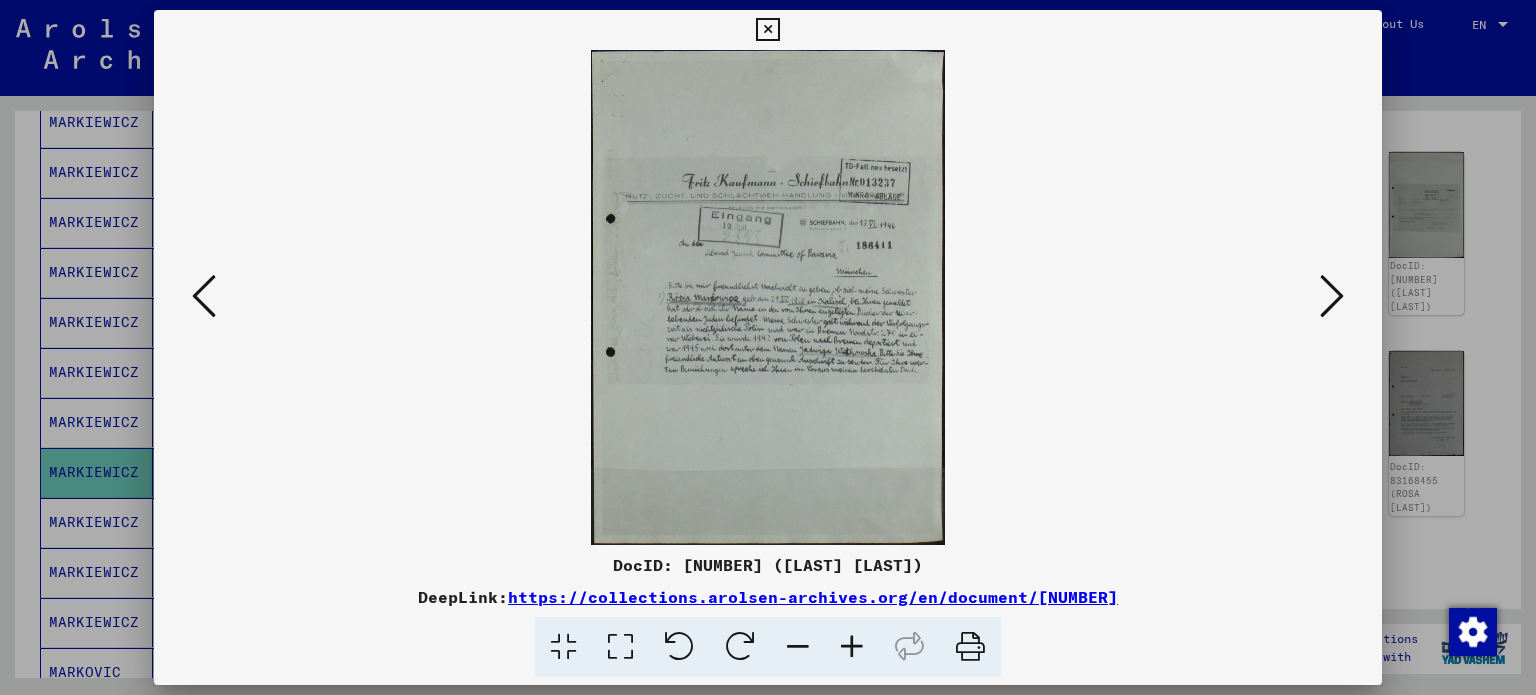 click at bounding box center [852, 647] 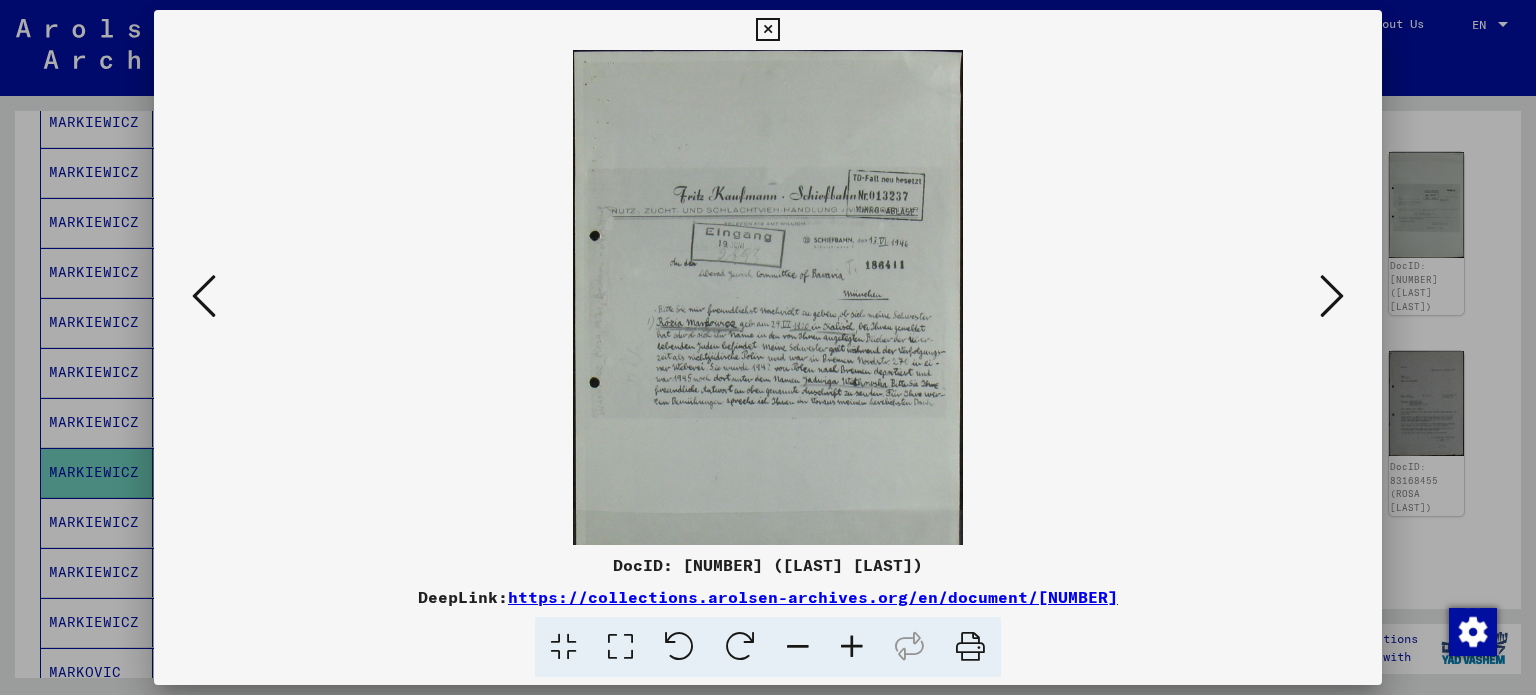click at bounding box center (852, 647) 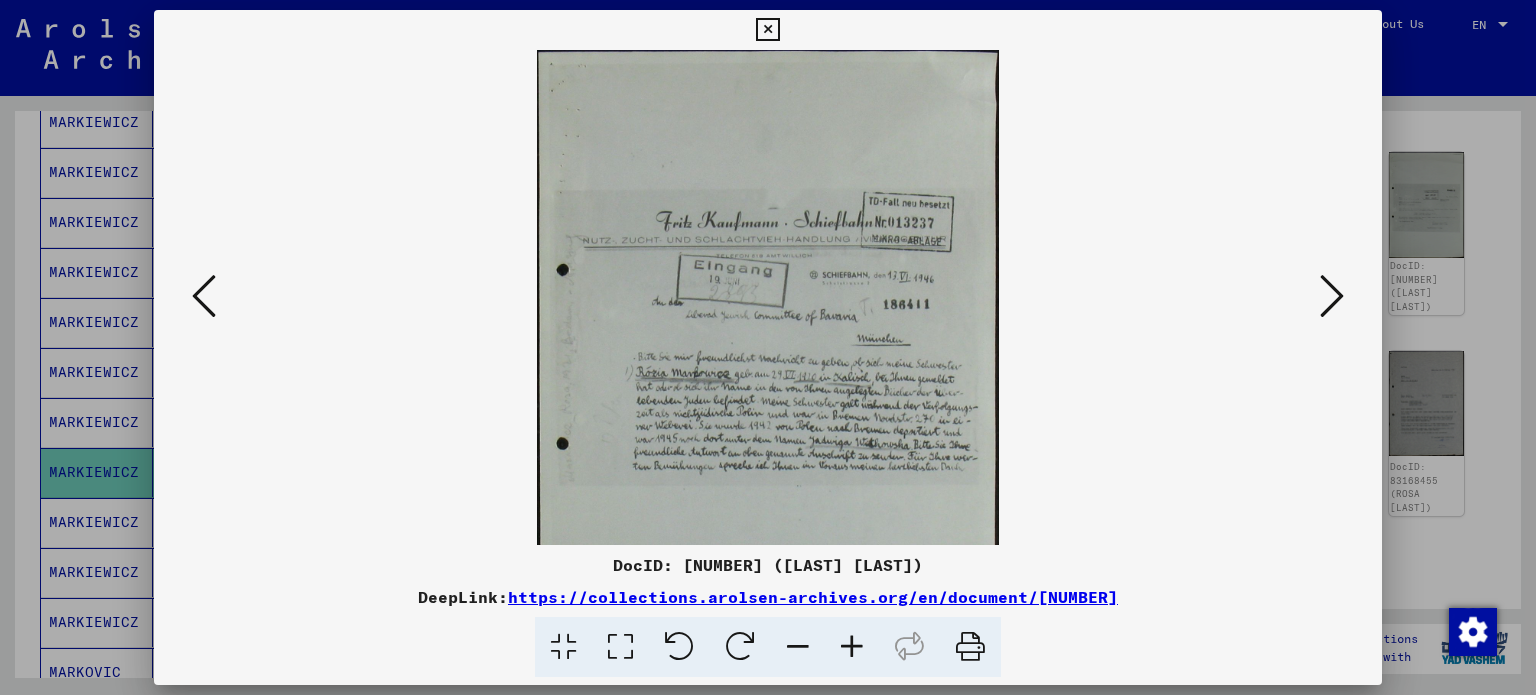 click at bounding box center [852, 647] 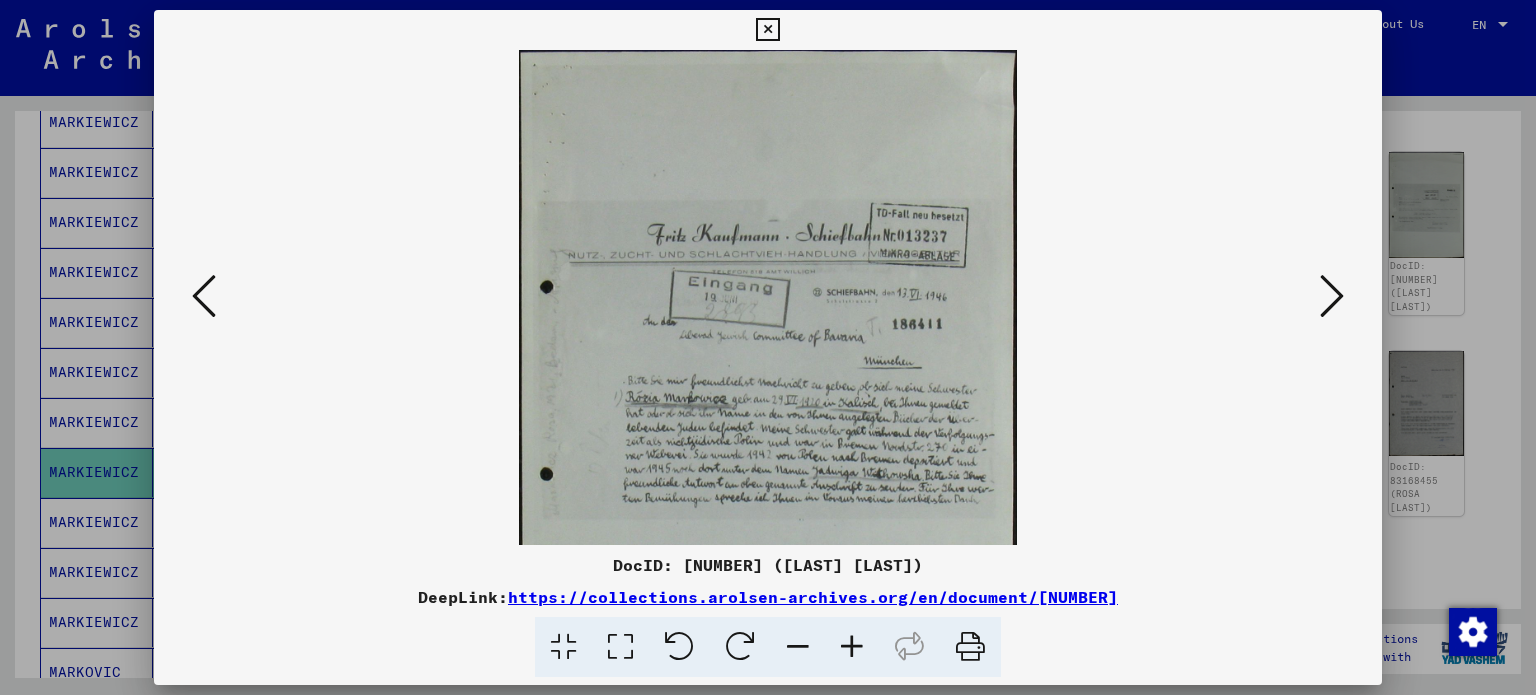 click at bounding box center (852, 647) 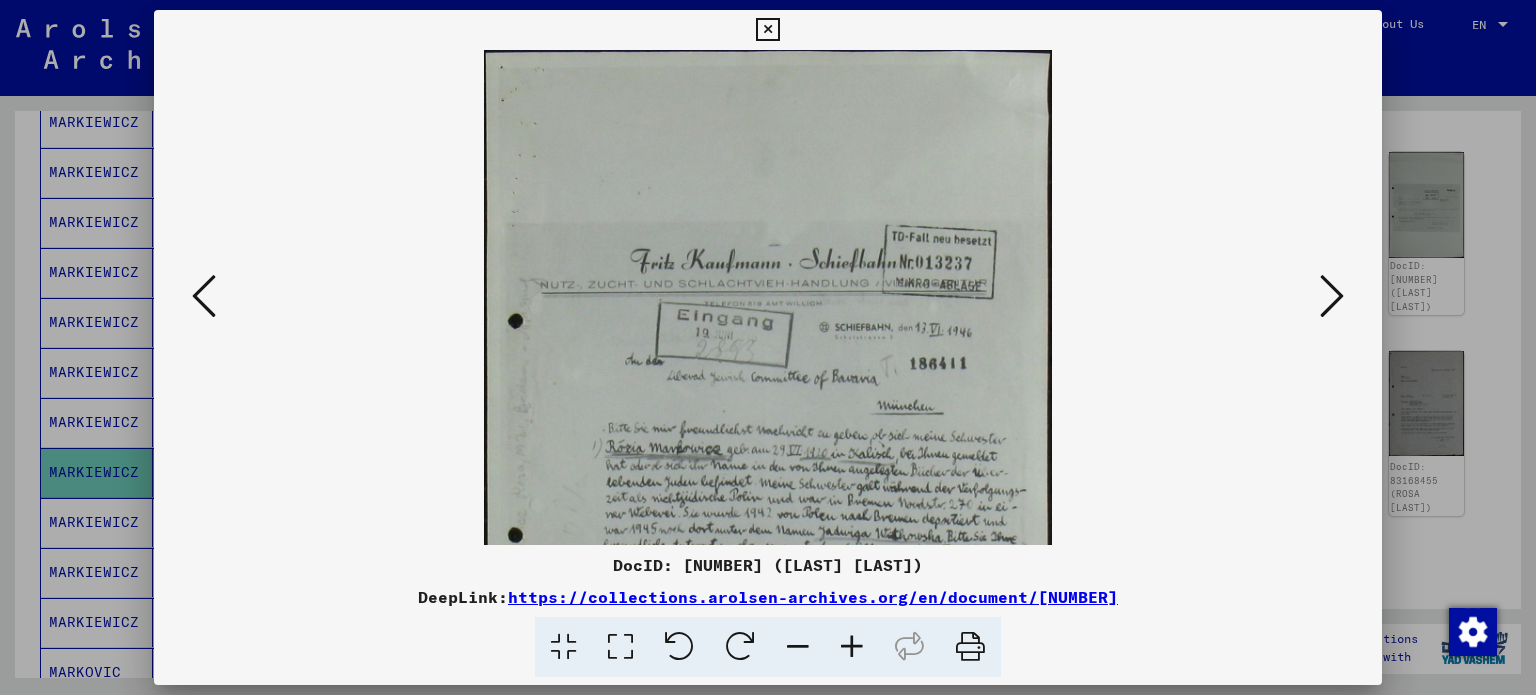 click at bounding box center [852, 647] 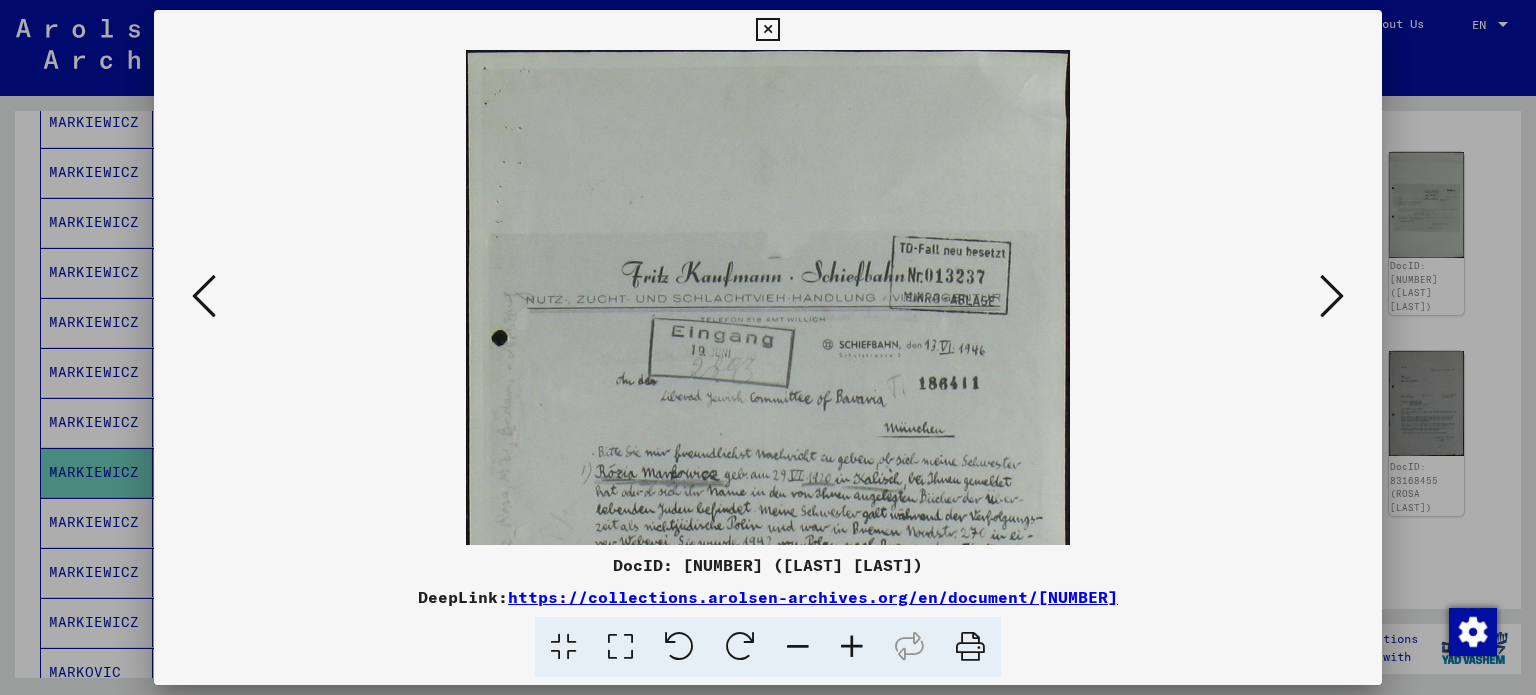 click at bounding box center (852, 647) 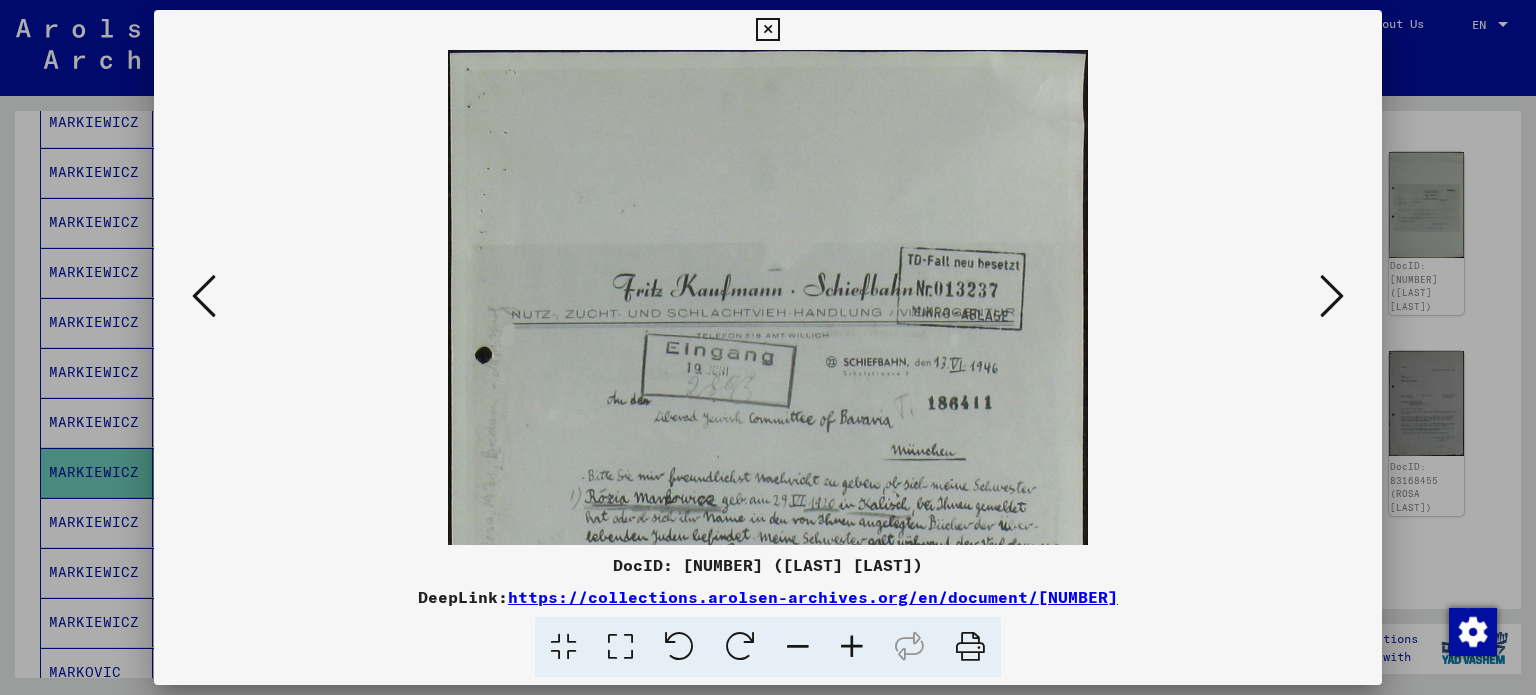 click at bounding box center (852, 647) 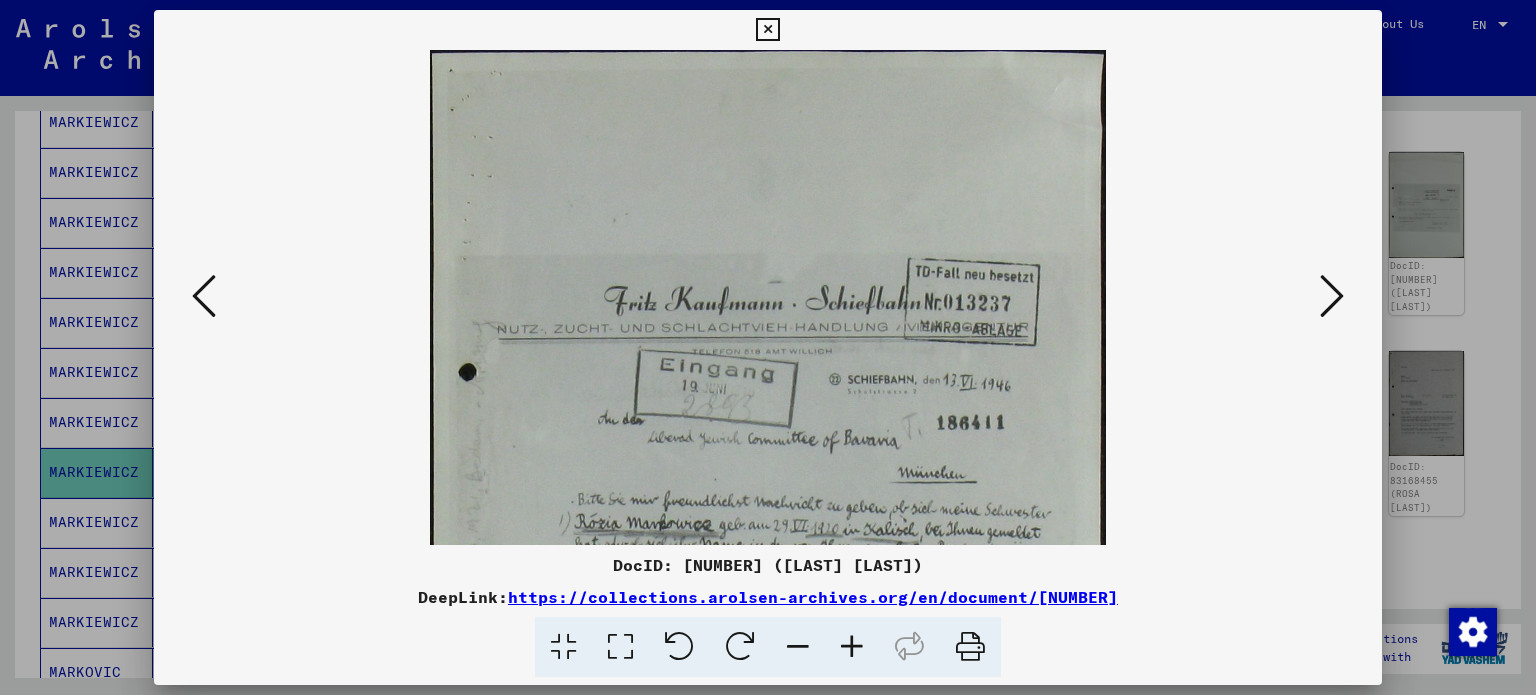 click at bounding box center [852, 647] 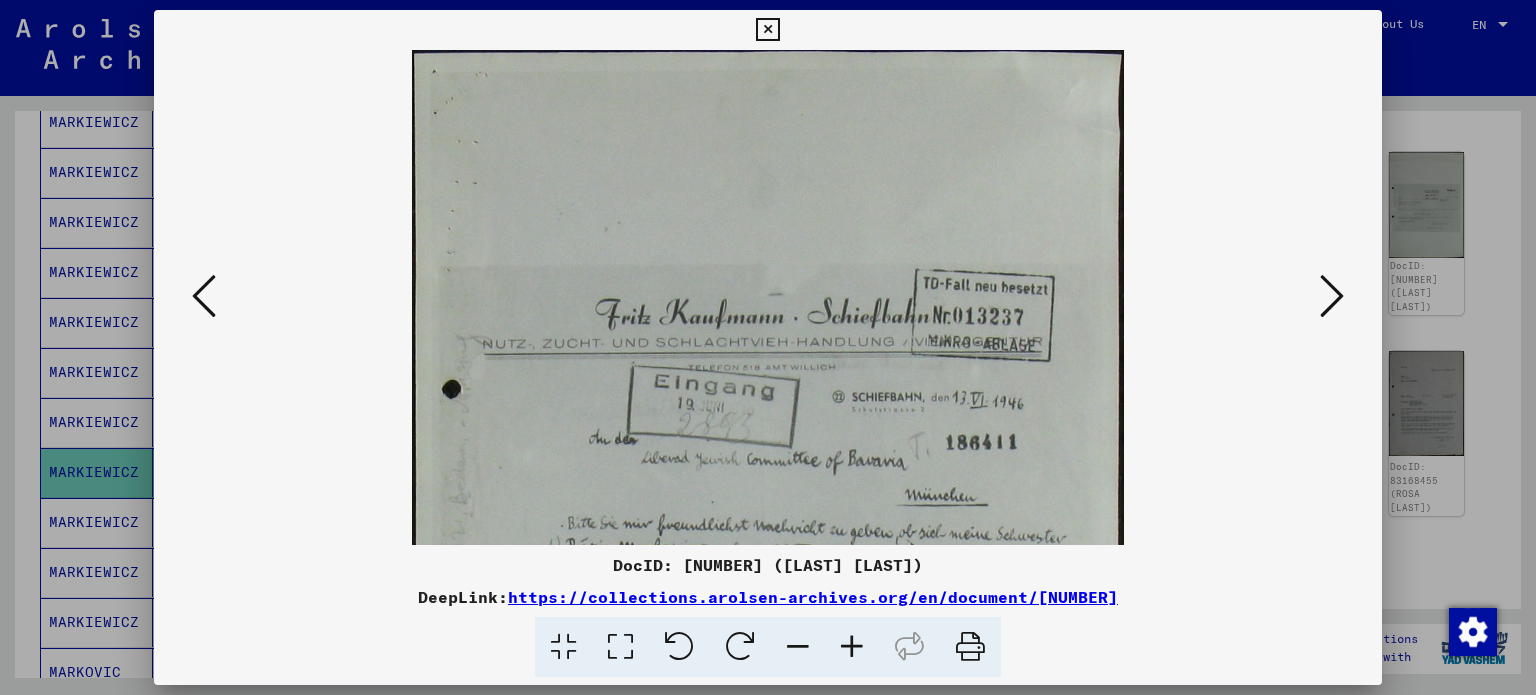 click at bounding box center (852, 647) 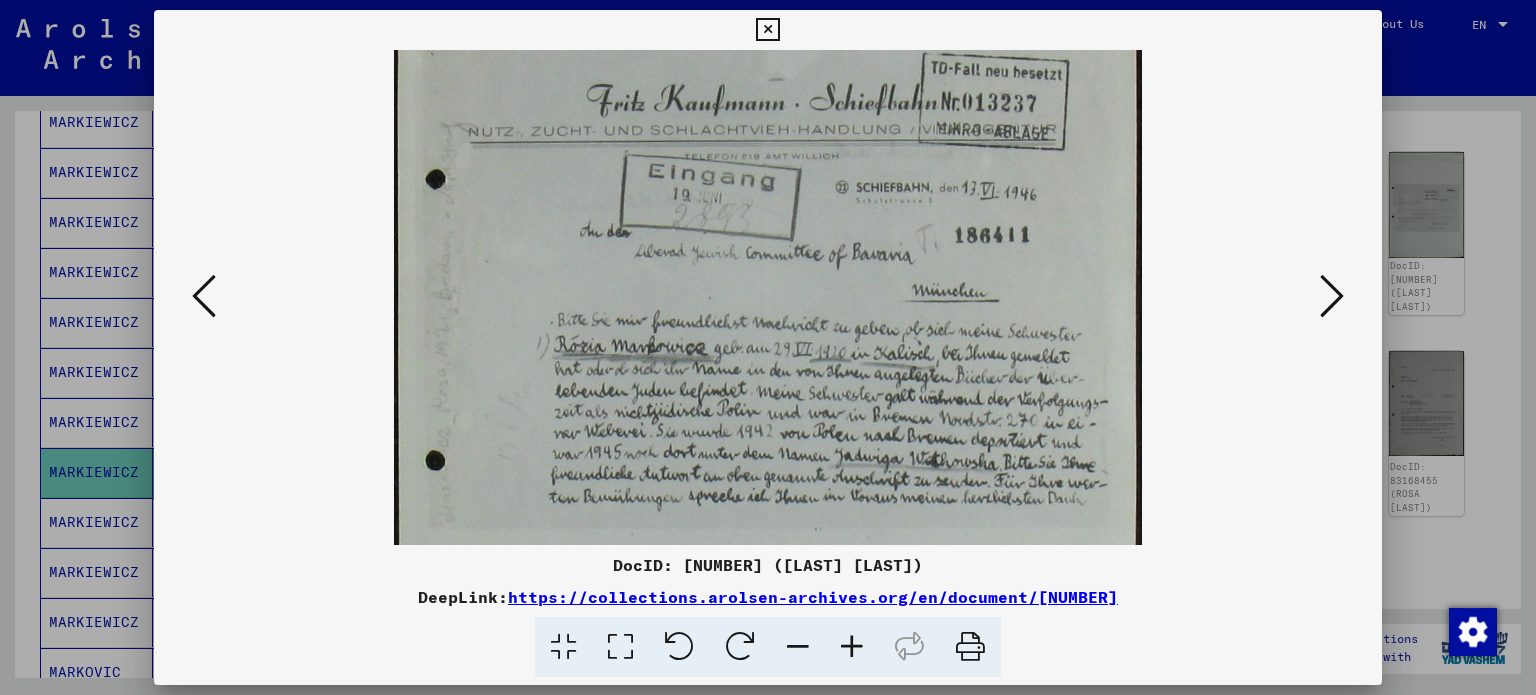 scroll, scrollTop: 229, scrollLeft: 0, axis: vertical 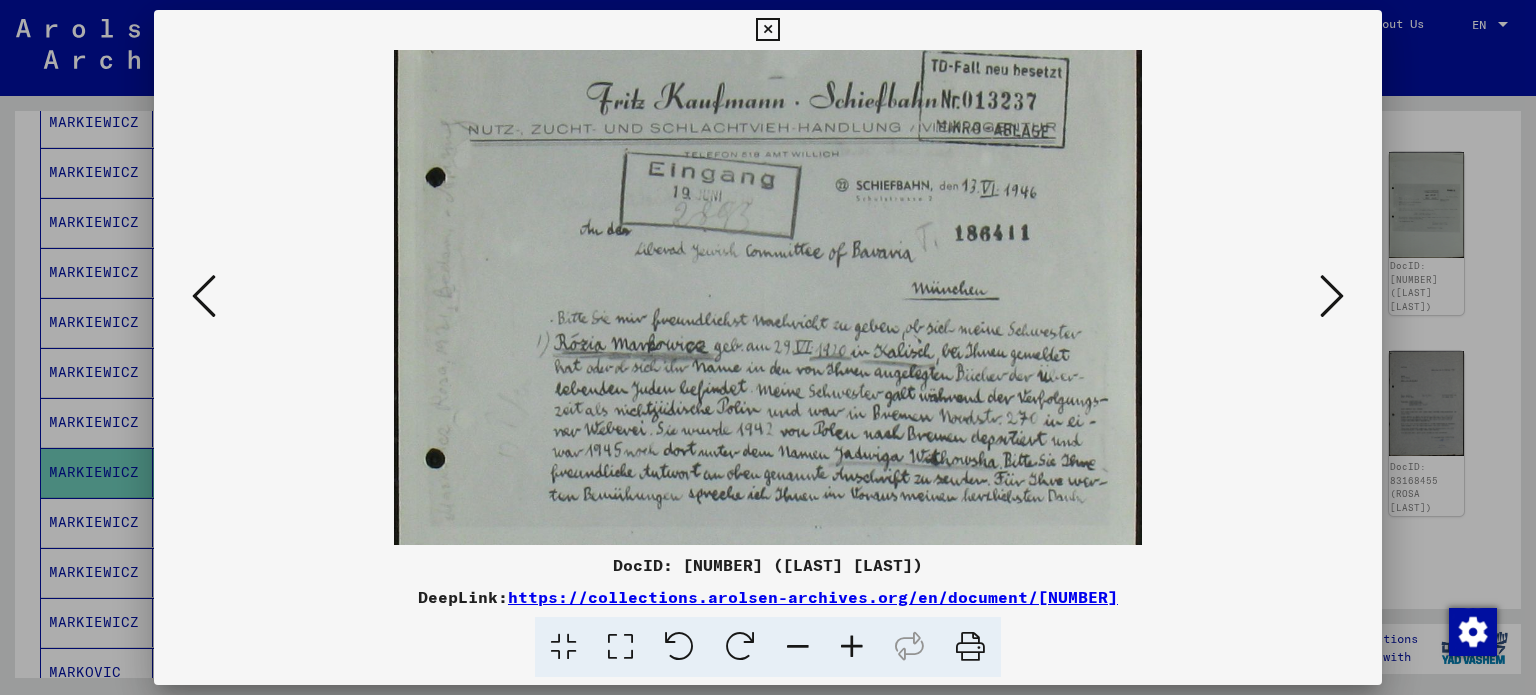 drag, startPoint x: 1065, startPoint y: 392, endPoint x: 1064, endPoint y: 167, distance: 225.00223 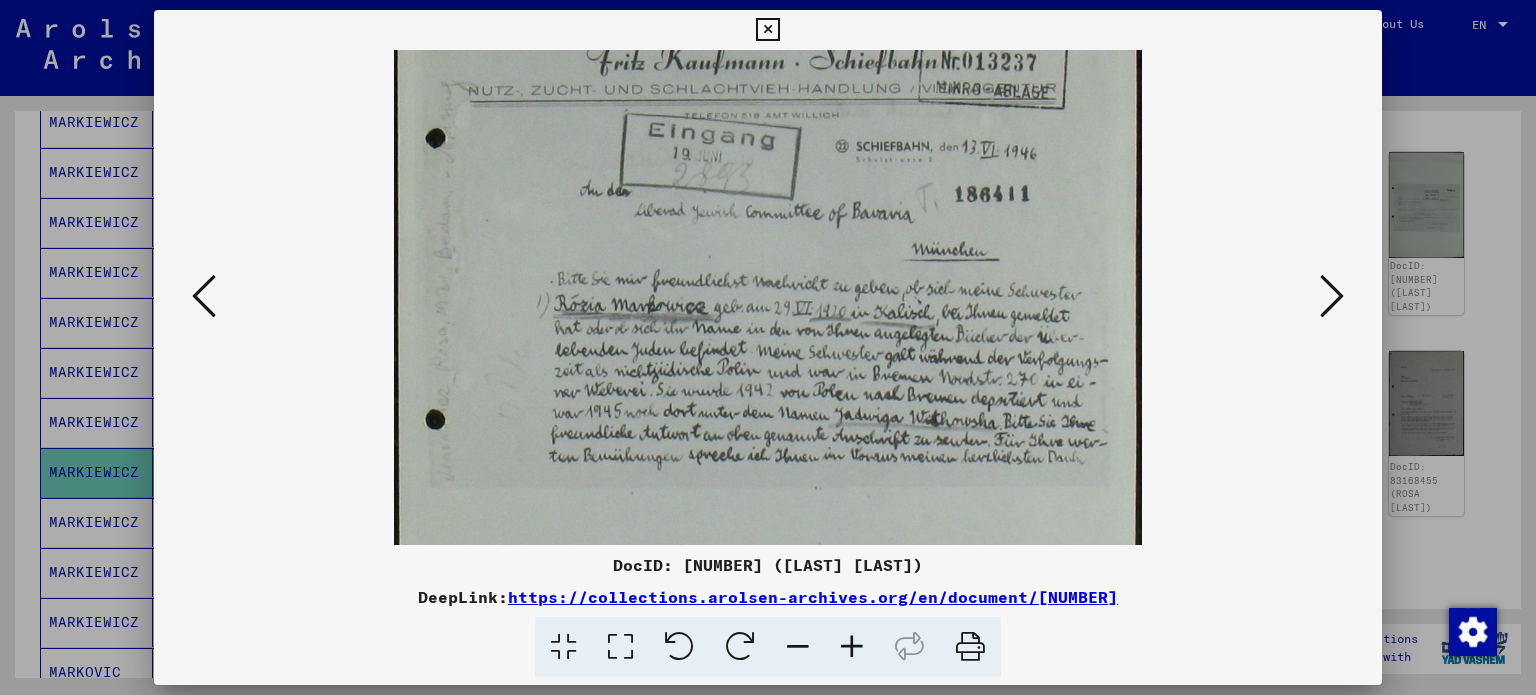 drag, startPoint x: 976, startPoint y: 327, endPoint x: 979, endPoint y: 283, distance: 44.102154 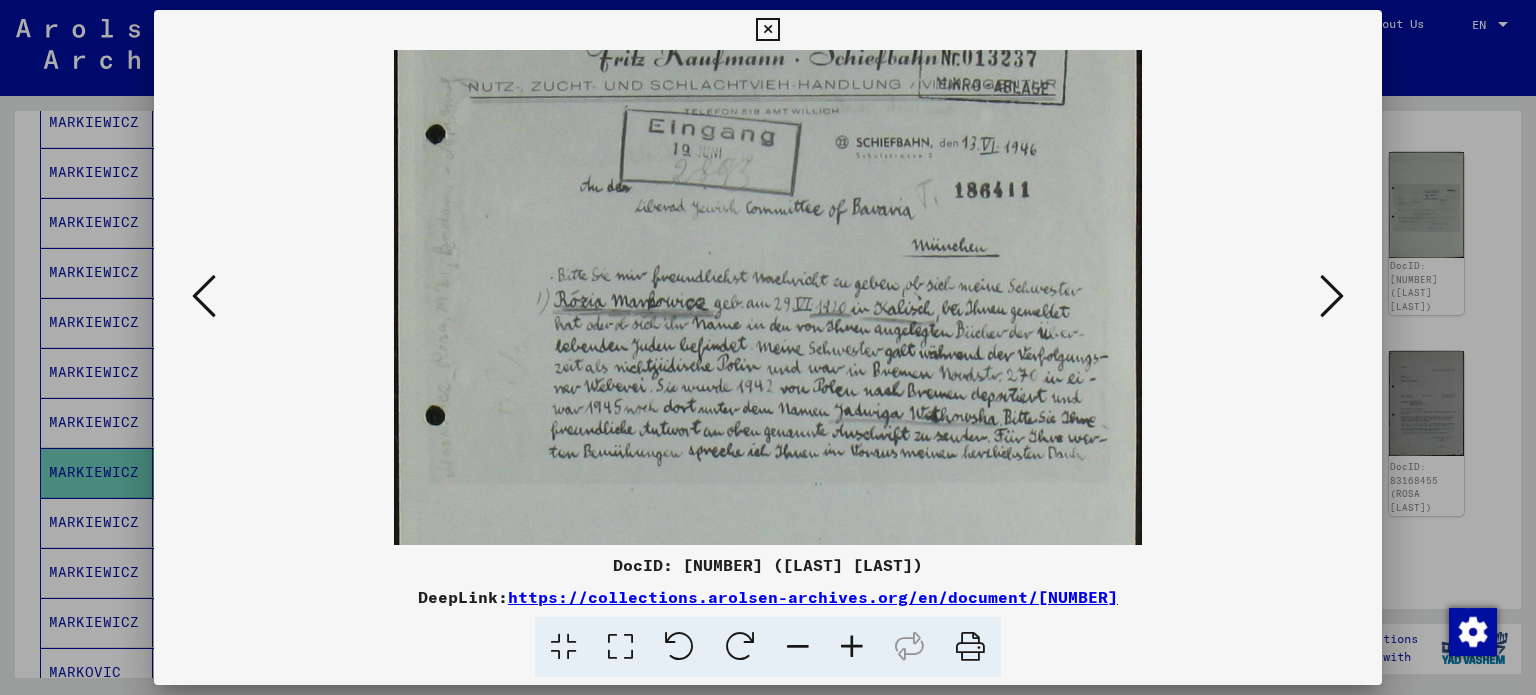 click at bounding box center [1332, 296] 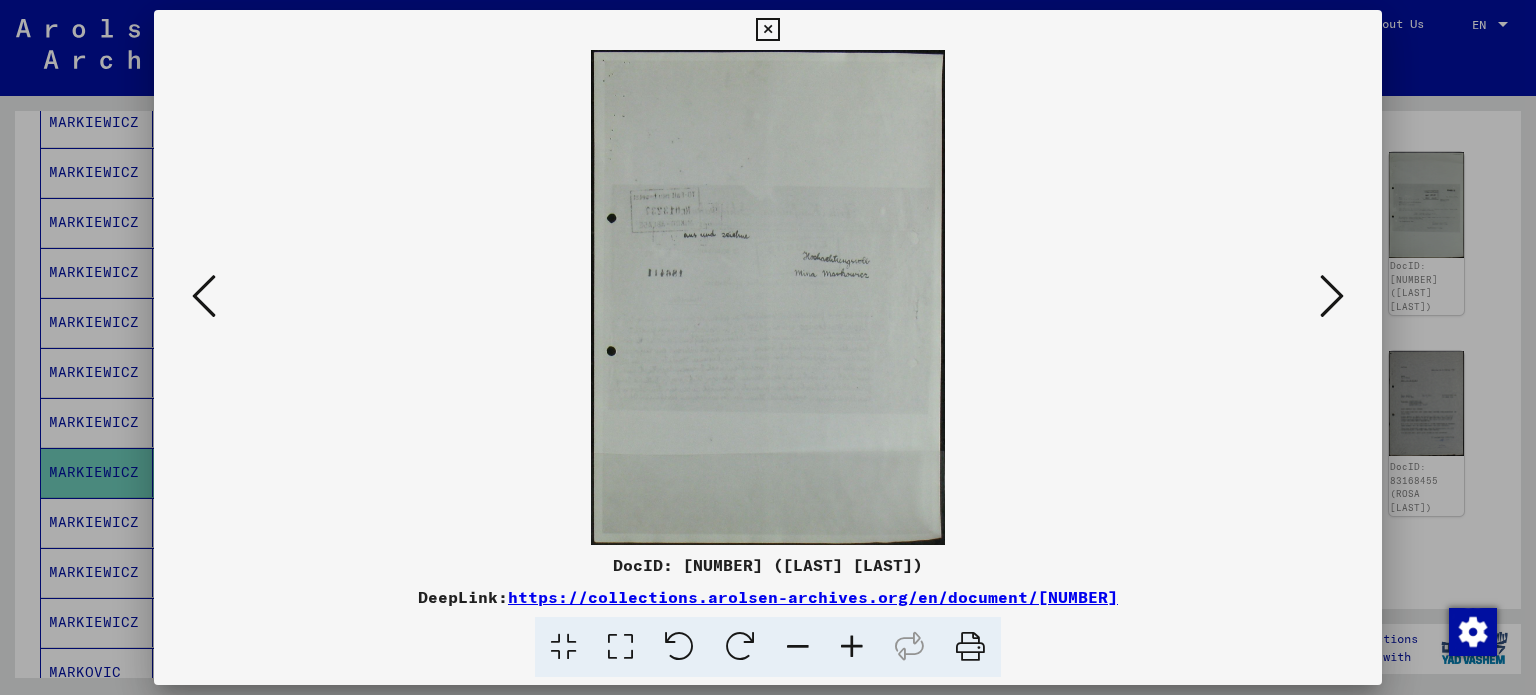 click at bounding box center (1332, 296) 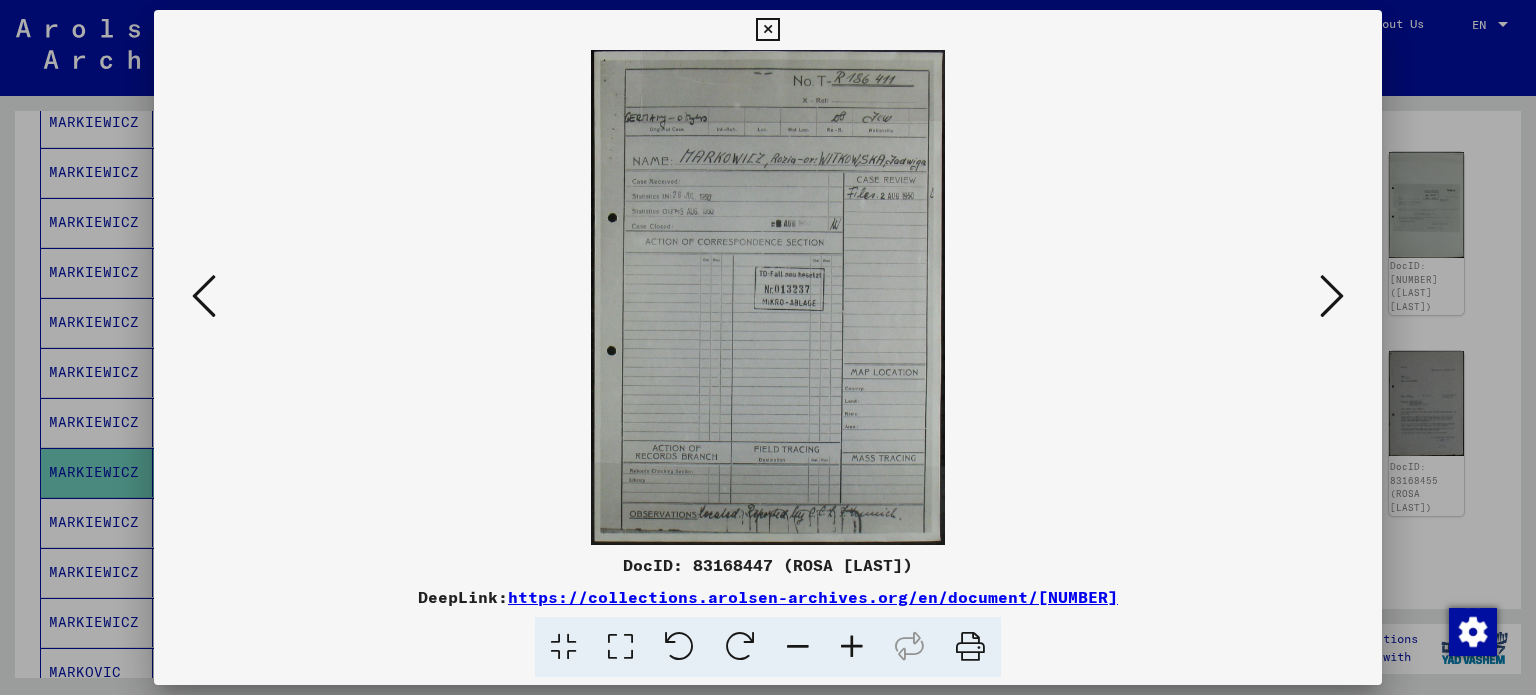 click at bounding box center [1332, 296] 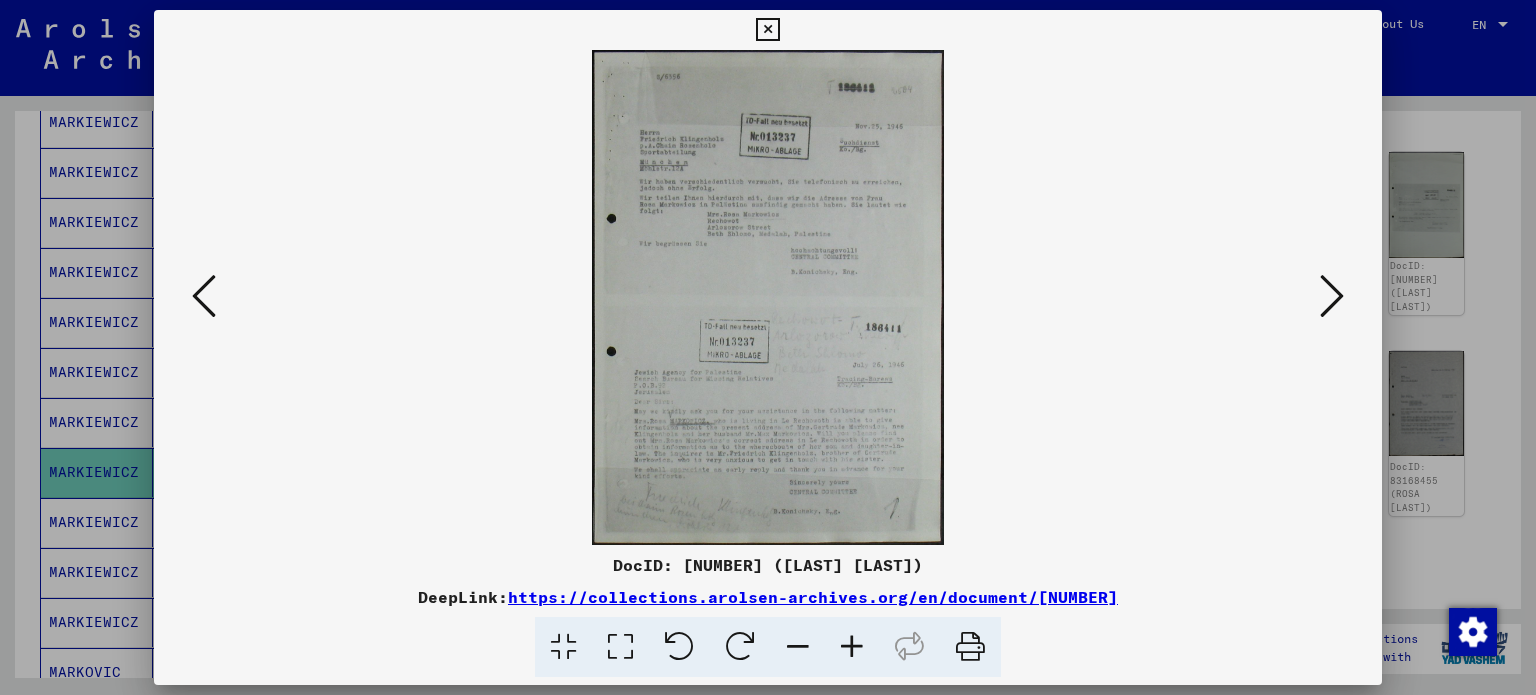 click at bounding box center [852, 647] 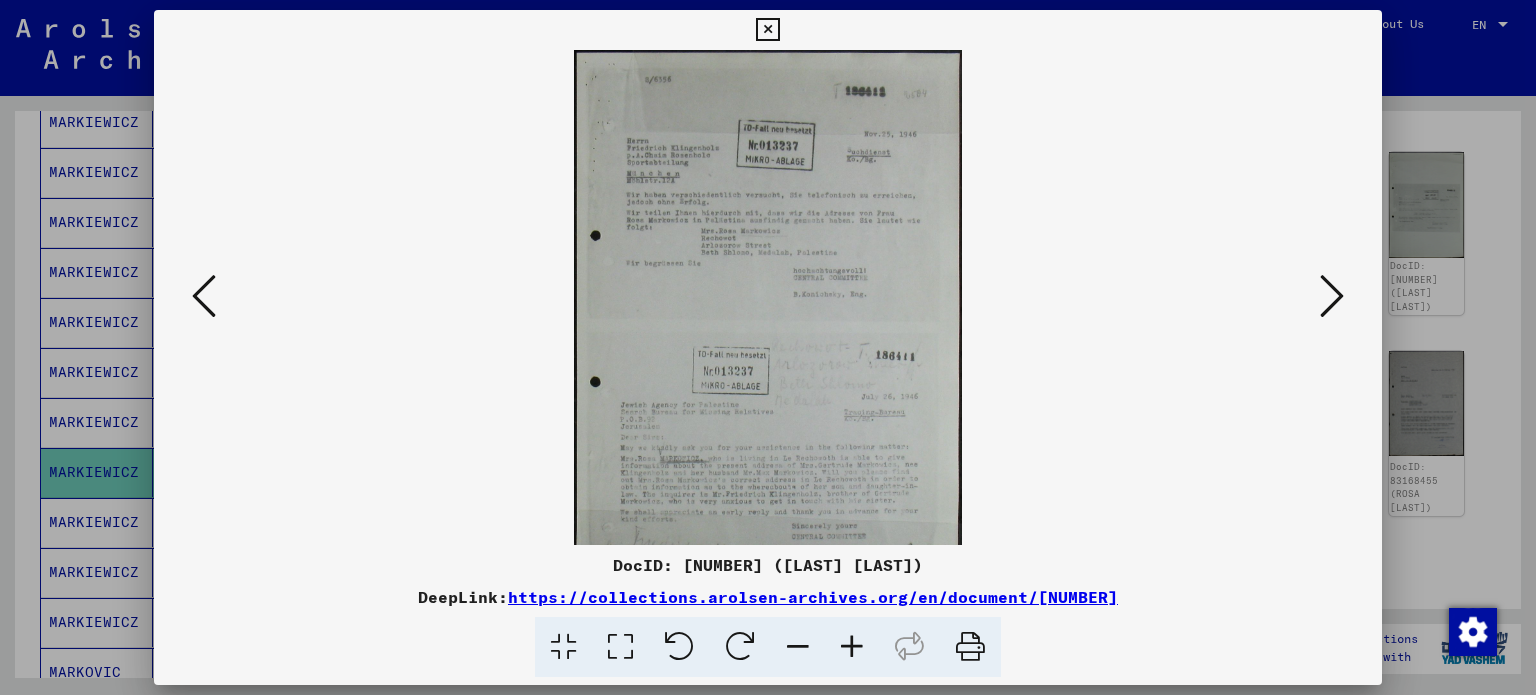 click at bounding box center [852, 647] 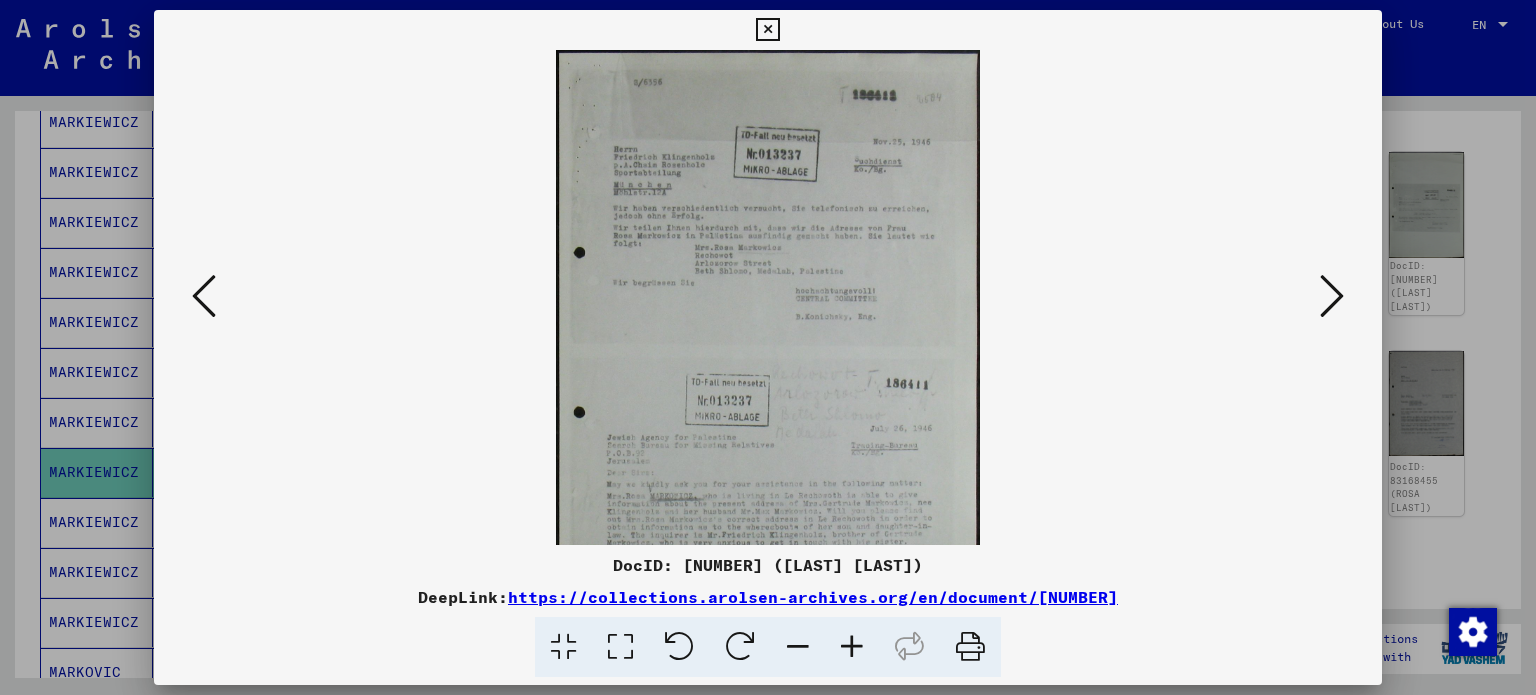 click at bounding box center (852, 647) 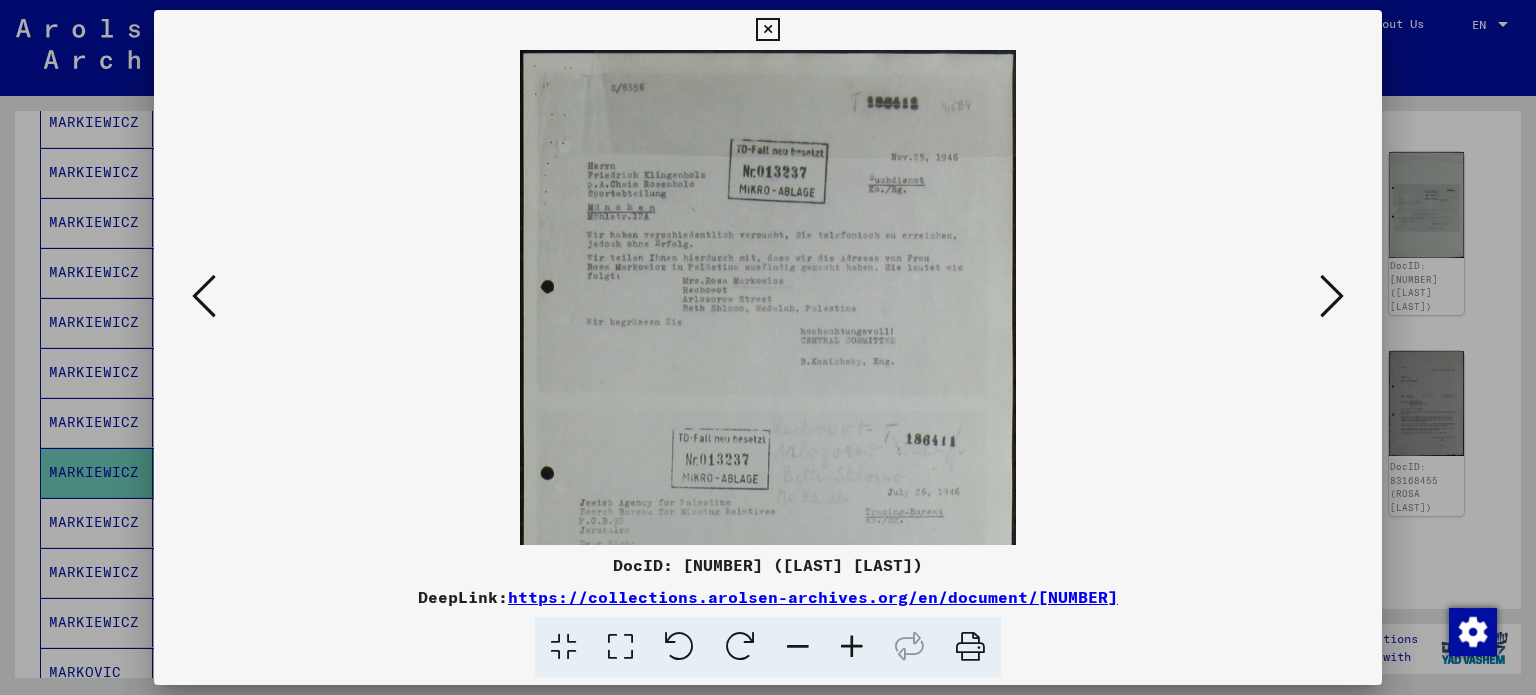click at bounding box center (852, 647) 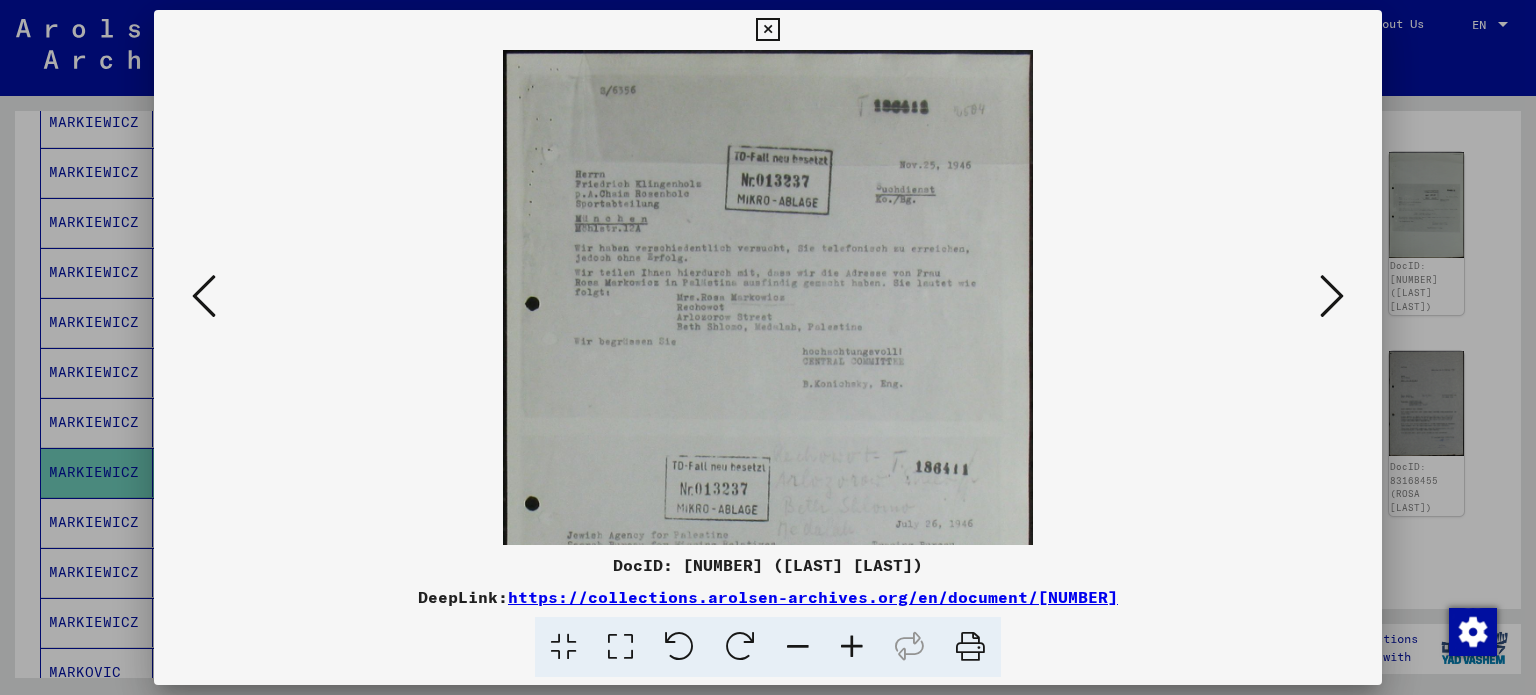 click at bounding box center [852, 647] 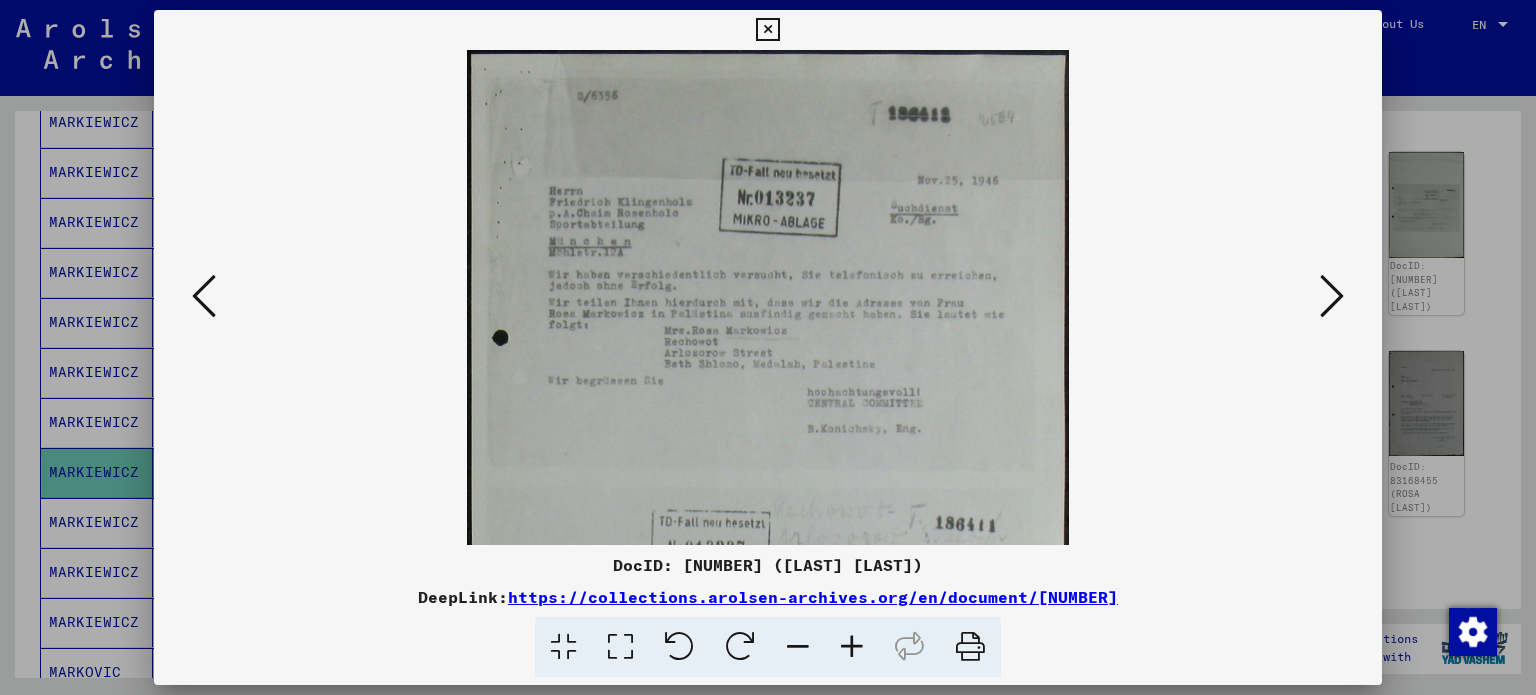 click at bounding box center [852, 647] 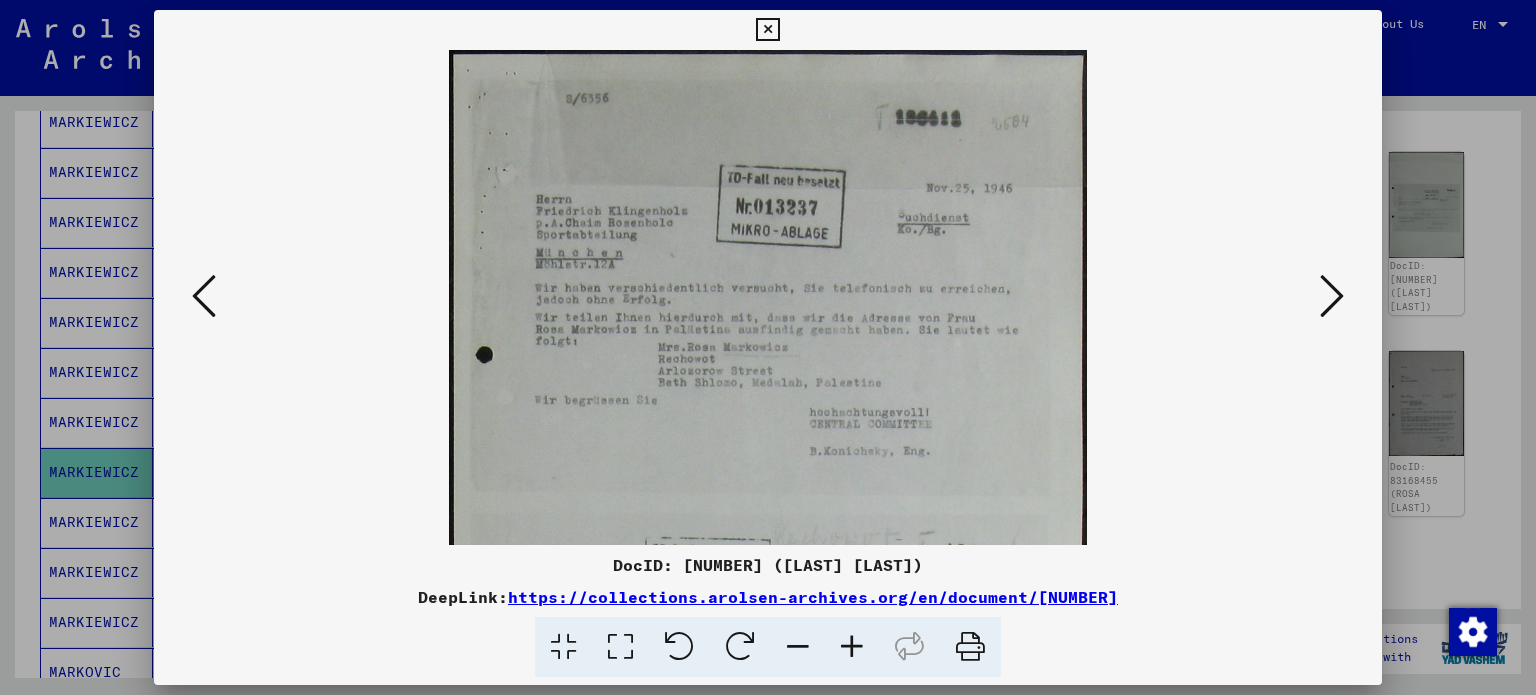 click at bounding box center [852, 647] 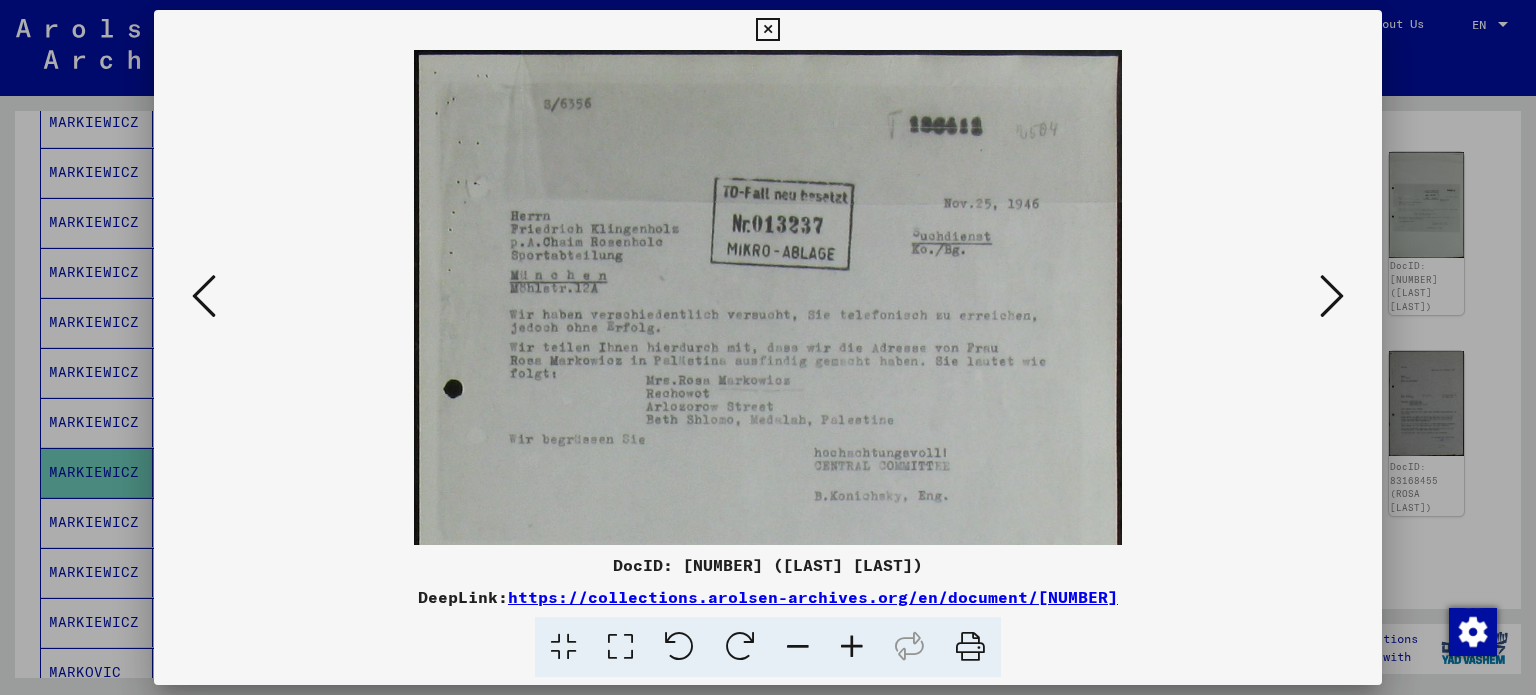 click at bounding box center (852, 647) 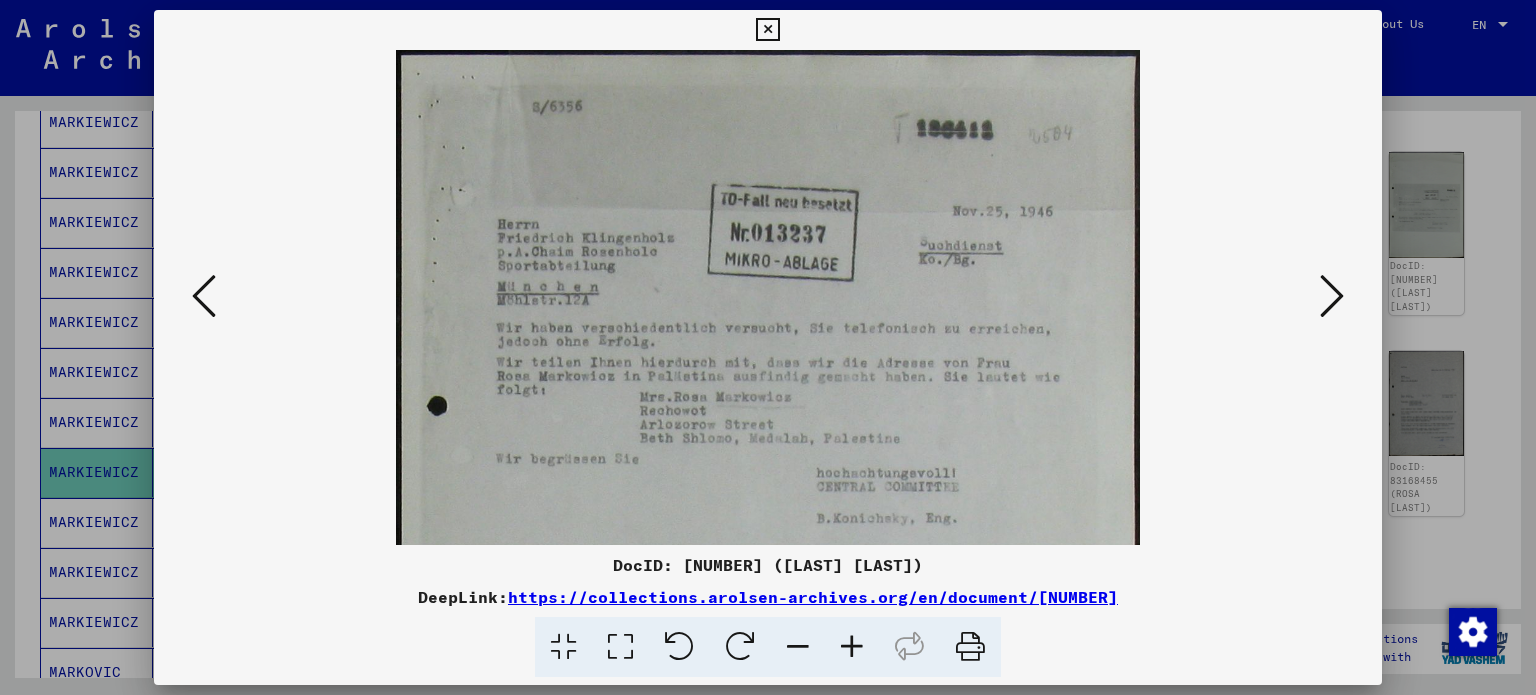 click at bounding box center (852, 647) 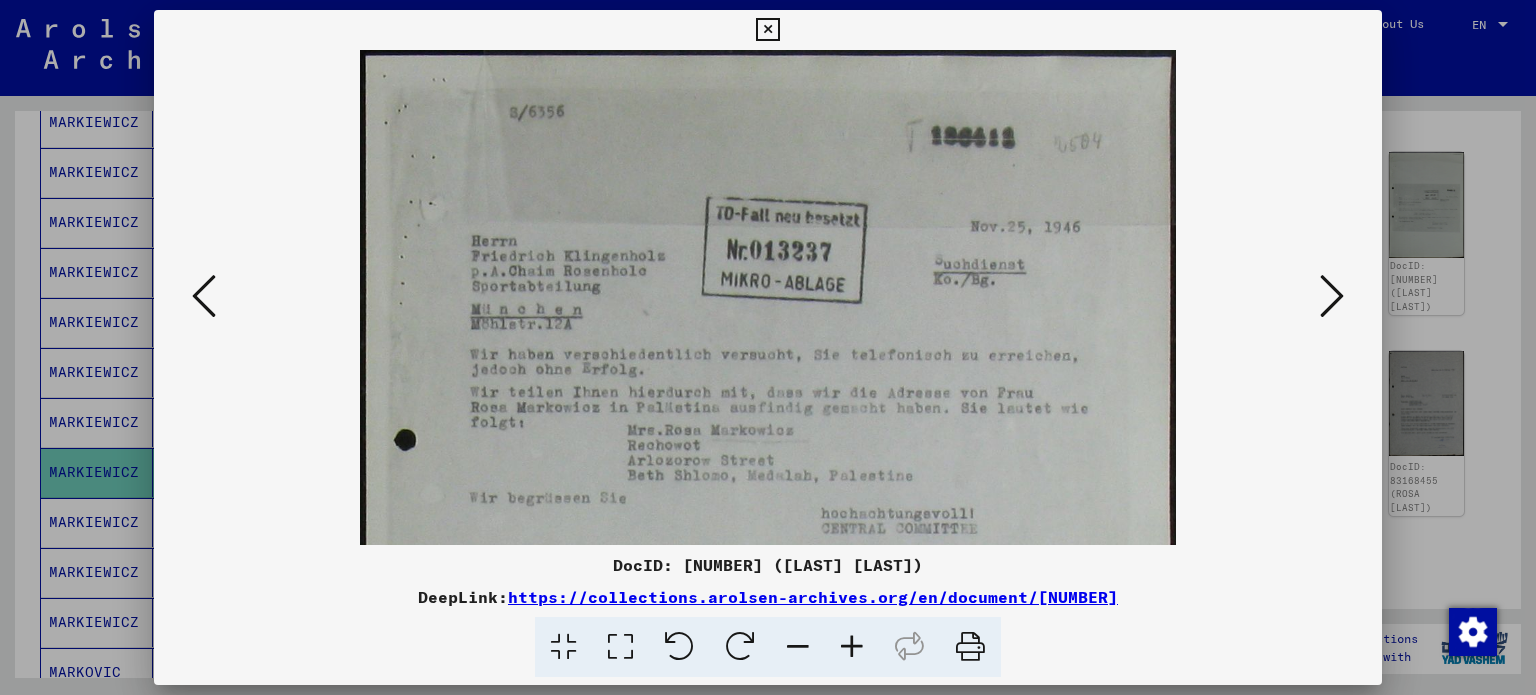 click at bounding box center (852, 647) 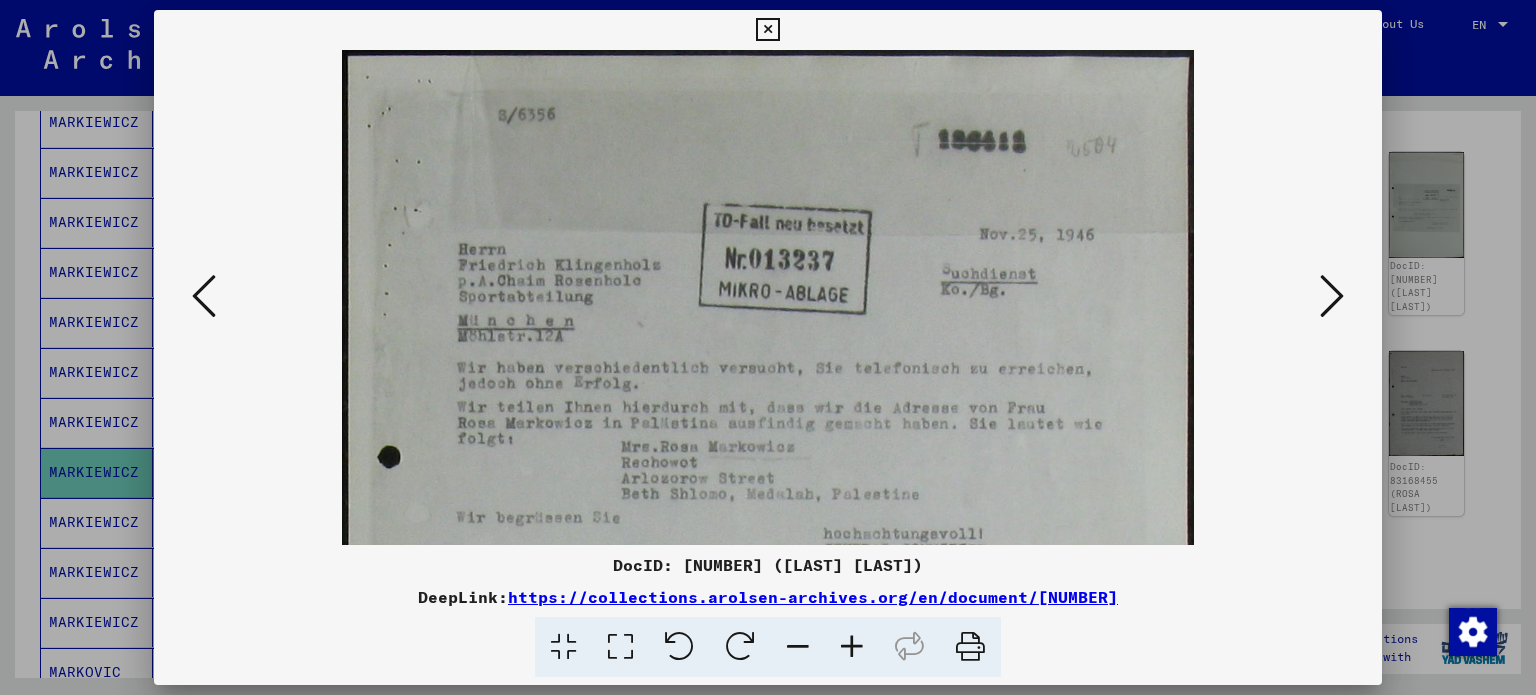 click at bounding box center (852, 647) 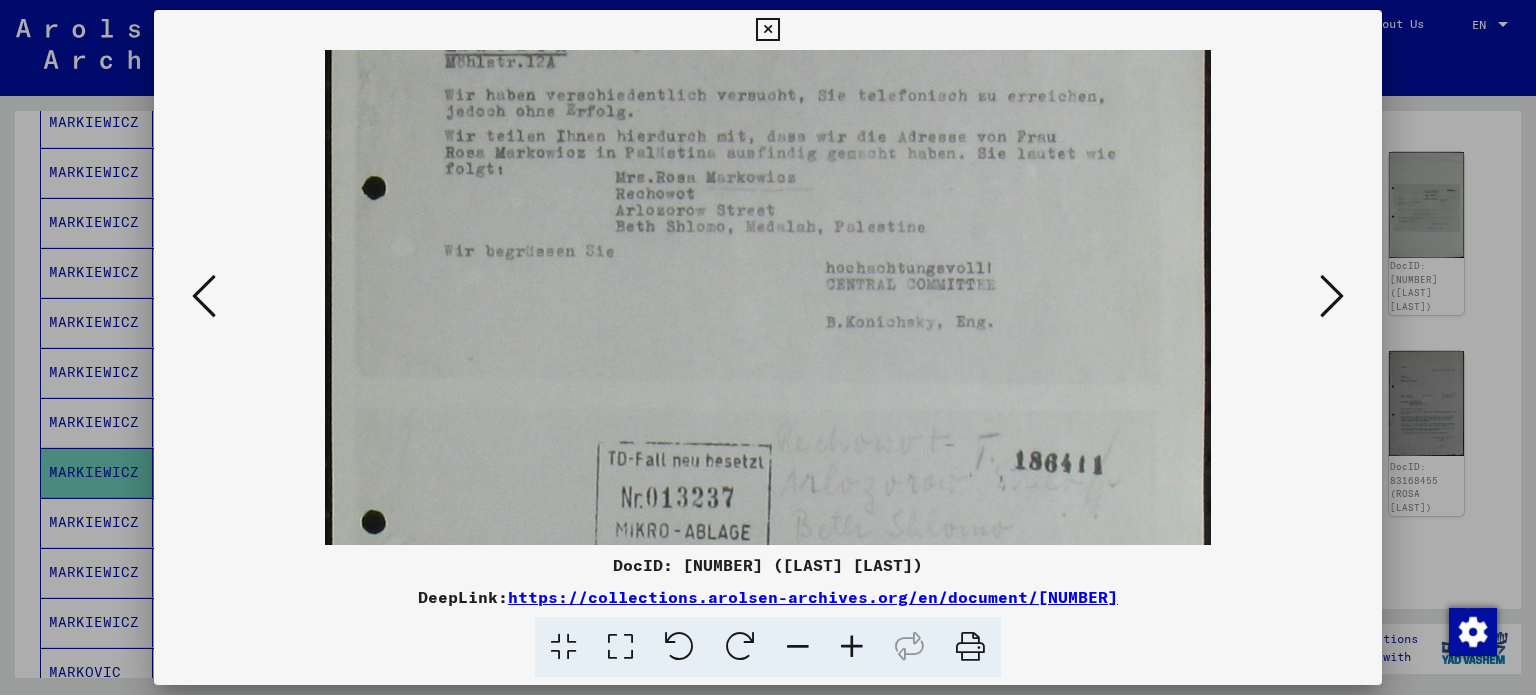 drag, startPoint x: 933, startPoint y: 497, endPoint x: 941, endPoint y: 211, distance: 286.11188 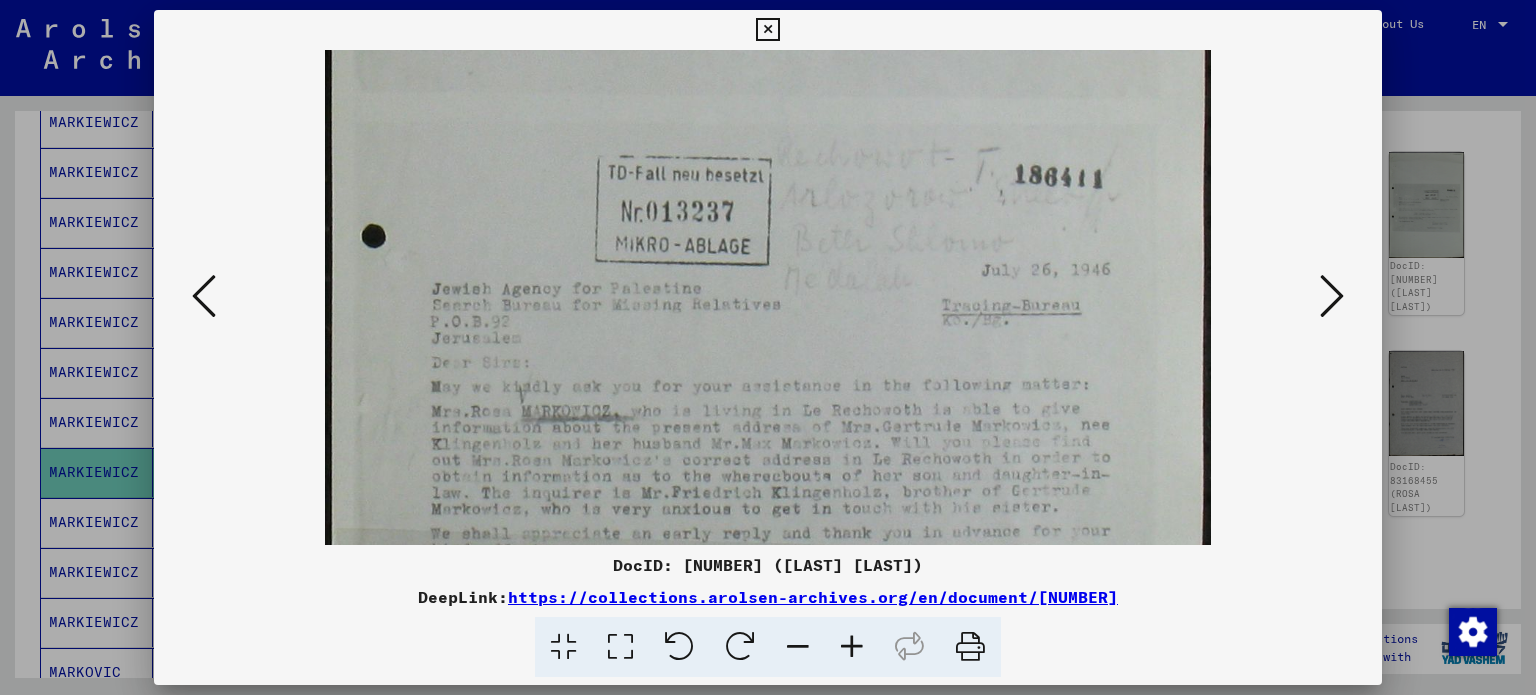 drag, startPoint x: 951, startPoint y: 386, endPoint x: 951, endPoint y: 135, distance: 251 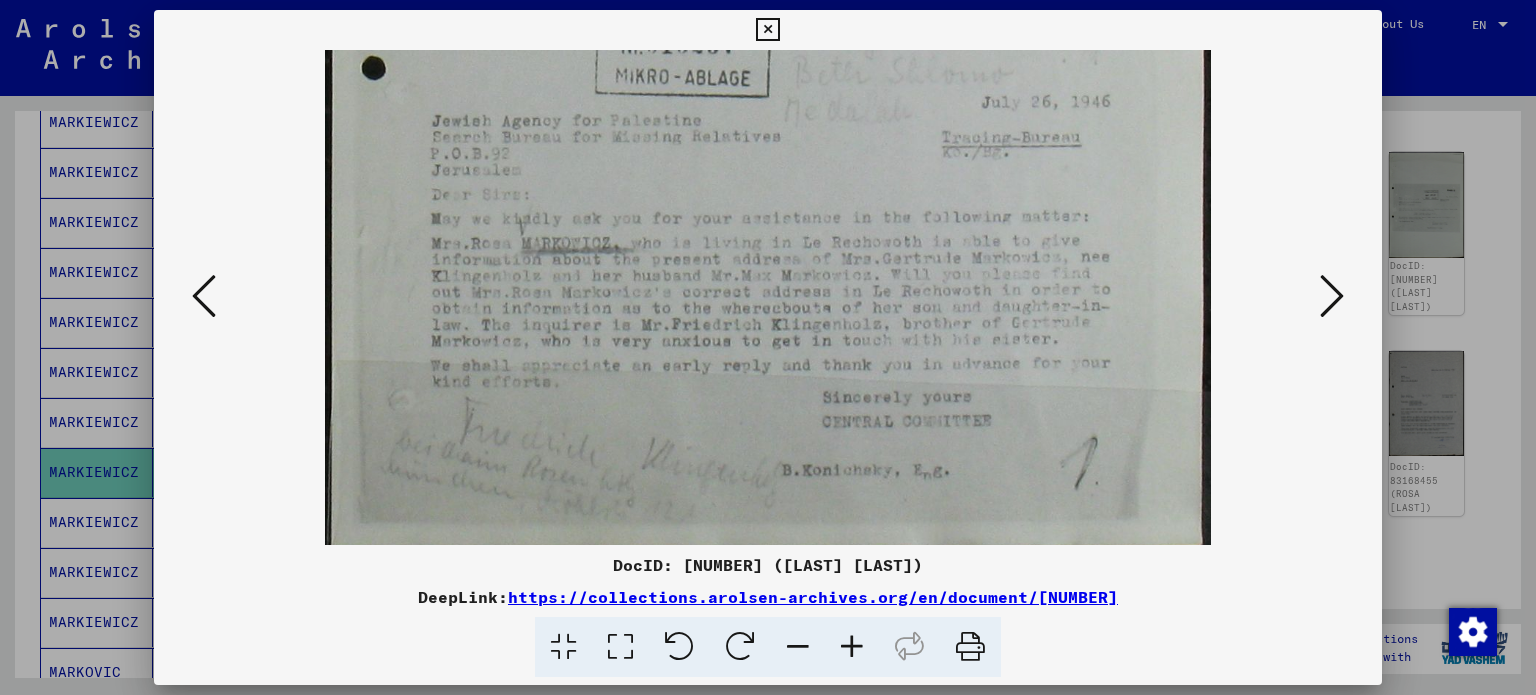 scroll, scrollTop: 741, scrollLeft: 0, axis: vertical 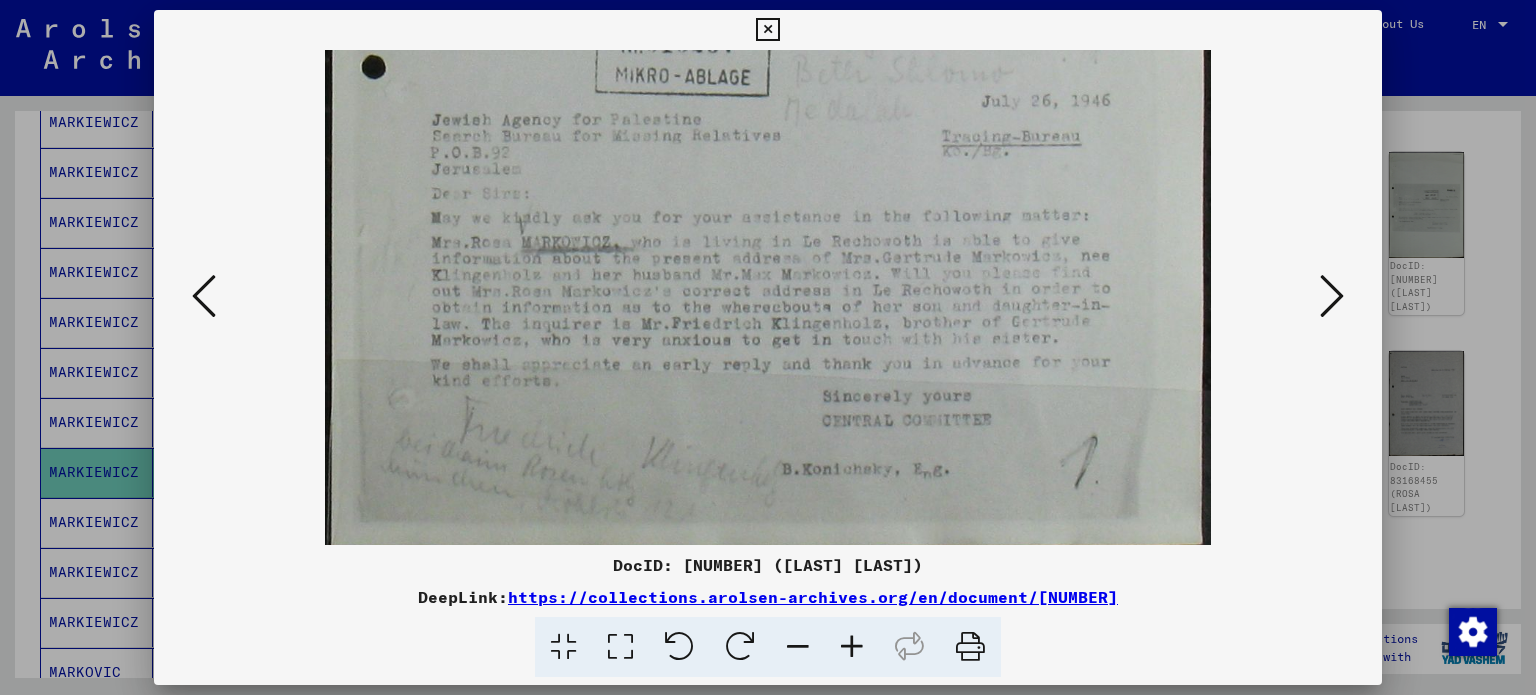 drag, startPoint x: 910, startPoint y: 351, endPoint x: 928, endPoint y: 195, distance: 157.03503 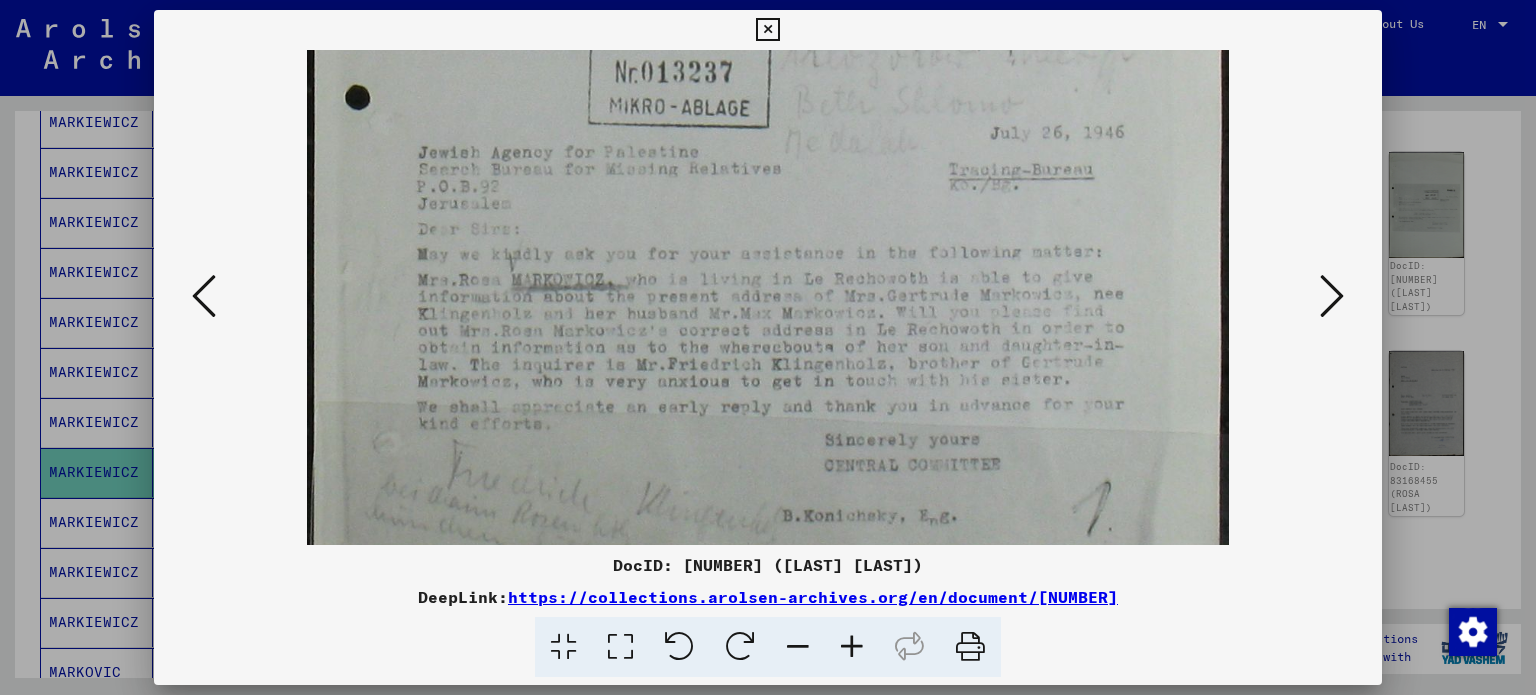 click at bounding box center (1332, 296) 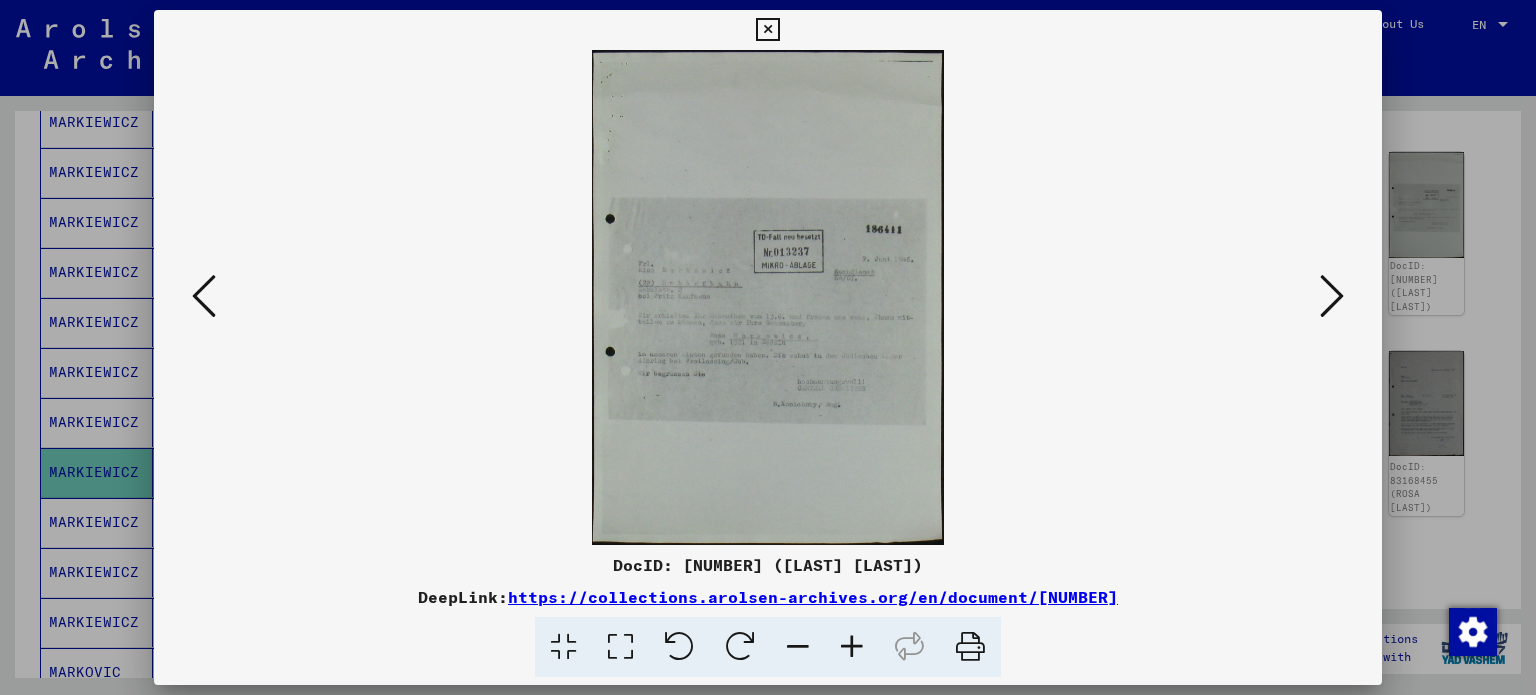 click at bounding box center (852, 647) 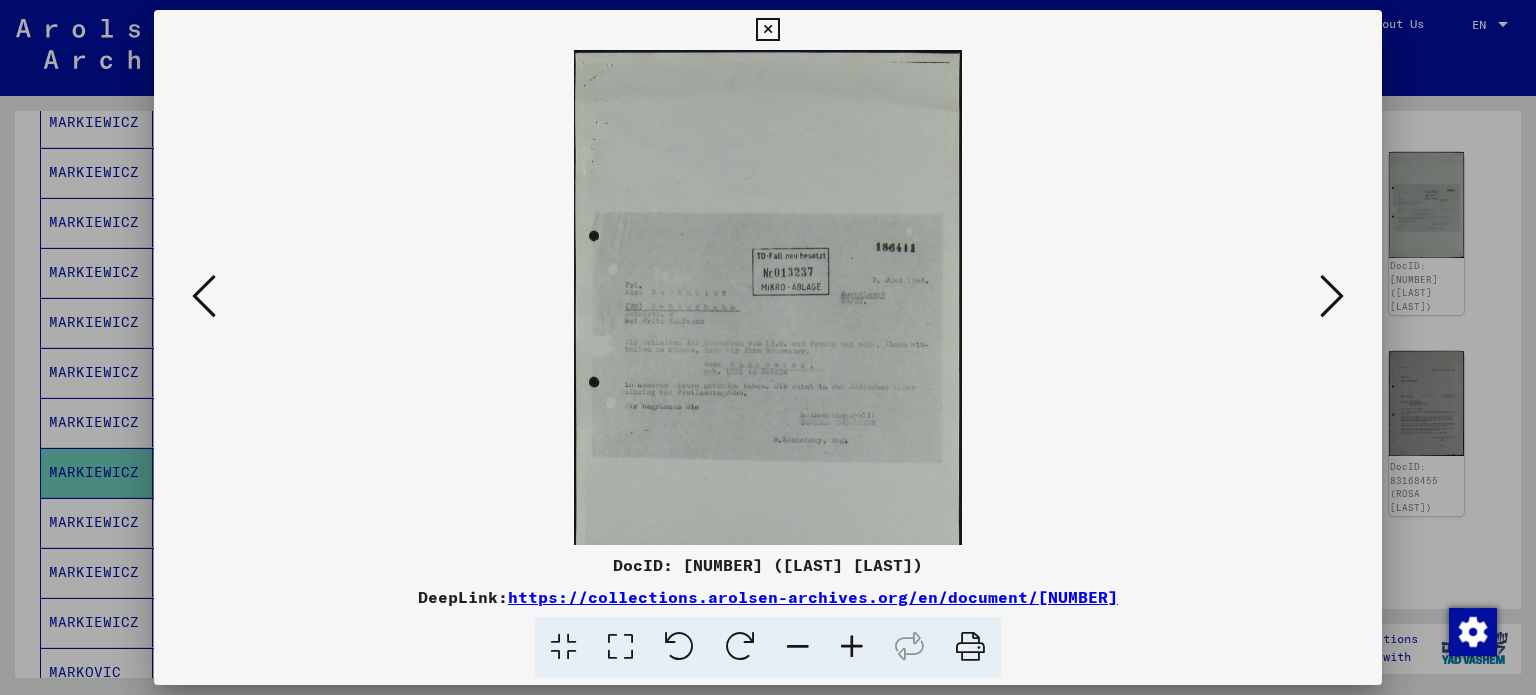 click at bounding box center (852, 647) 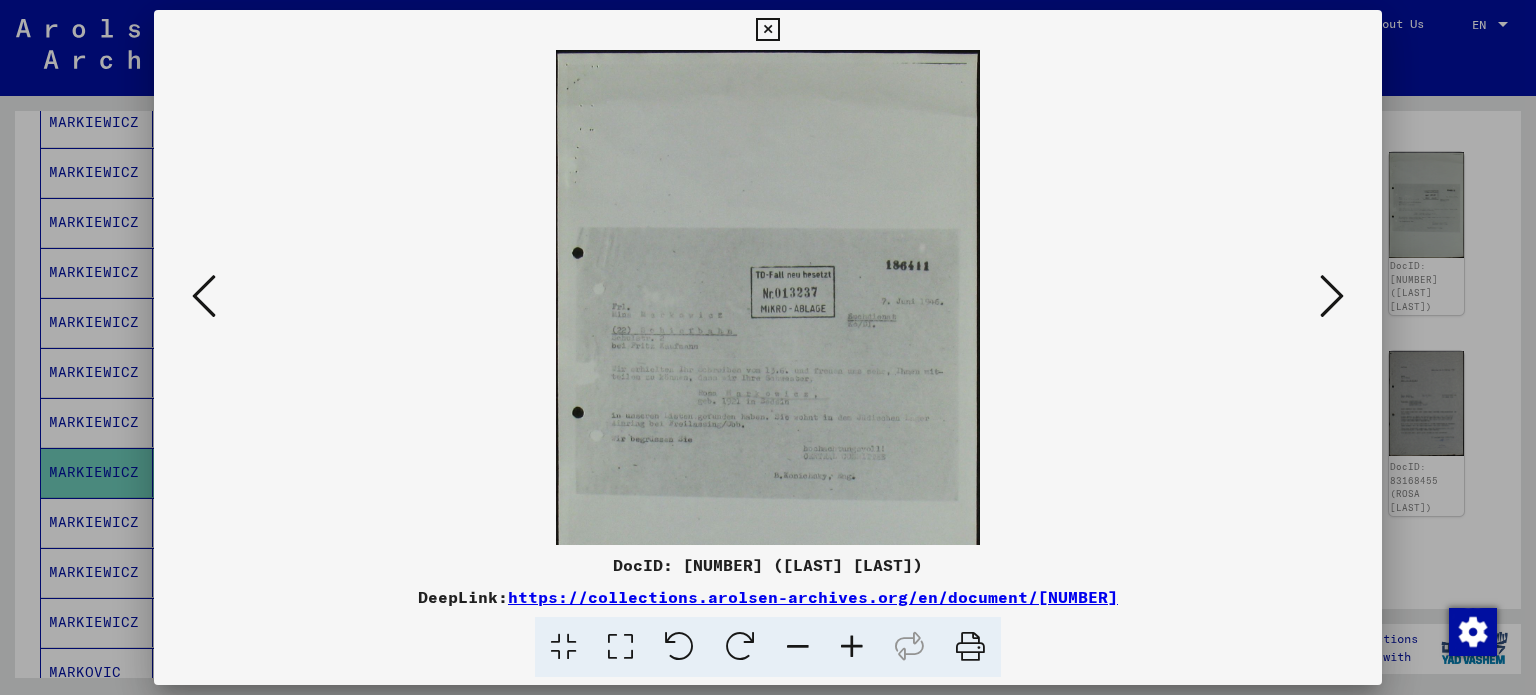 click at bounding box center [852, 647] 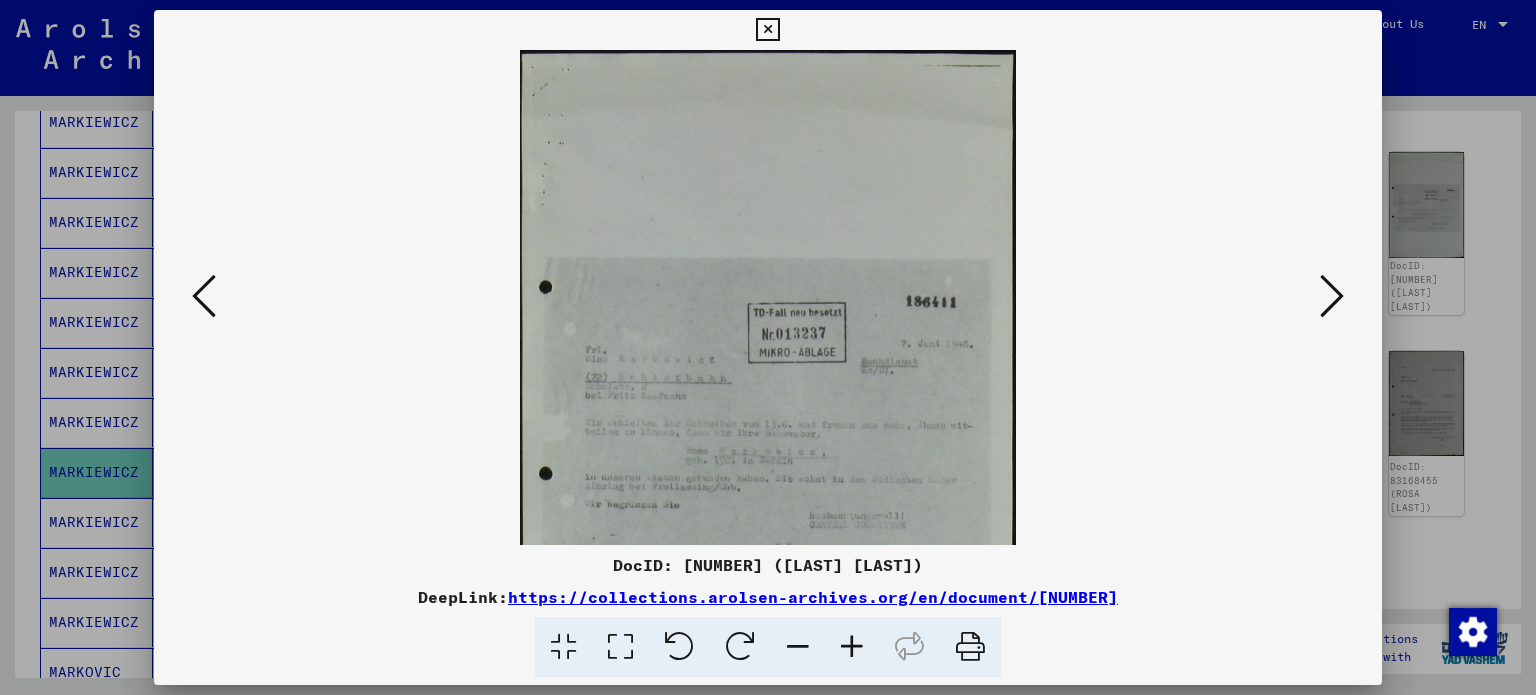 click at bounding box center (852, 647) 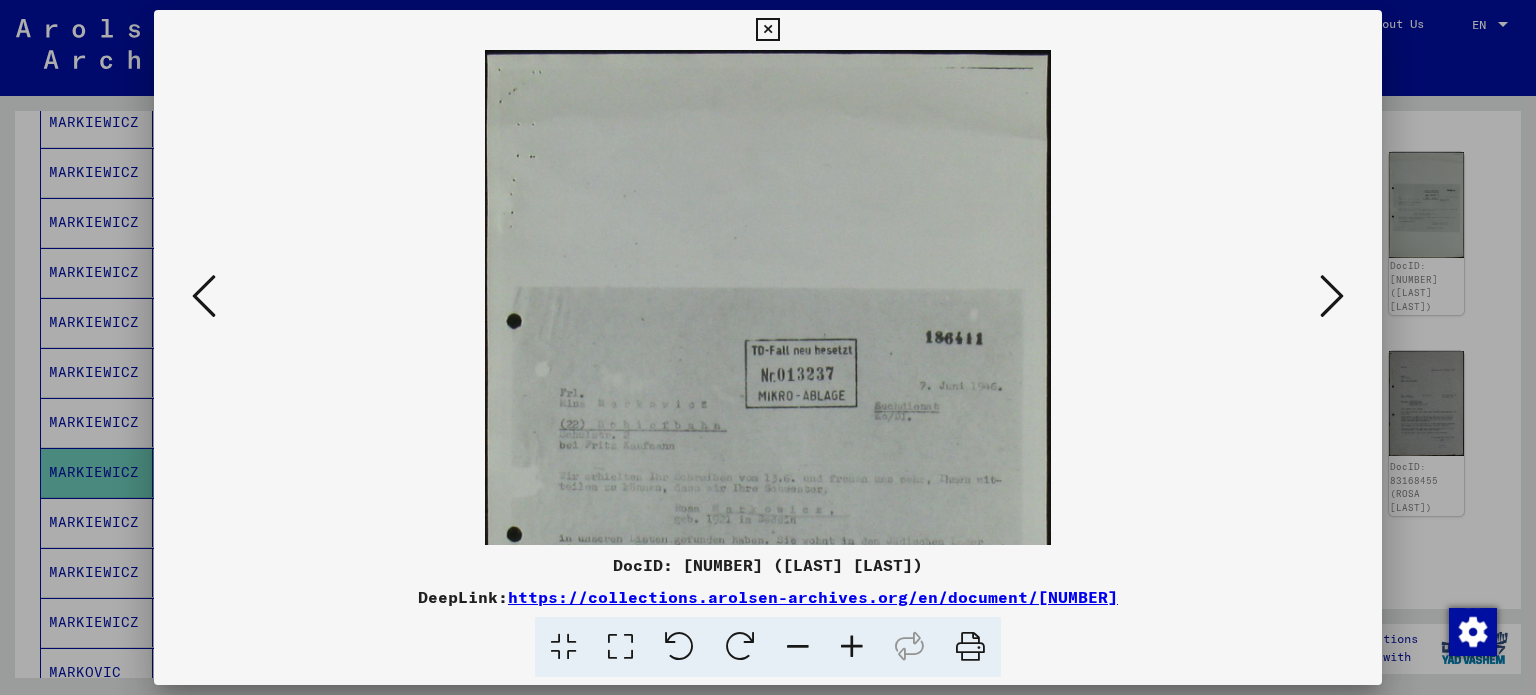 click at bounding box center (852, 647) 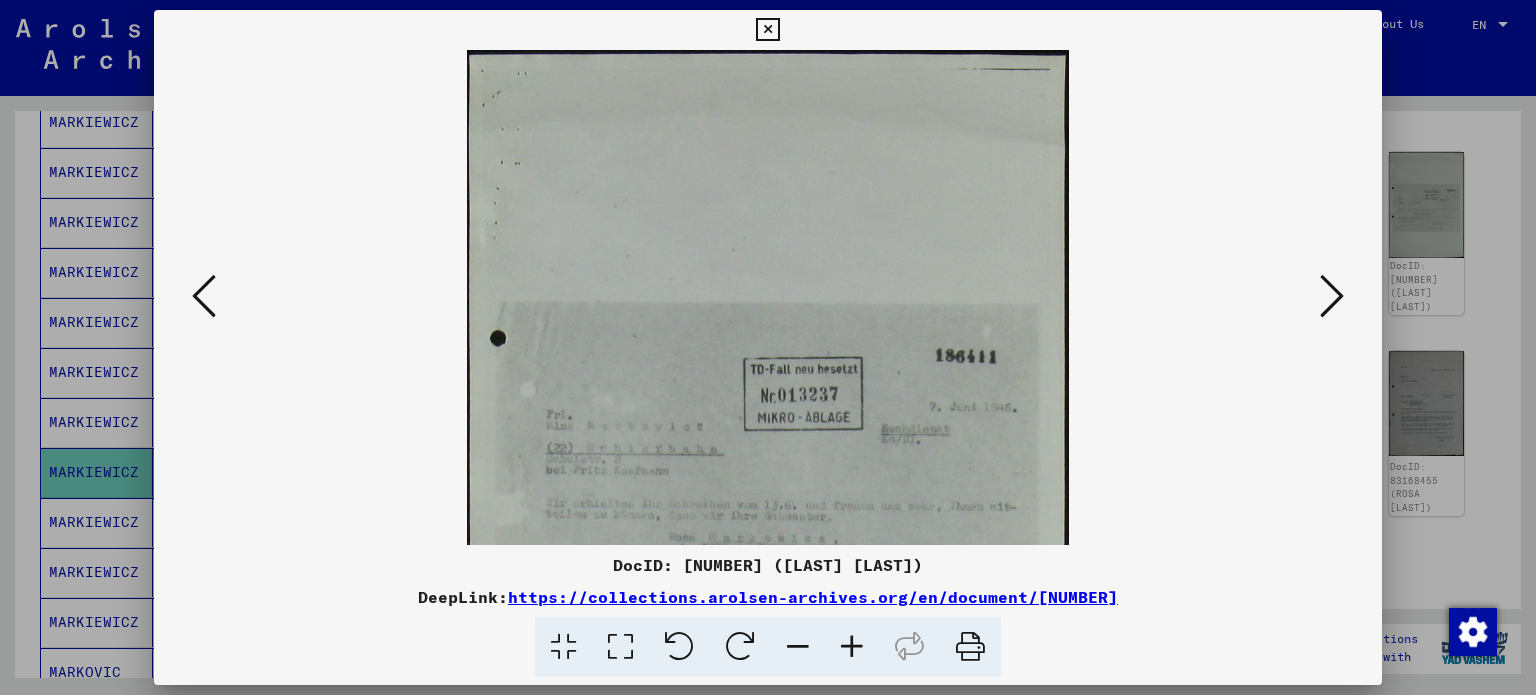 click at bounding box center [852, 647] 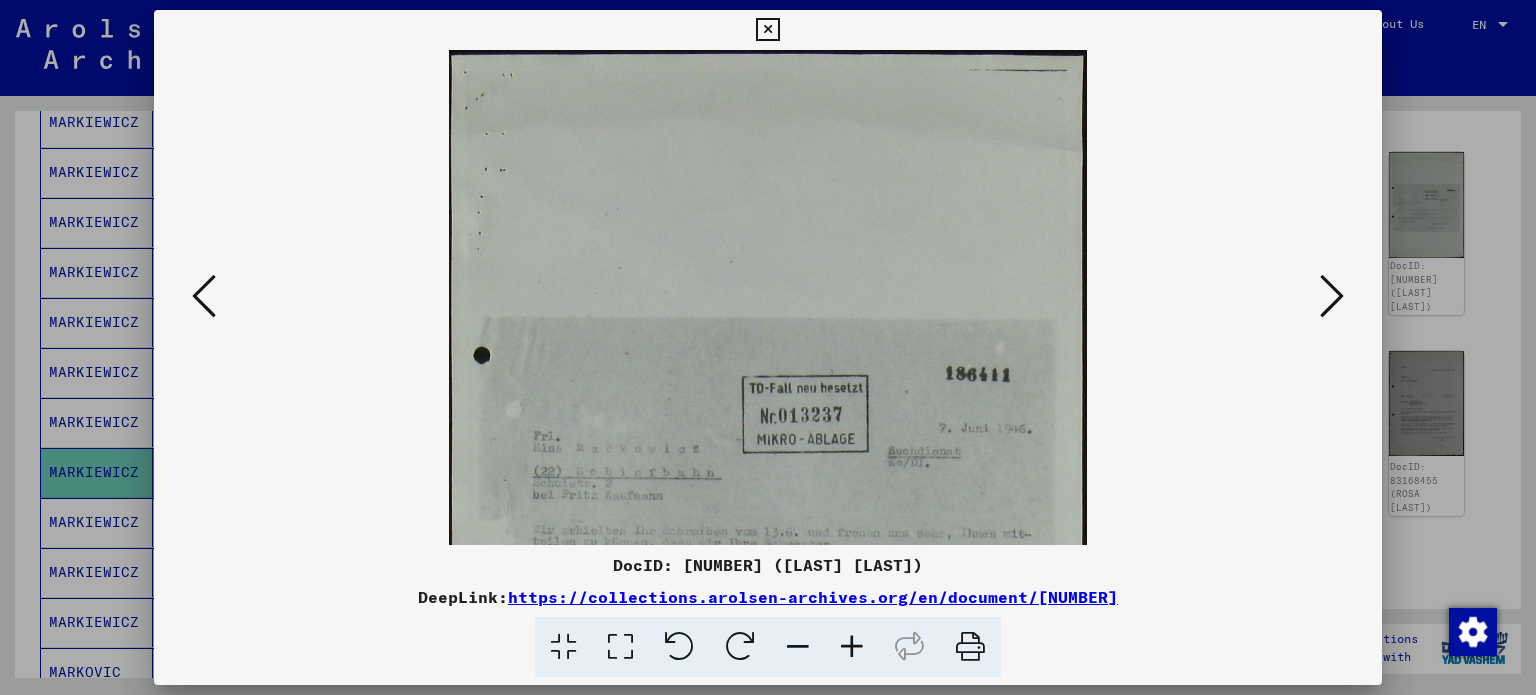 click at bounding box center (852, 647) 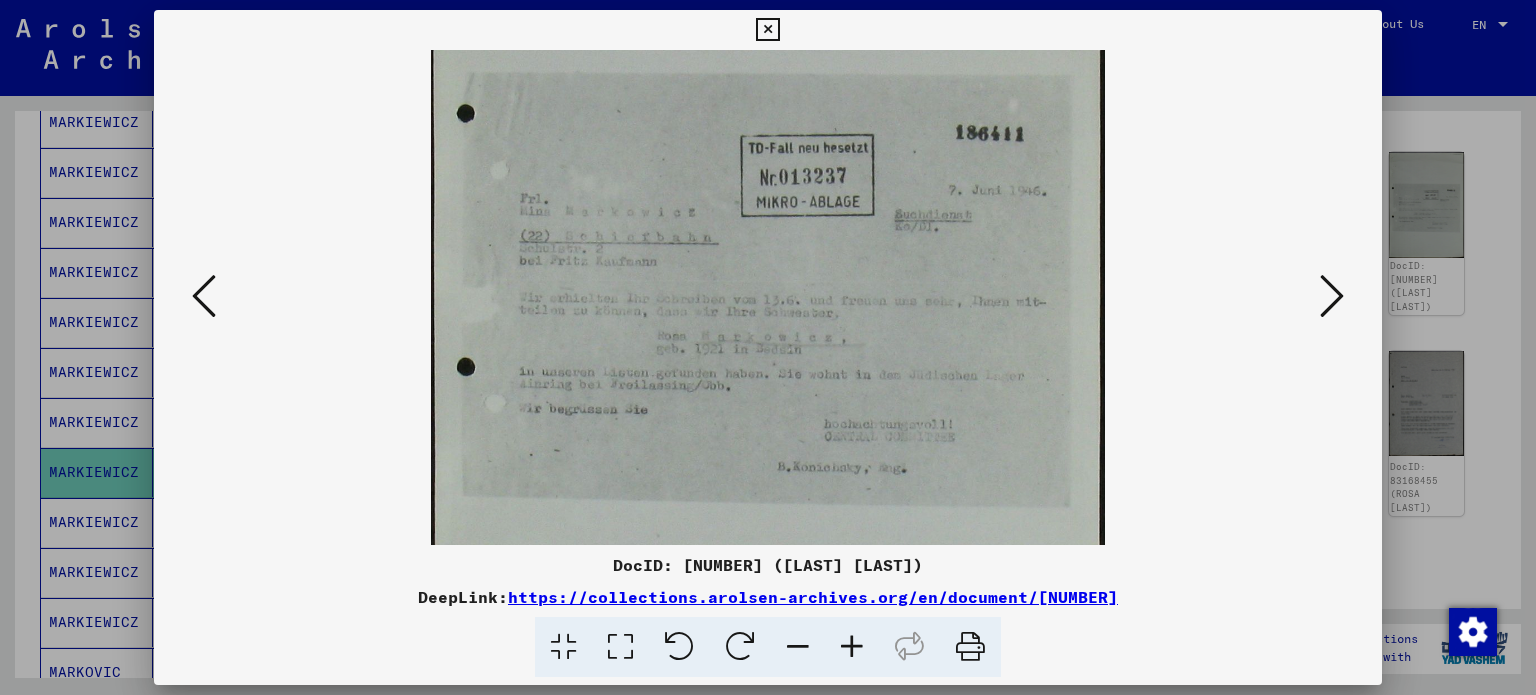 scroll, scrollTop: 292, scrollLeft: 0, axis: vertical 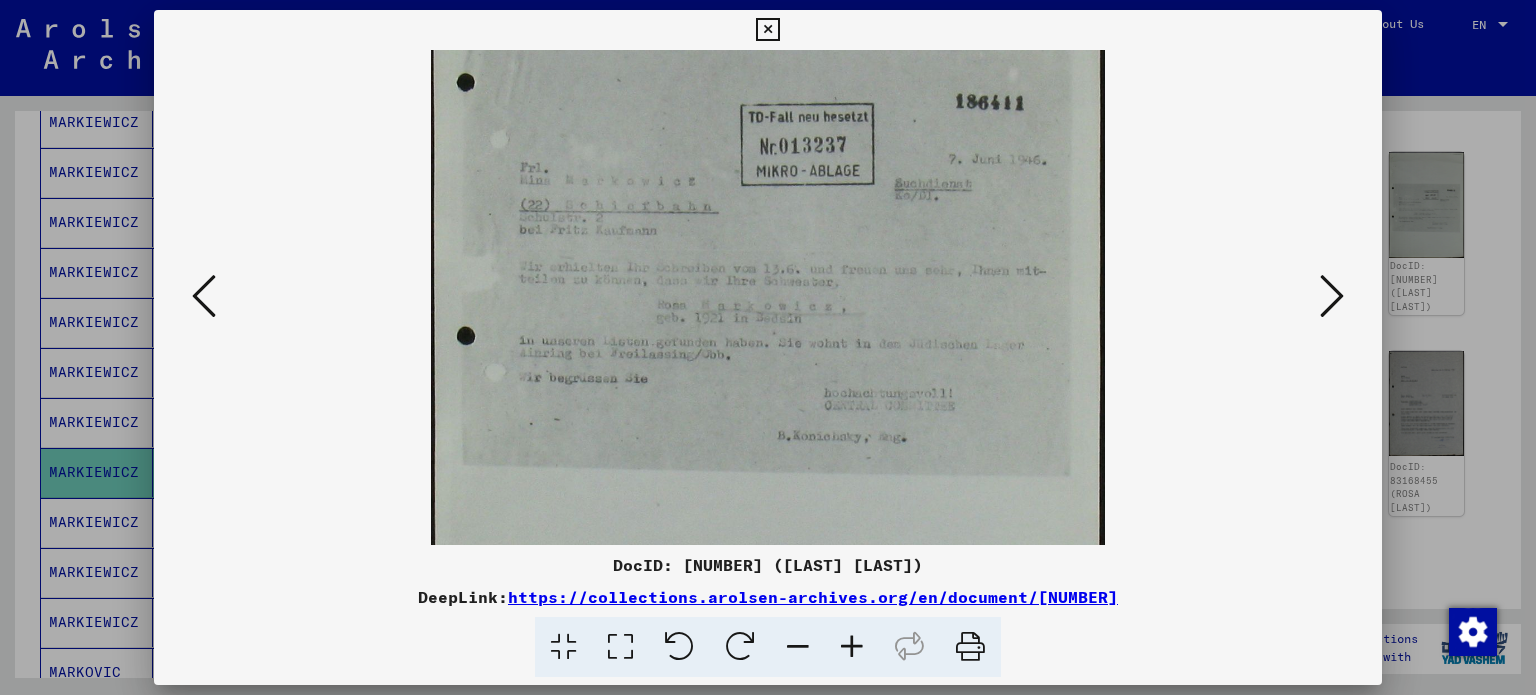 drag, startPoint x: 810, startPoint y: 307, endPoint x: 811, endPoint y: 17, distance: 290.0017 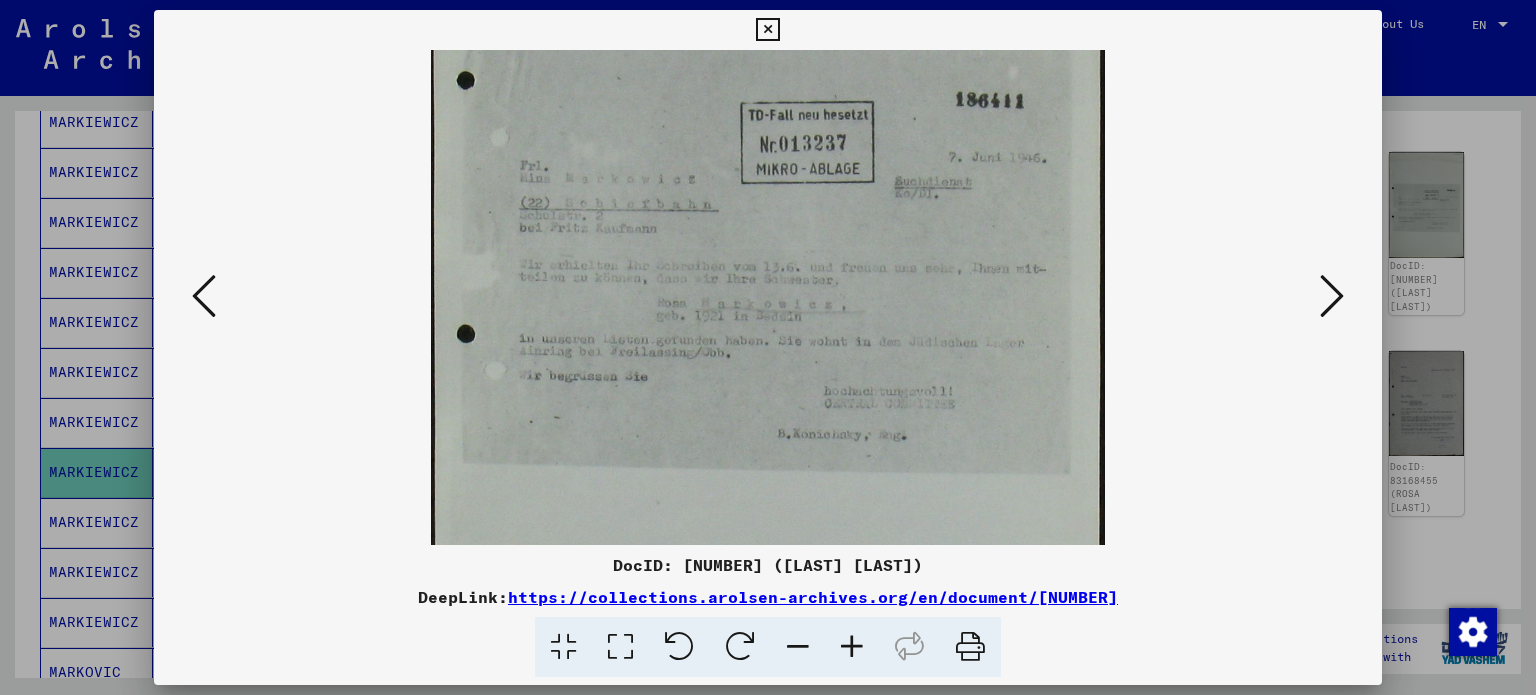 click at bounding box center (1332, 296) 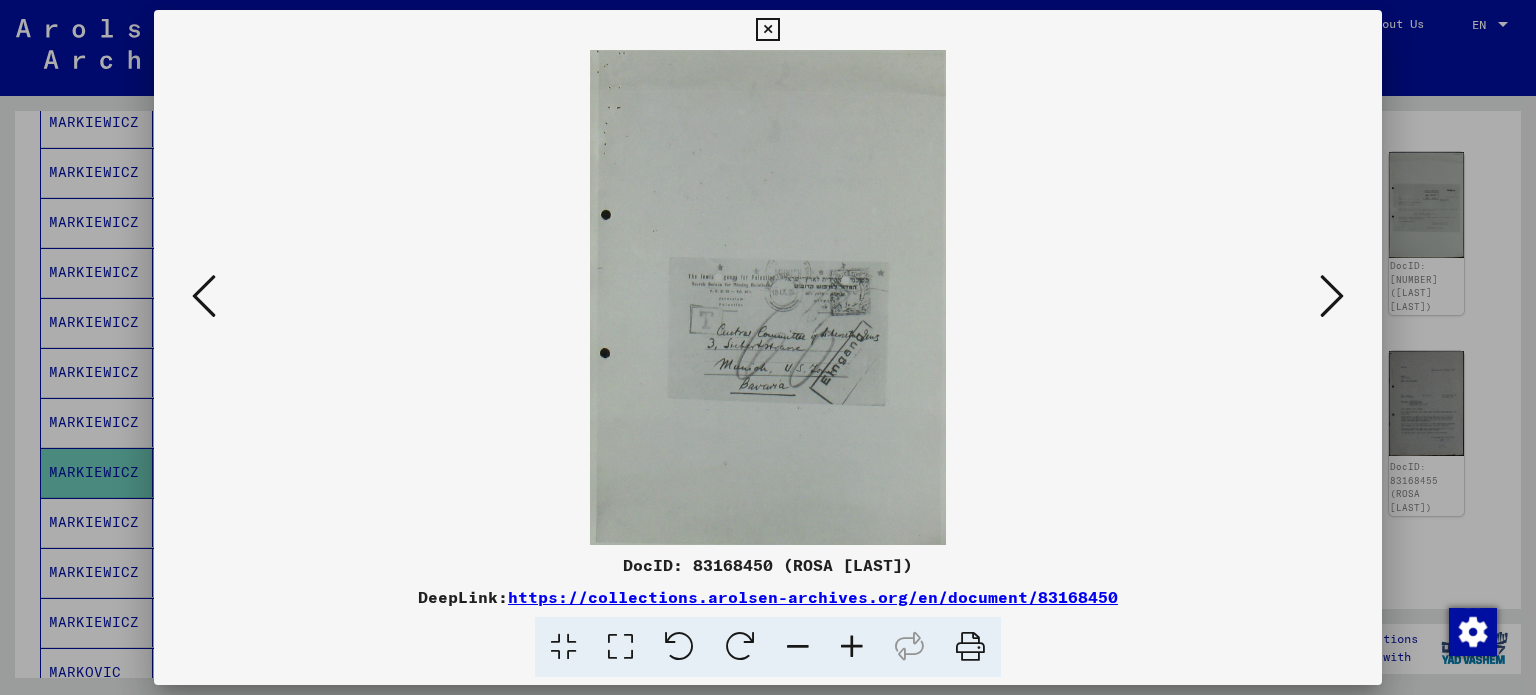 click at bounding box center (1332, 296) 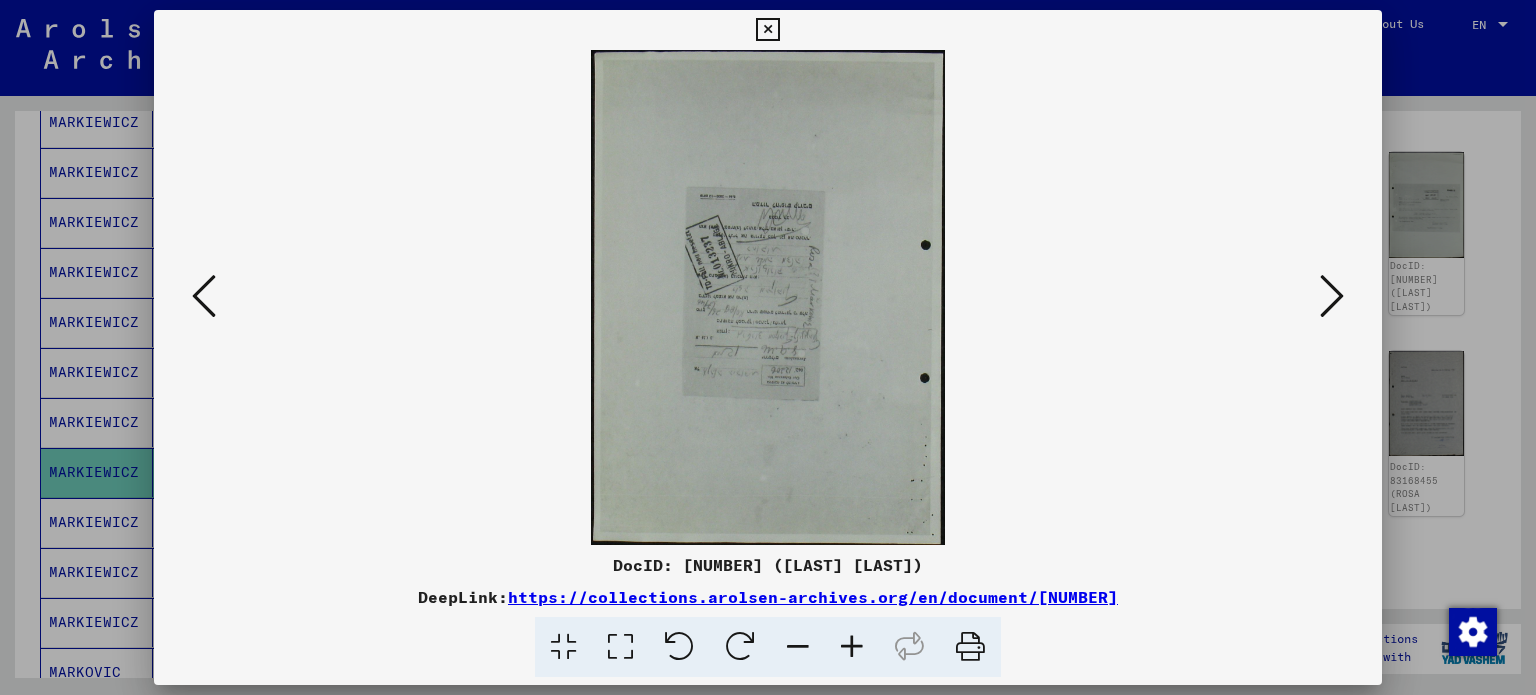 click at bounding box center (1332, 296) 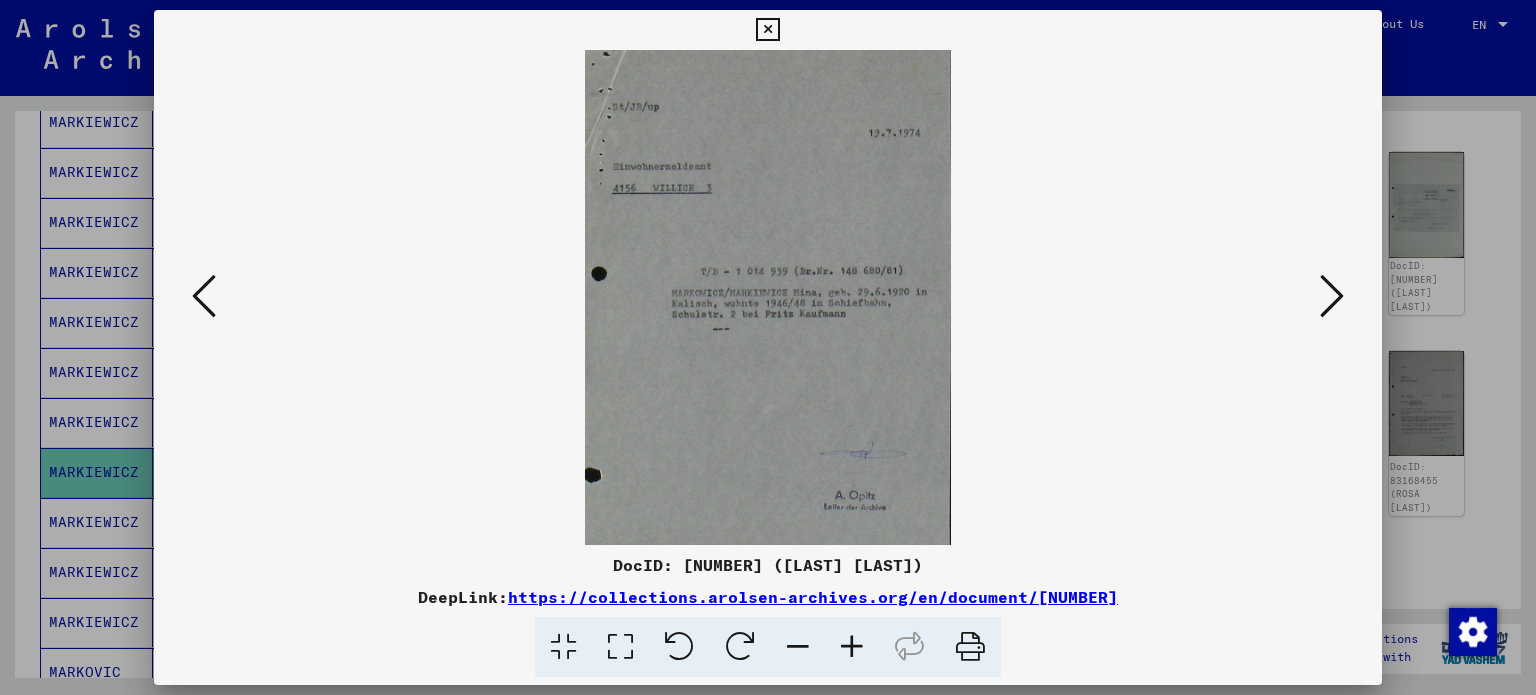 click at bounding box center [852, 647] 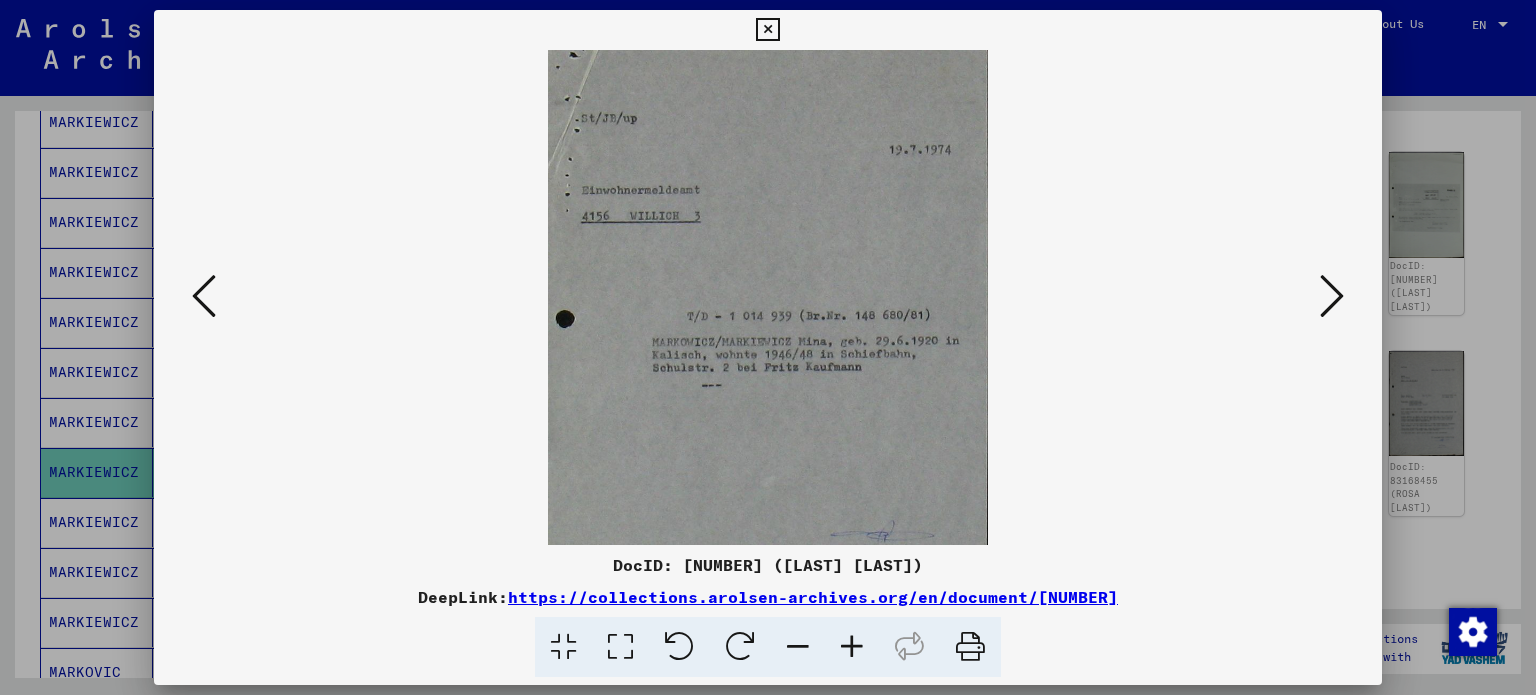 click at bounding box center (852, 647) 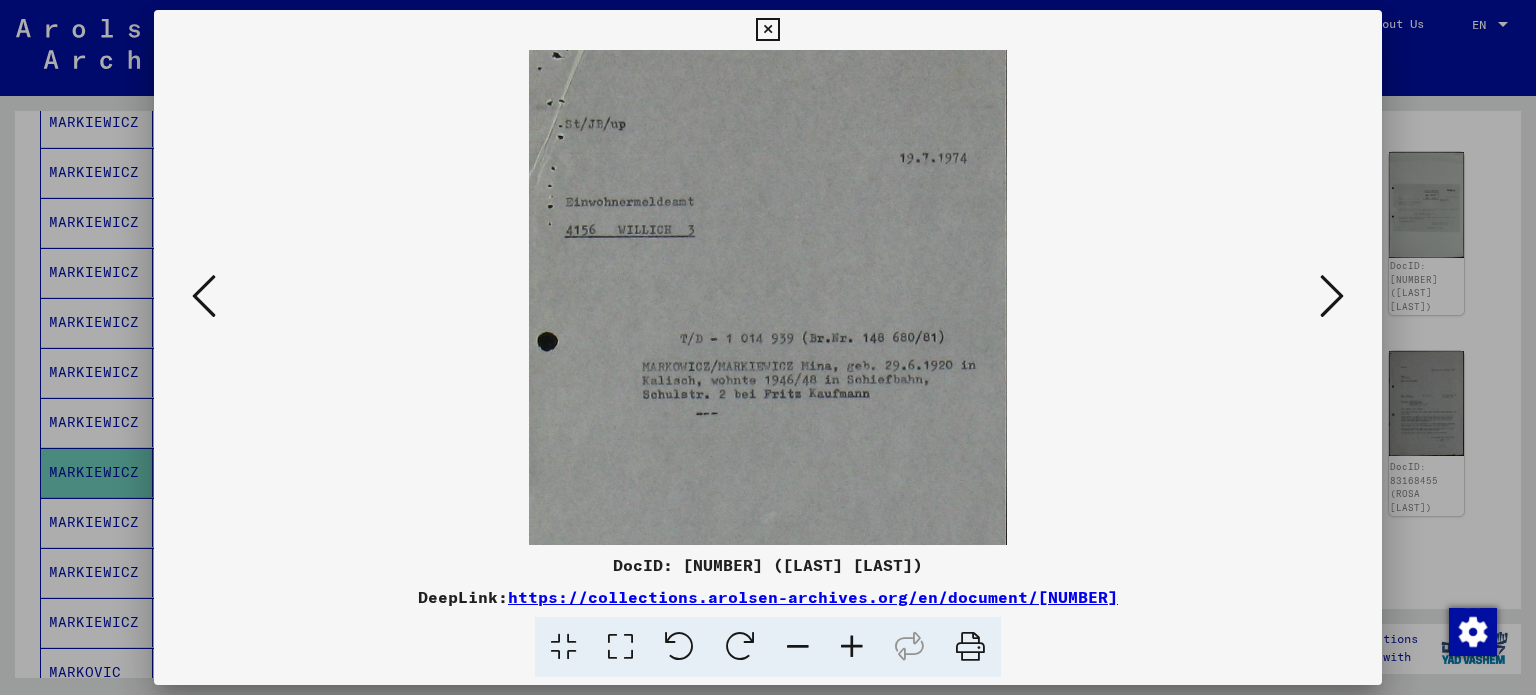 click at bounding box center [852, 647] 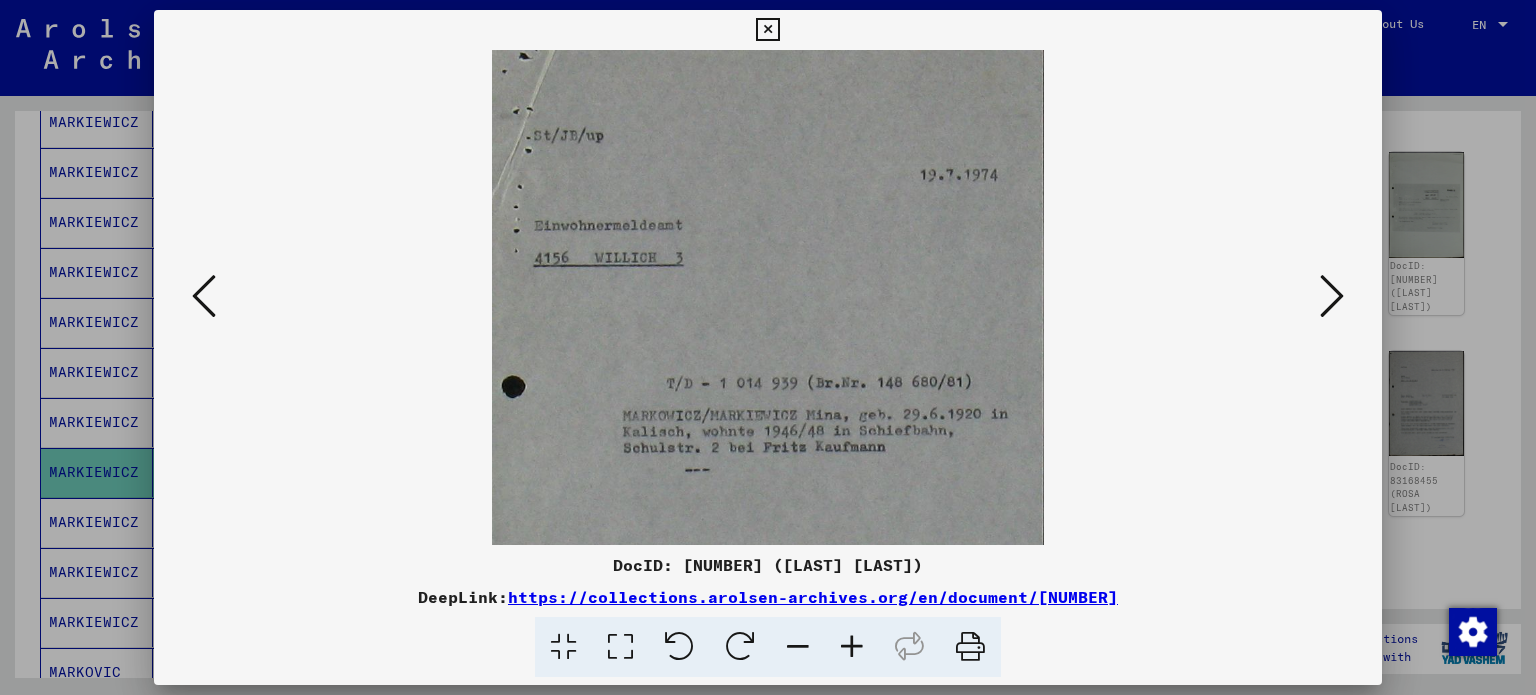 click at bounding box center [852, 647] 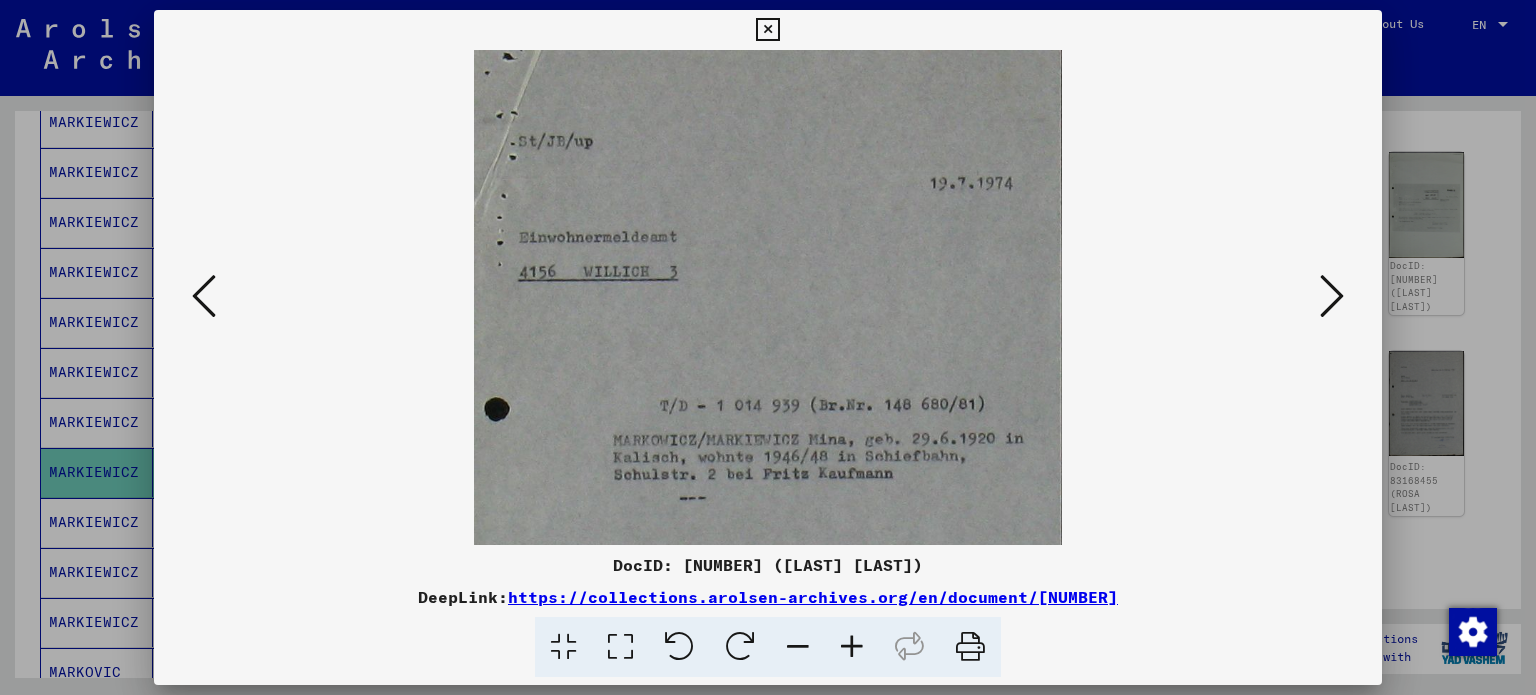 click at bounding box center [1332, 296] 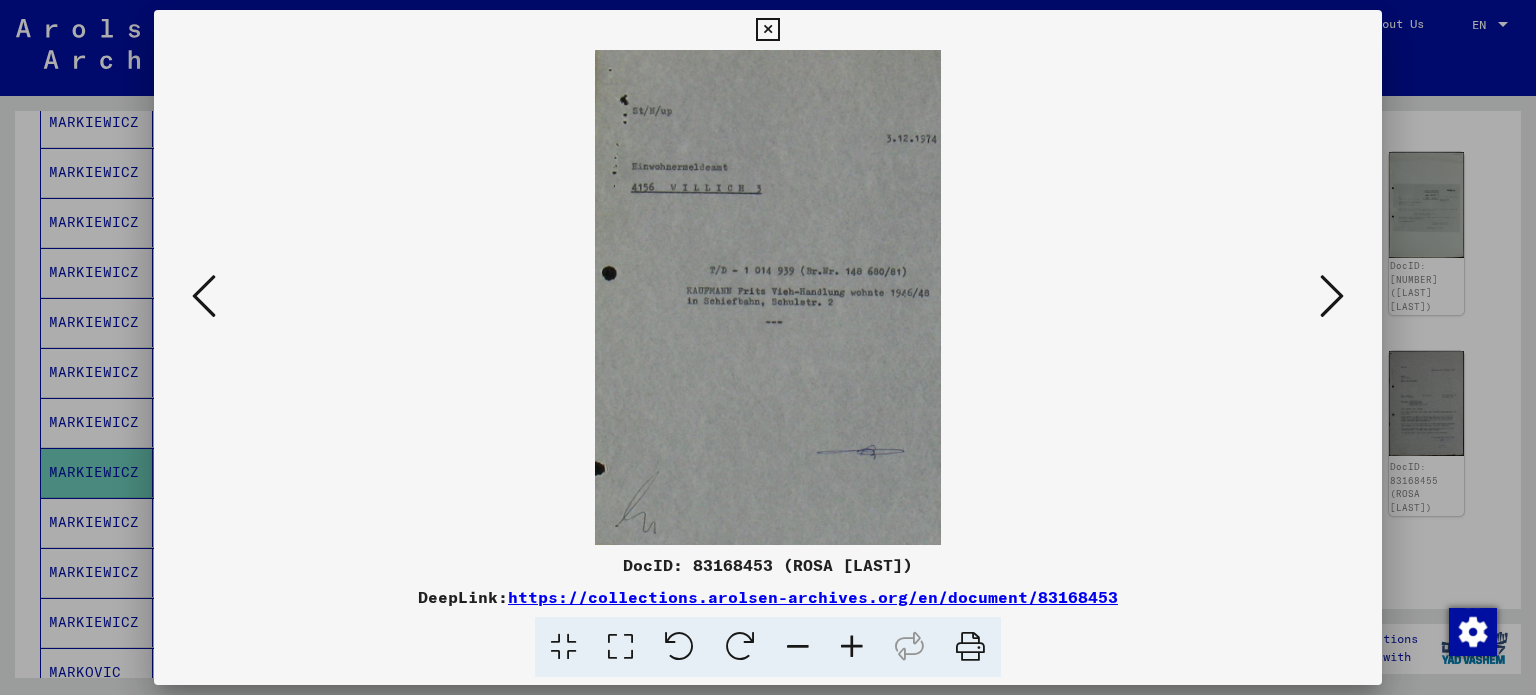 click at bounding box center (1332, 296) 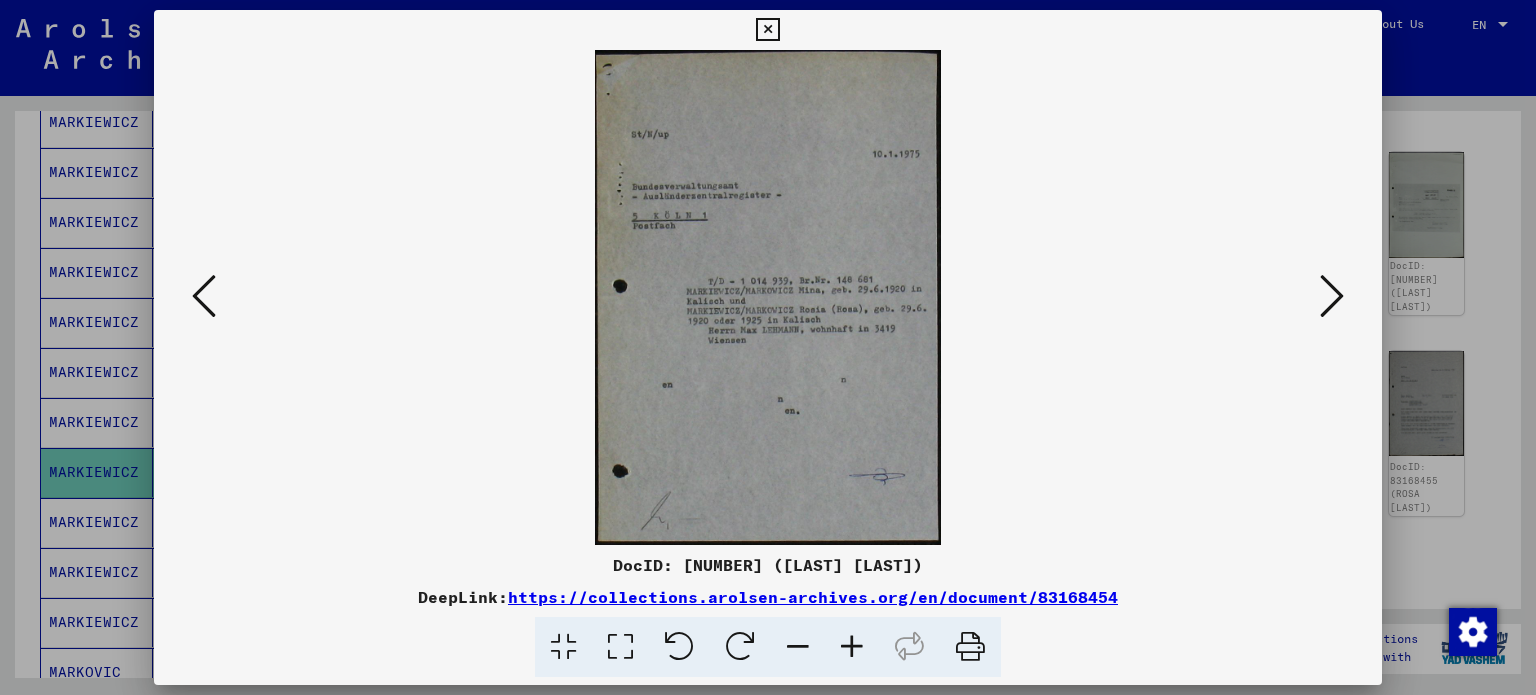 click at bounding box center (852, 647) 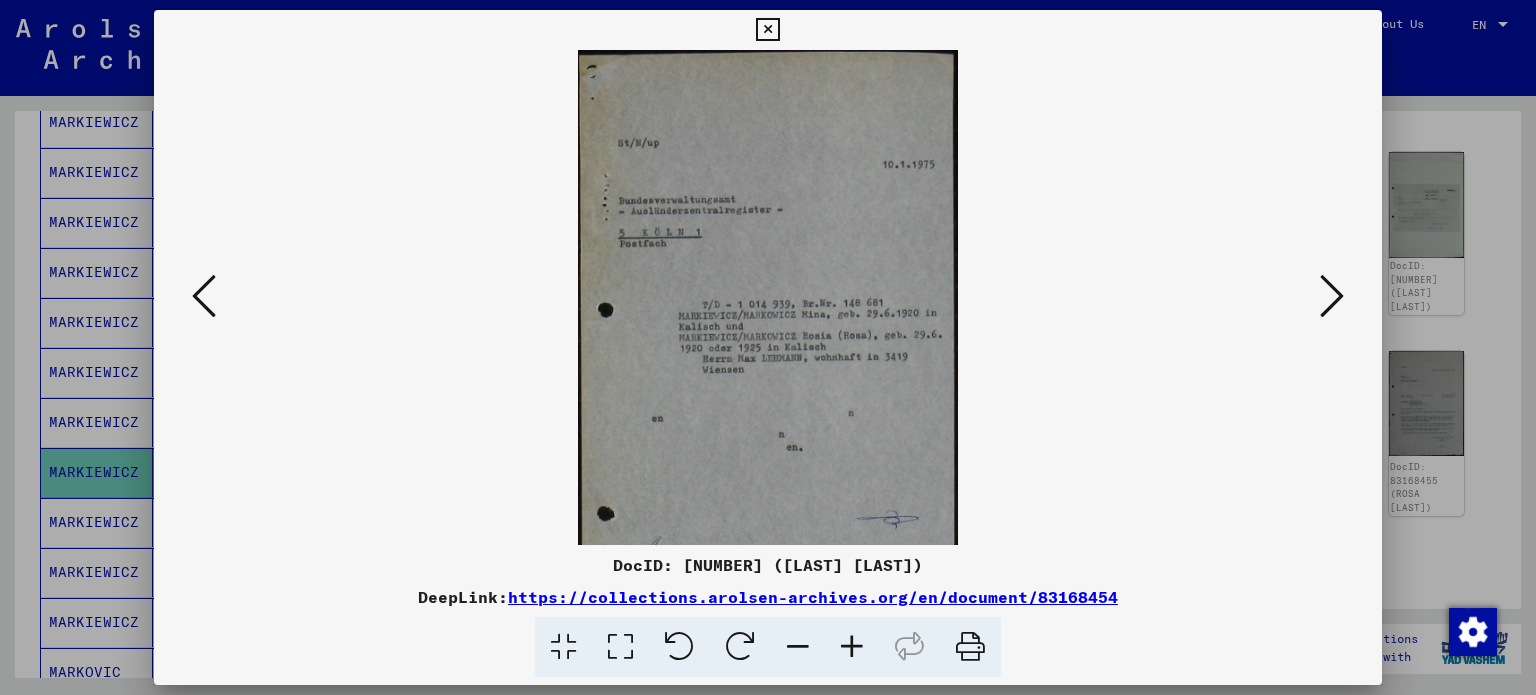 click at bounding box center [852, 647] 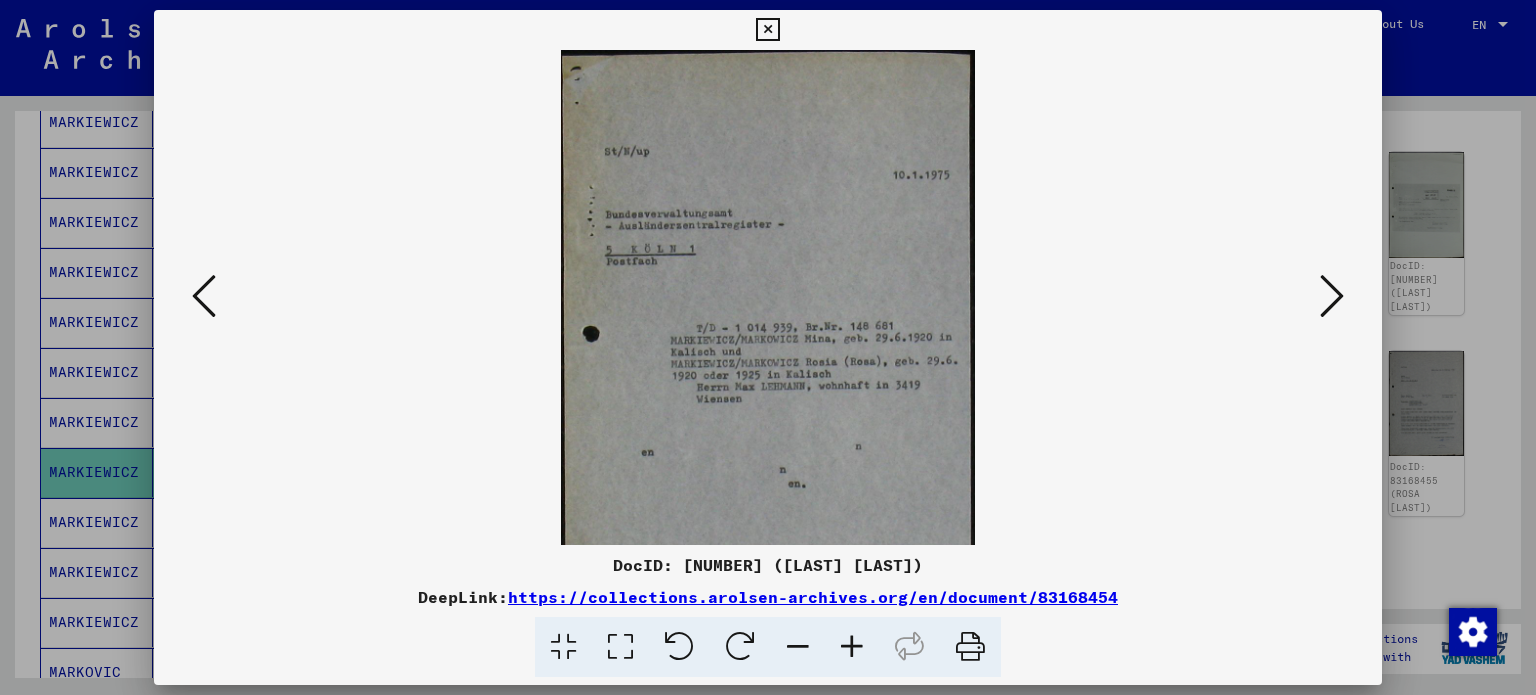 click at bounding box center (852, 647) 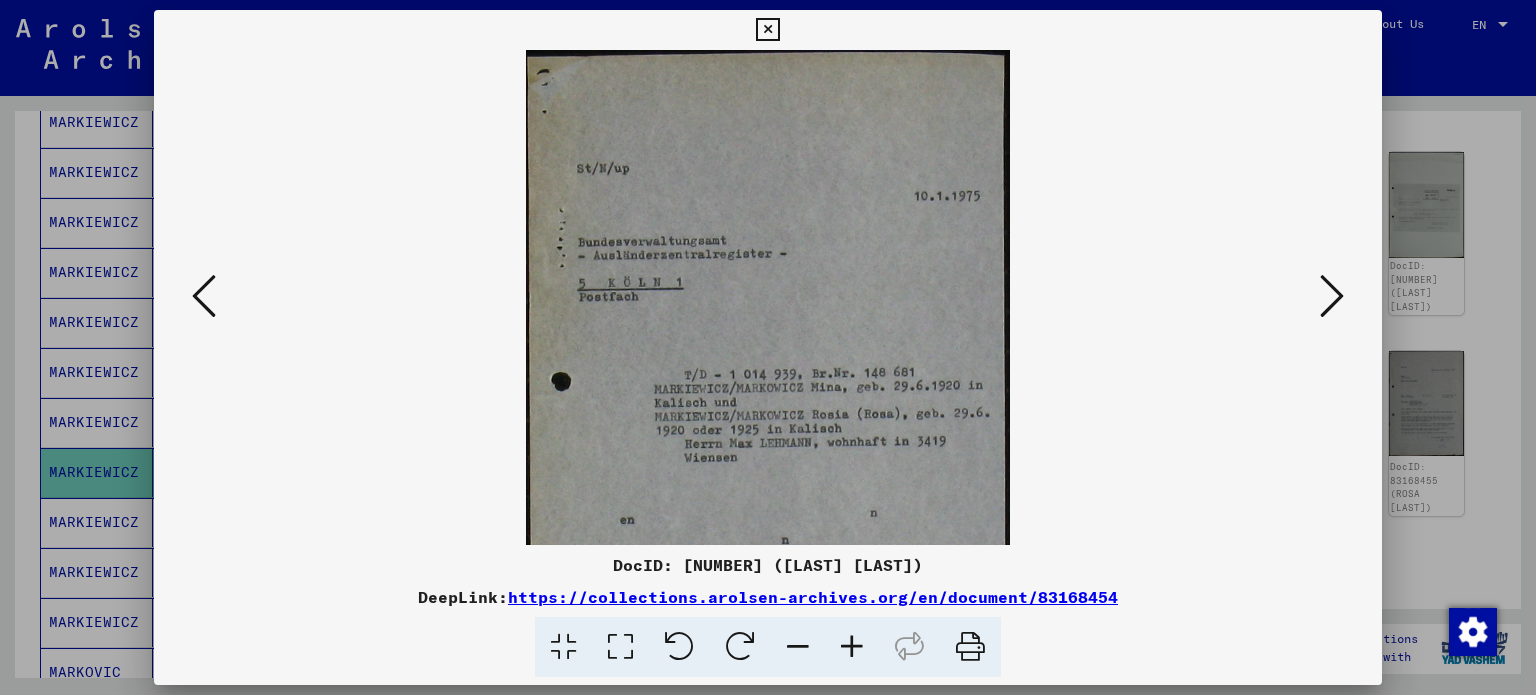 click at bounding box center [852, 647] 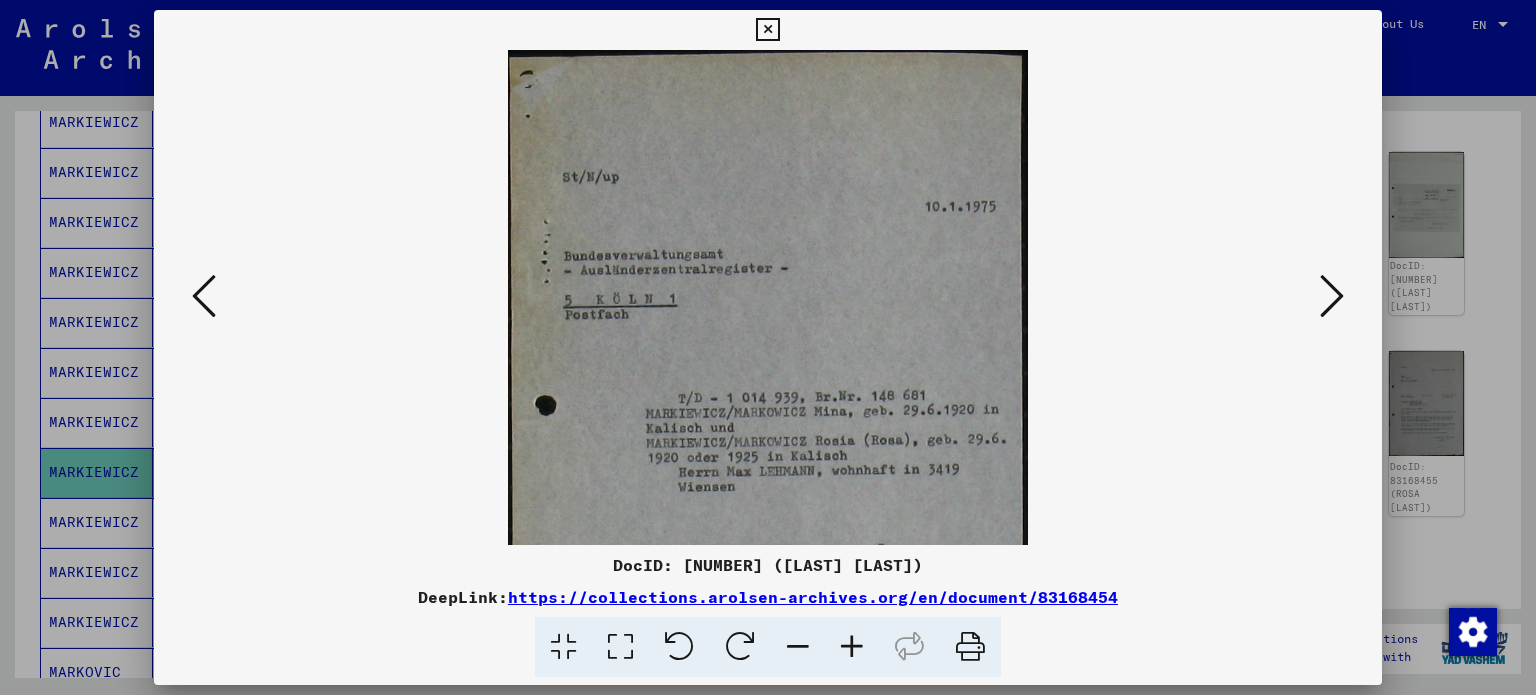 click at bounding box center [852, 647] 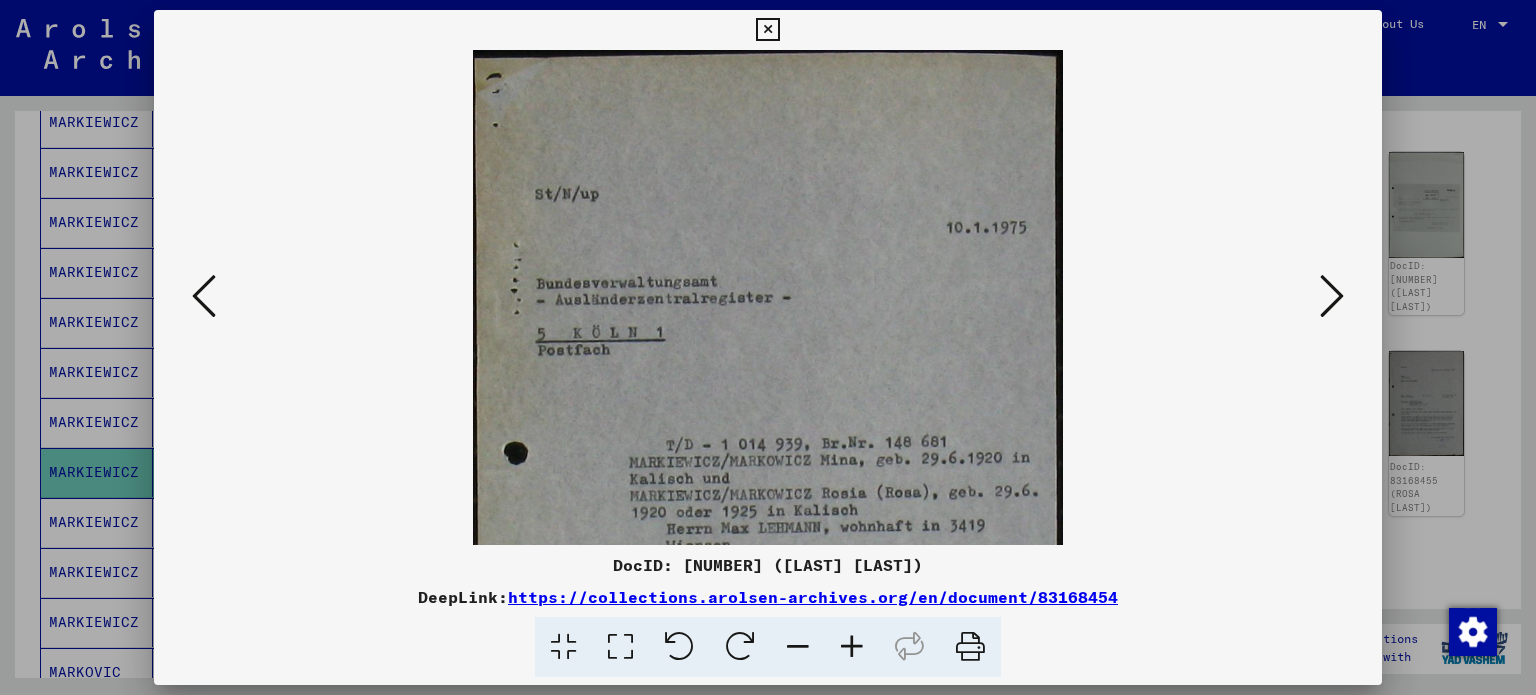 click at bounding box center (852, 647) 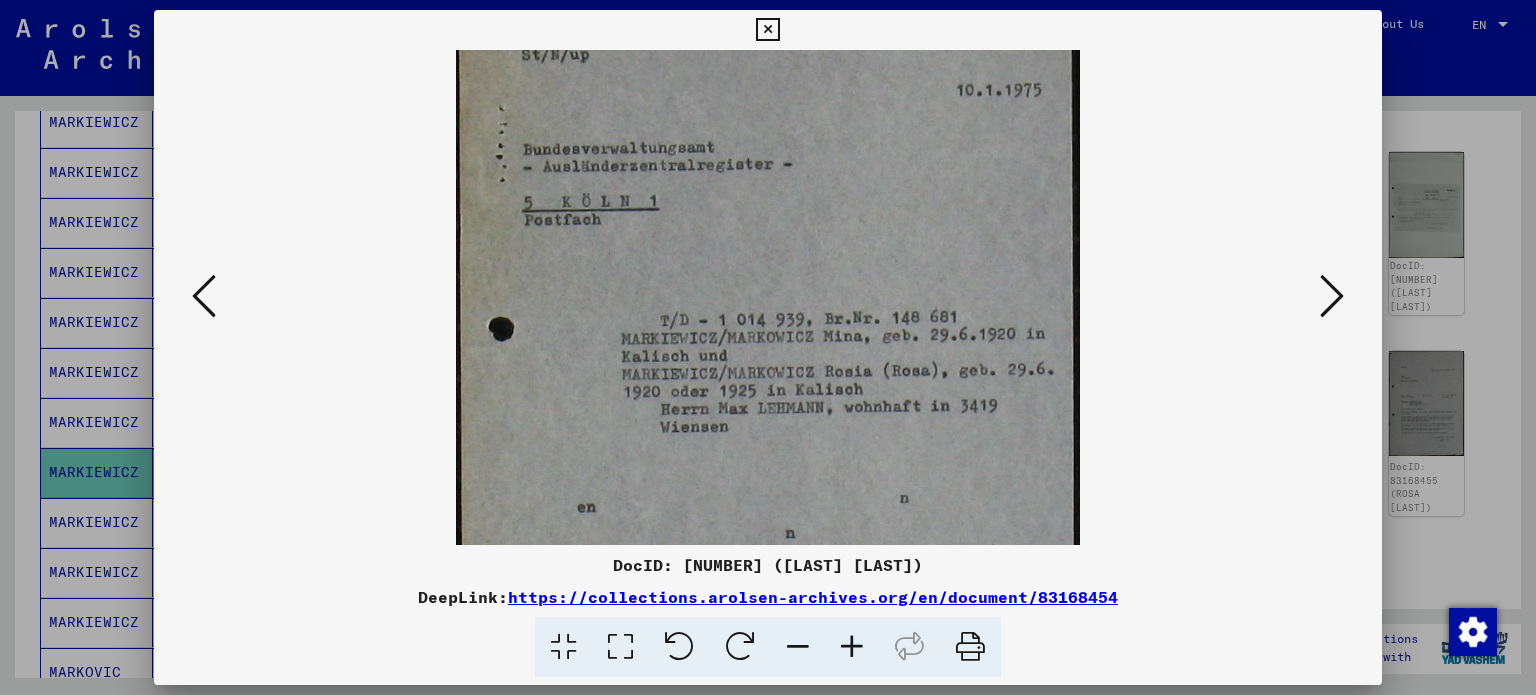 drag, startPoint x: 917, startPoint y: 411, endPoint x: 911, endPoint y: 288, distance: 123.146255 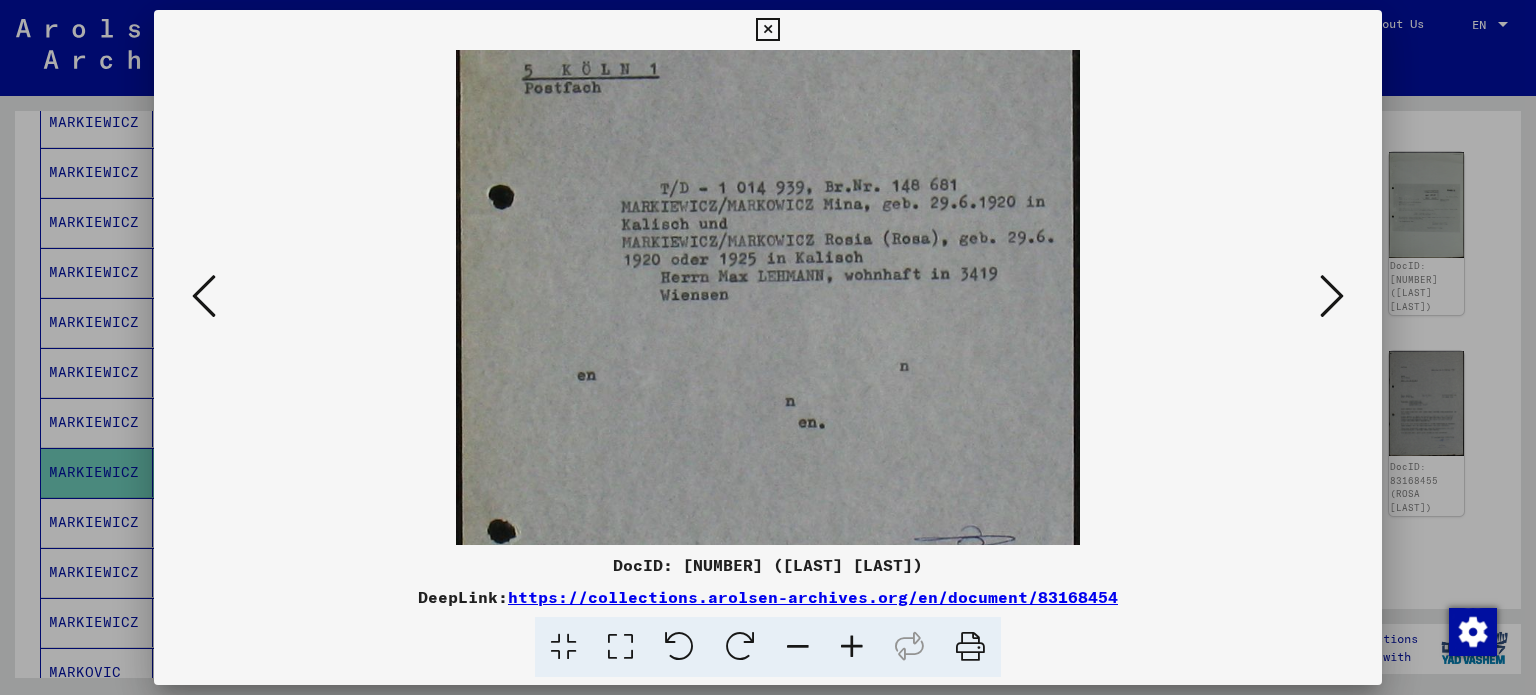 drag, startPoint x: 960, startPoint y: 372, endPoint x: 1022, endPoint y: 233, distance: 152.20053 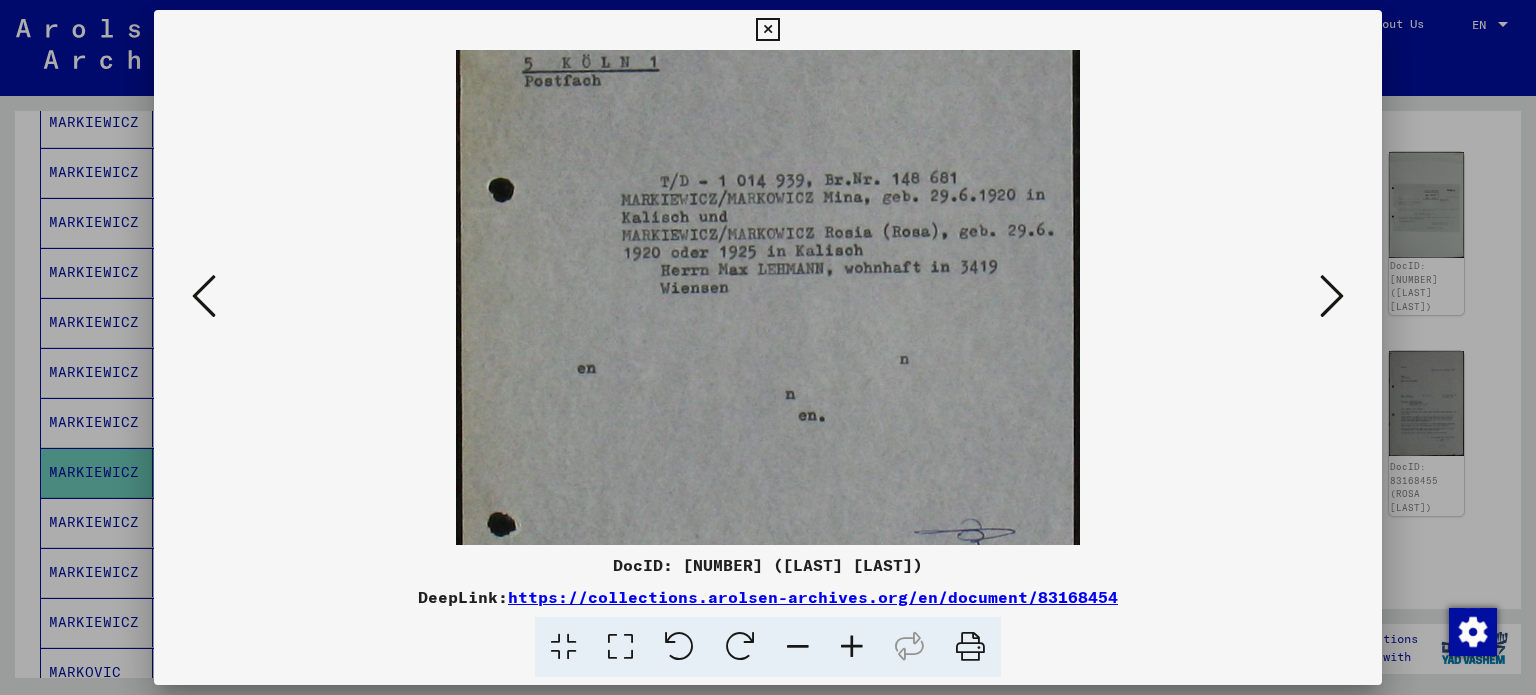 click at bounding box center (768, 347) 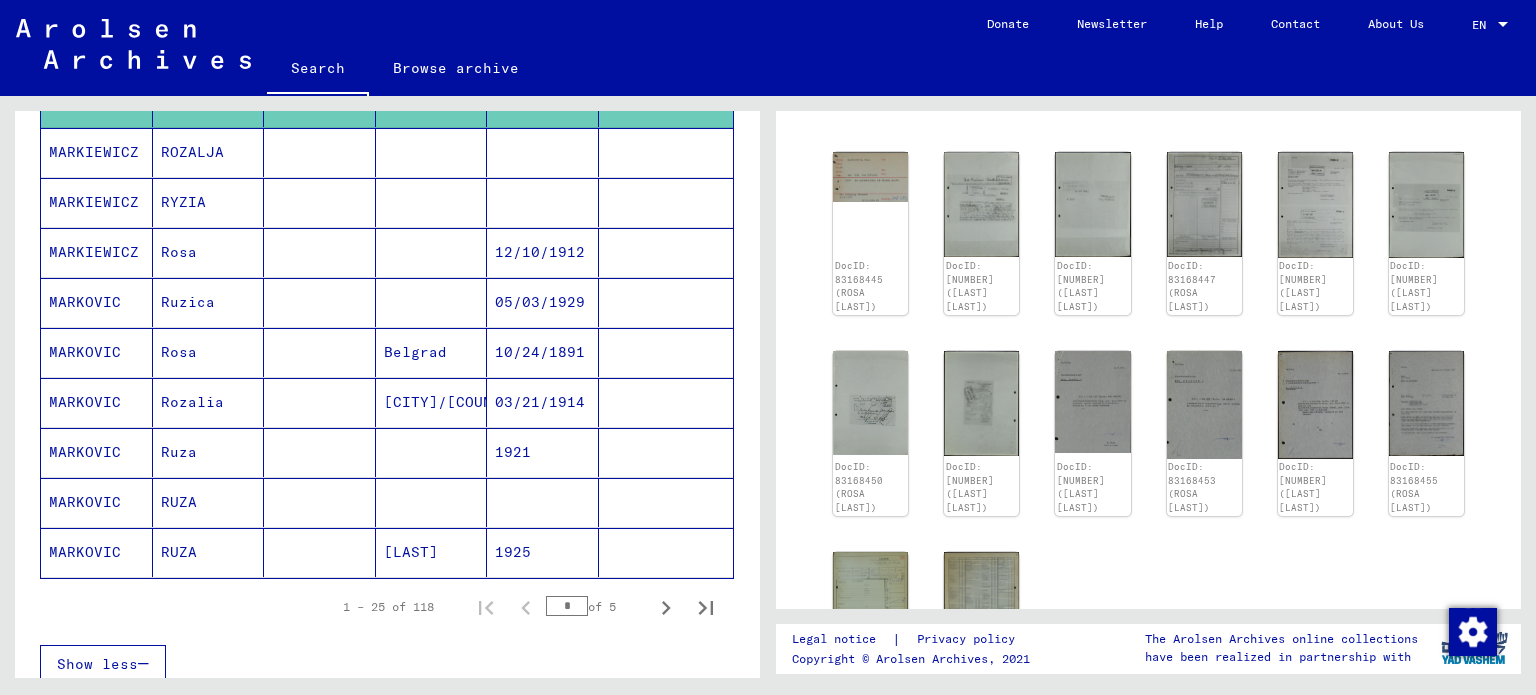 scroll, scrollTop: 1107, scrollLeft: 0, axis: vertical 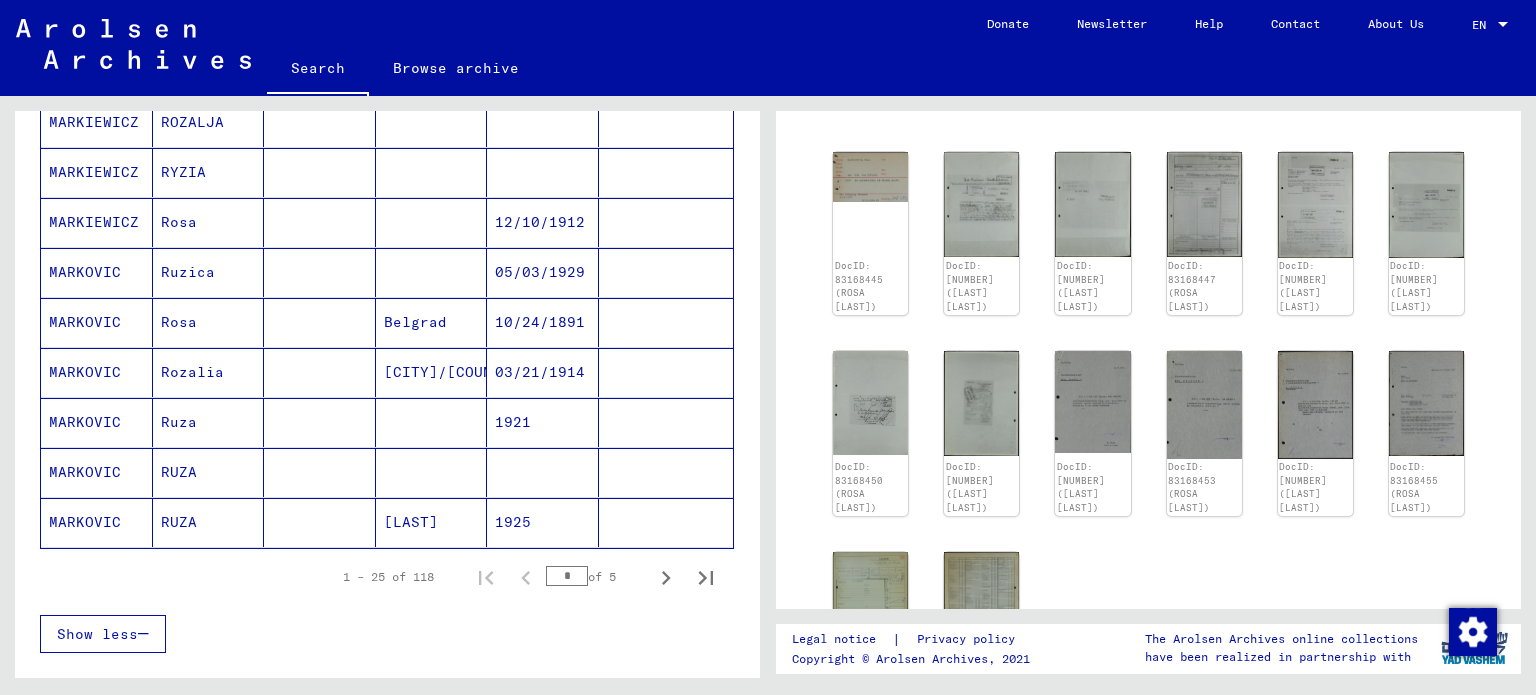click on "RUZA" 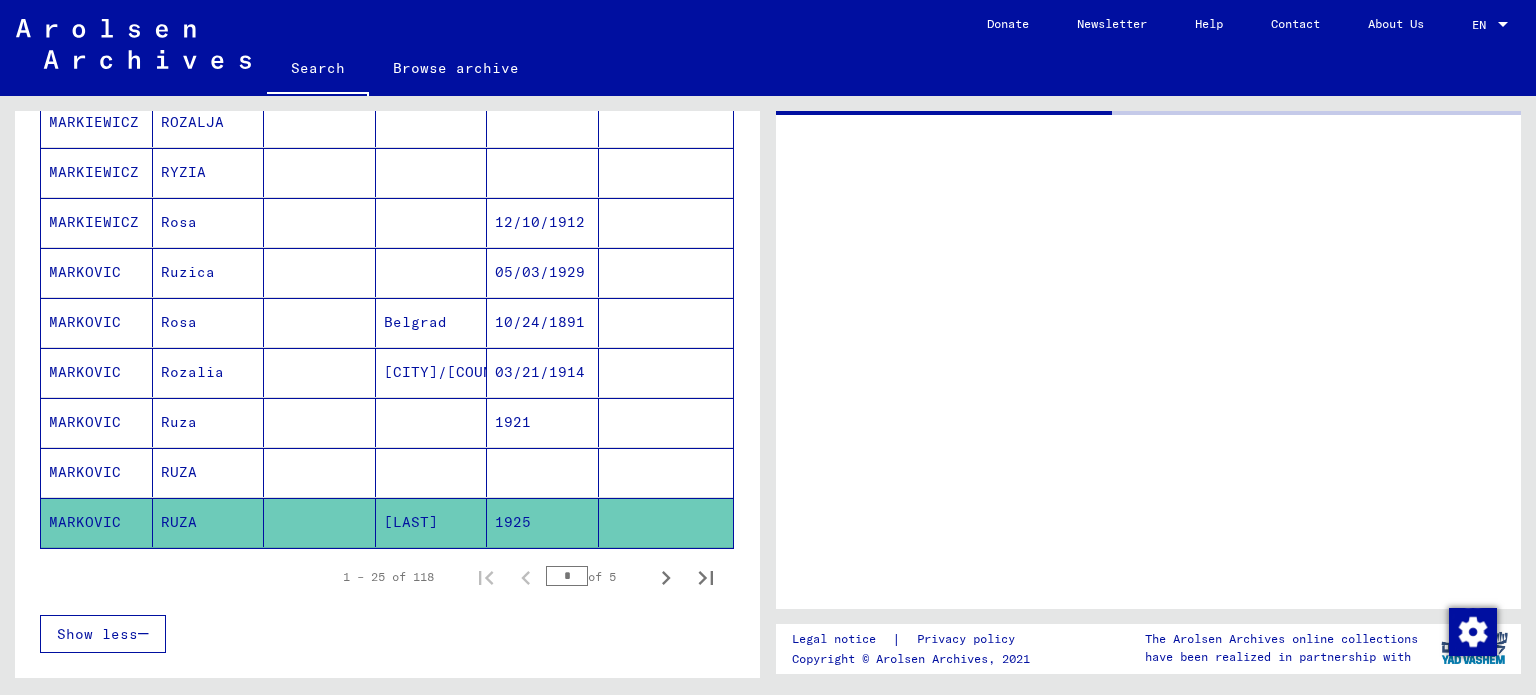 scroll, scrollTop: 0, scrollLeft: 0, axis: both 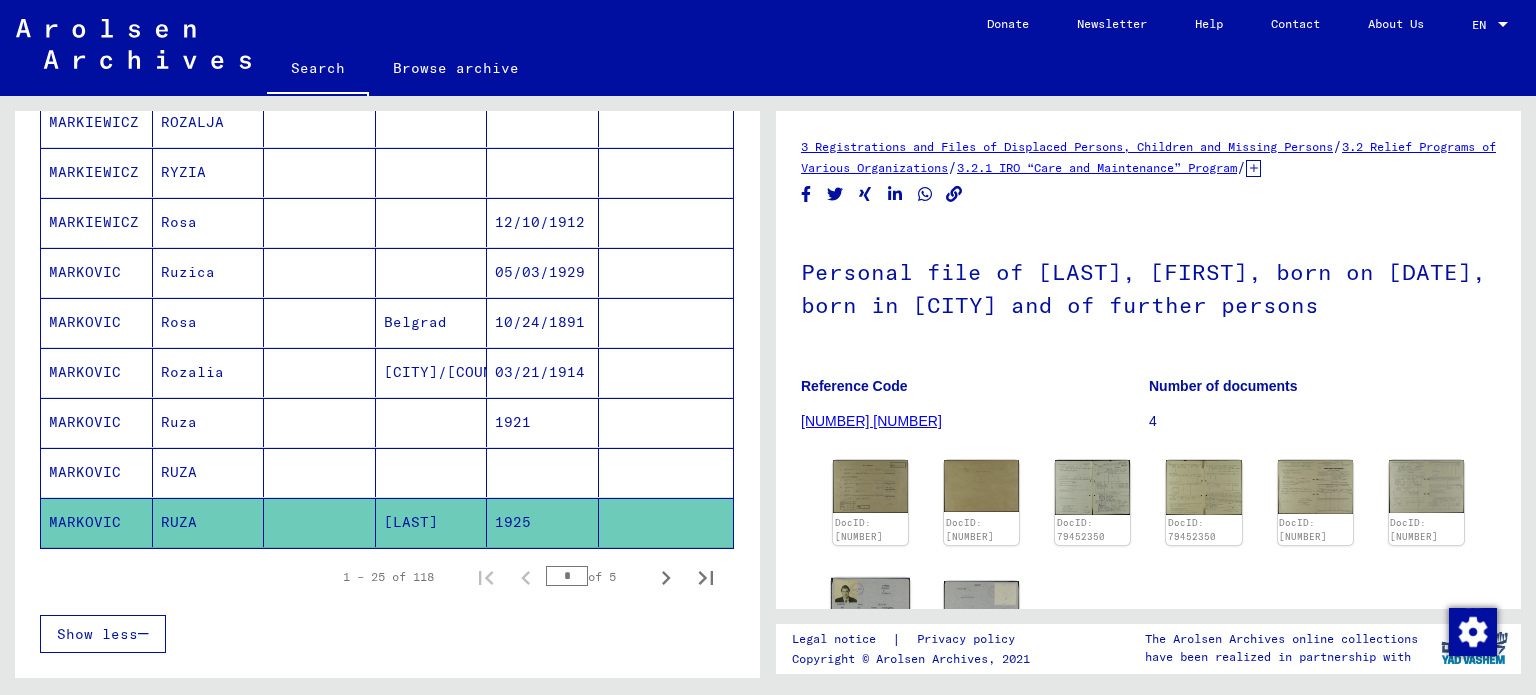 click 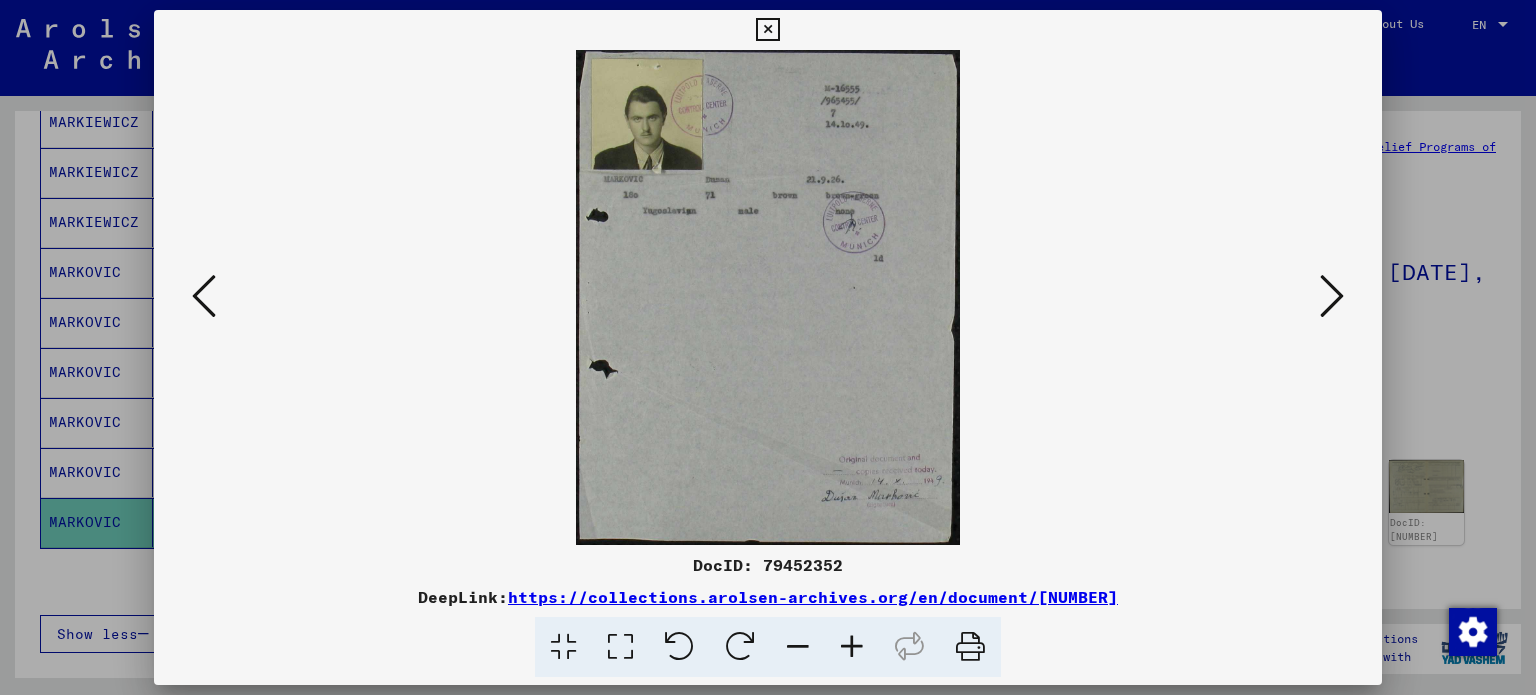 click at bounding box center [768, 347] 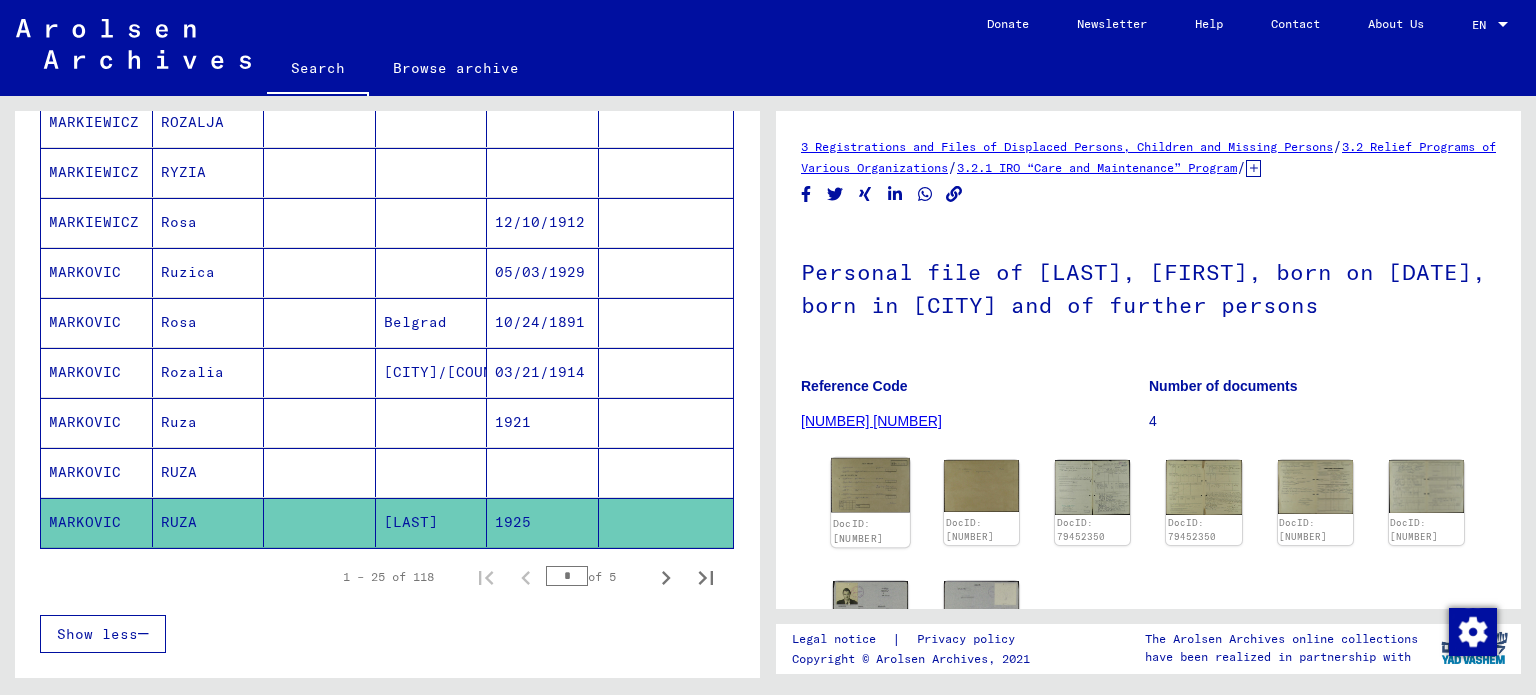 click 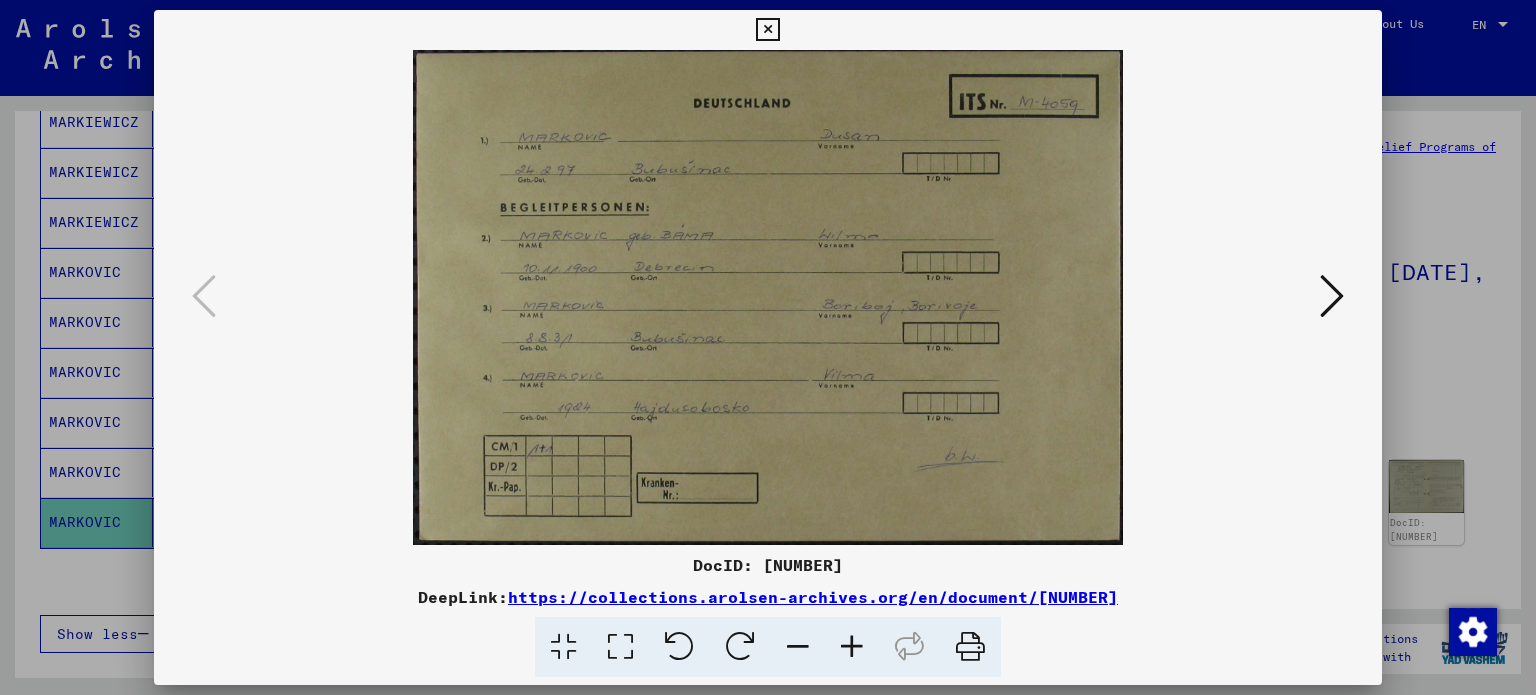 click at bounding box center [768, 297] 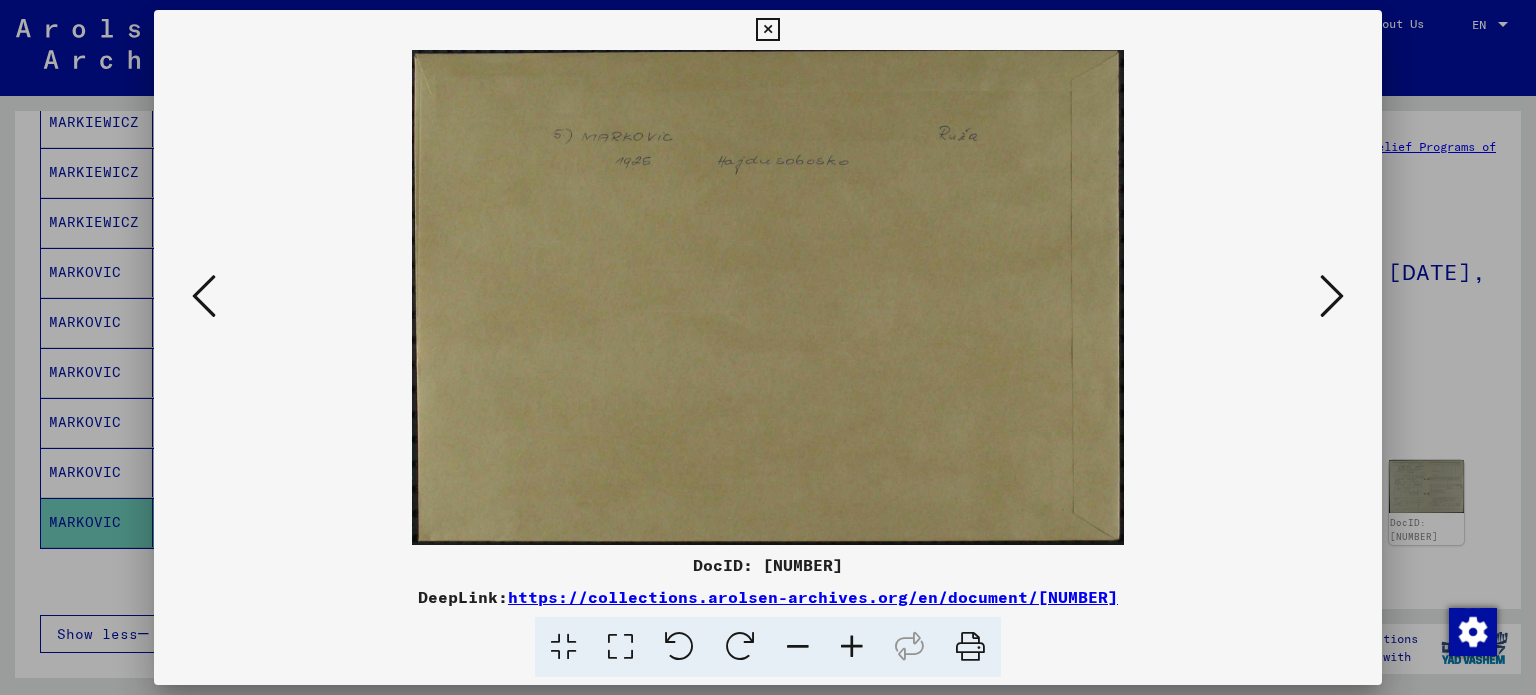 click at bounding box center [1332, 296] 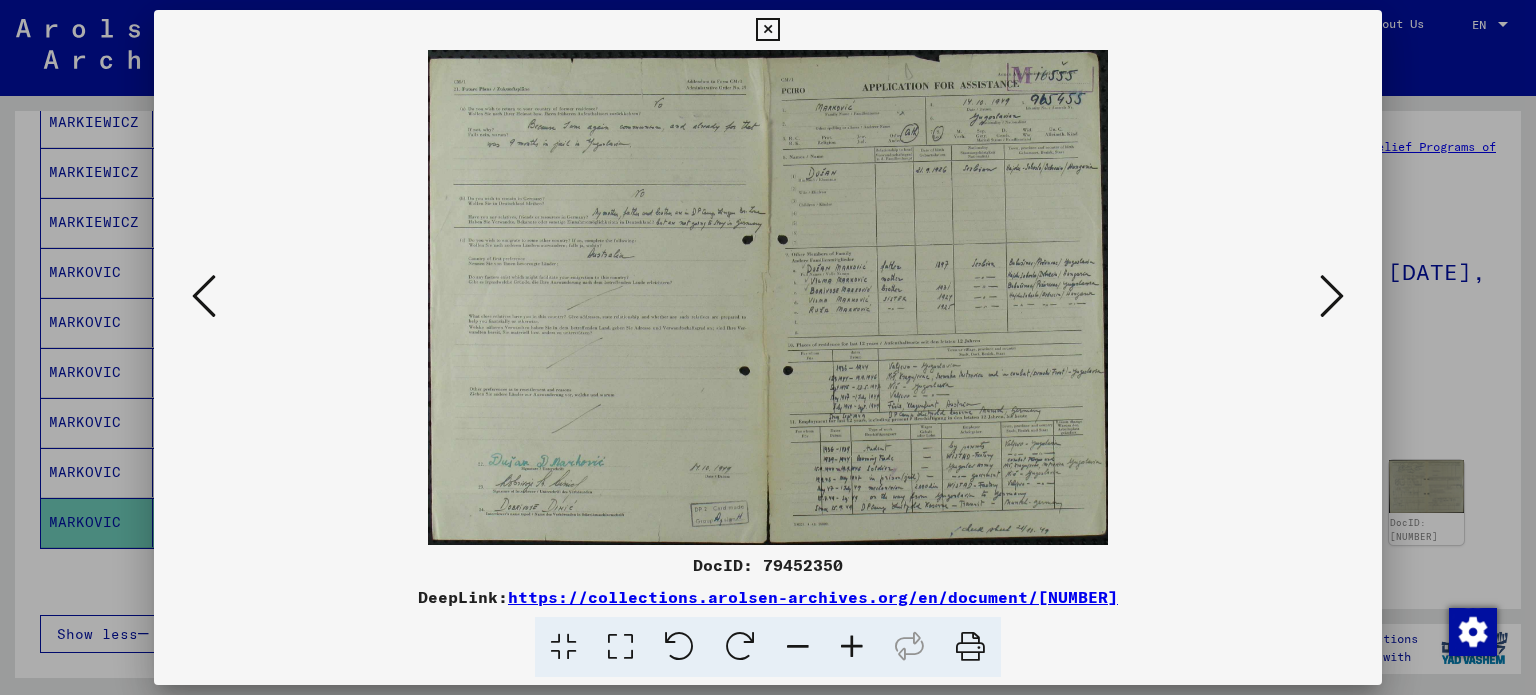 click at bounding box center [1332, 296] 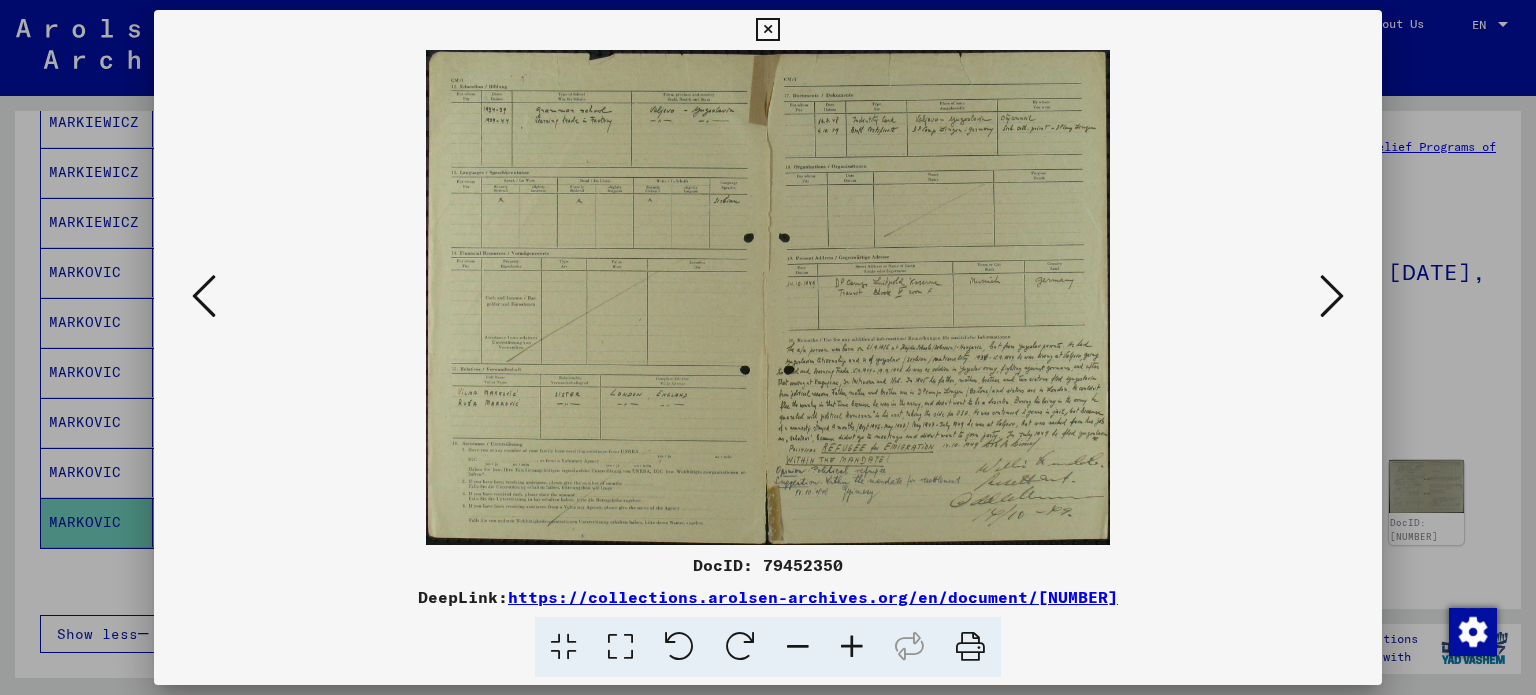 click at bounding box center (1332, 296) 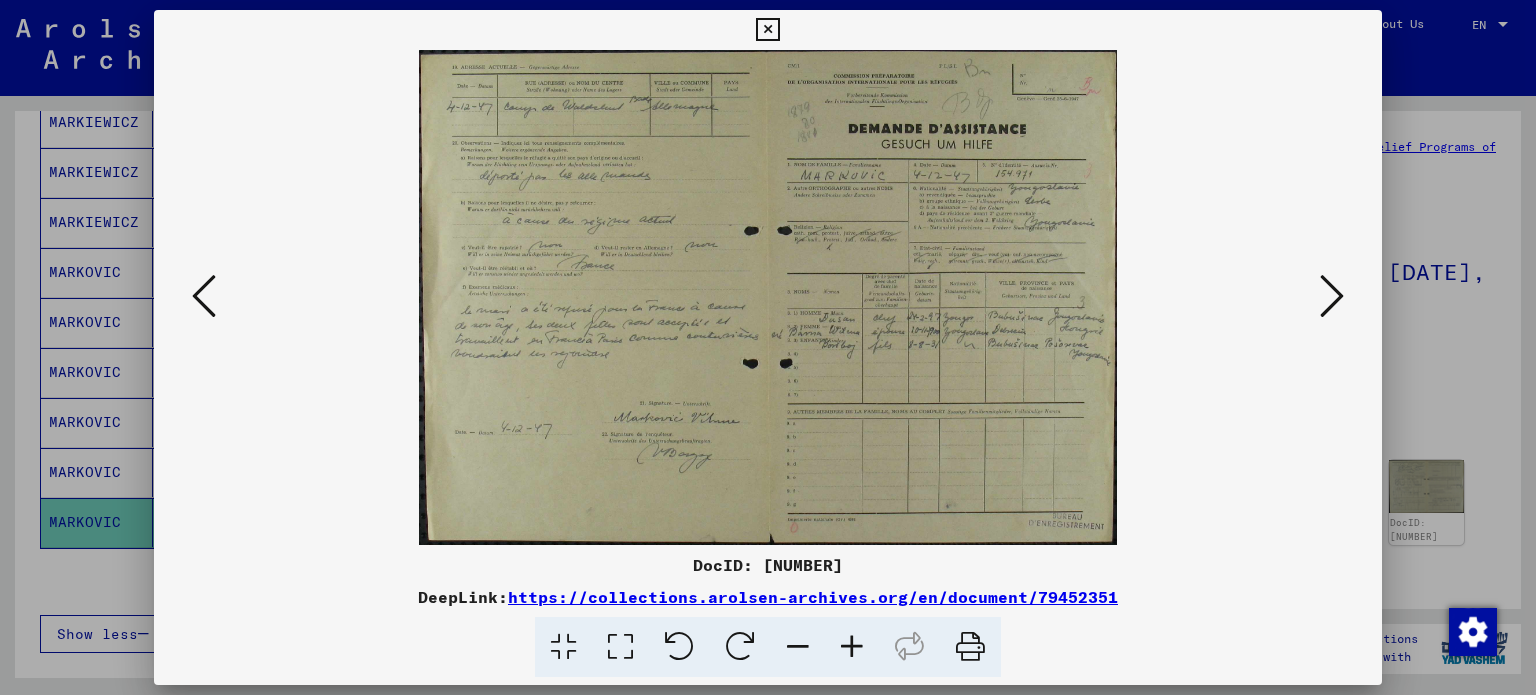 click at bounding box center (852, 647) 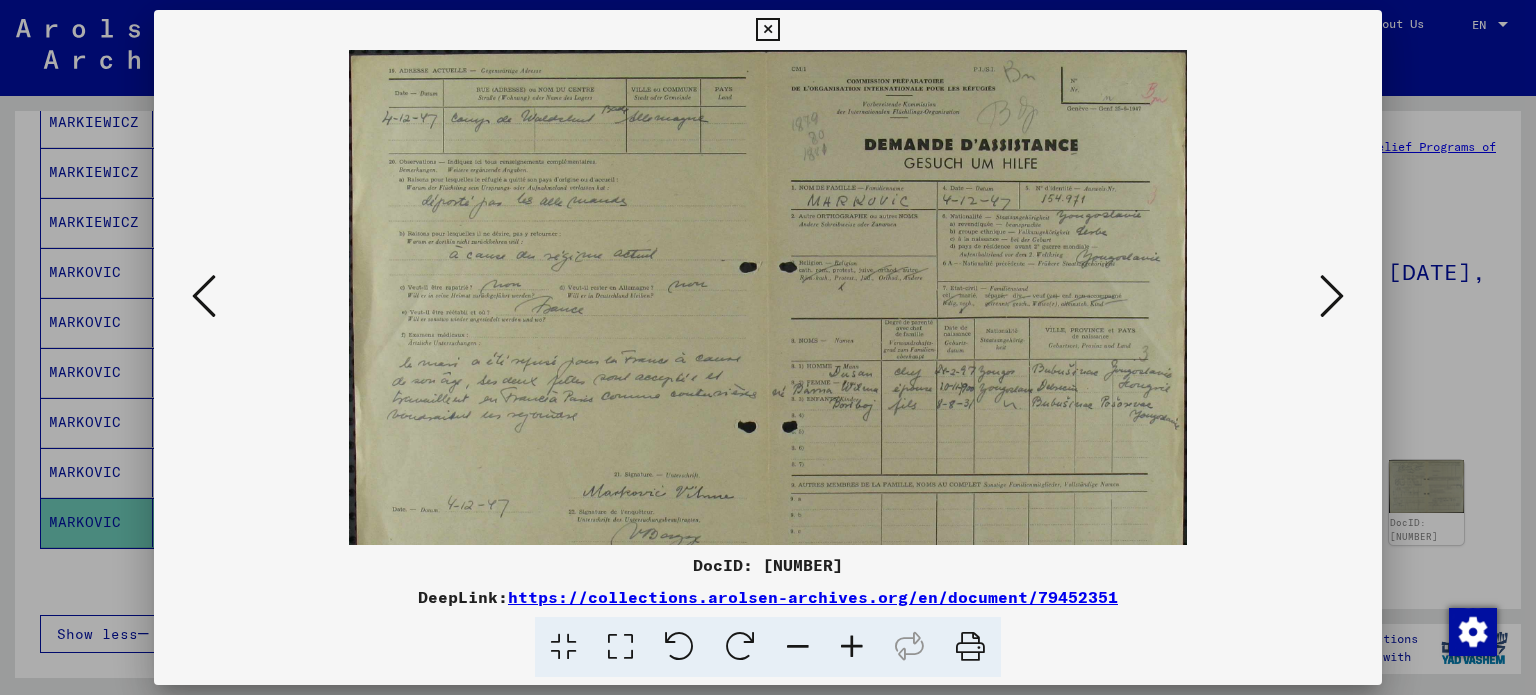 click at bounding box center [852, 647] 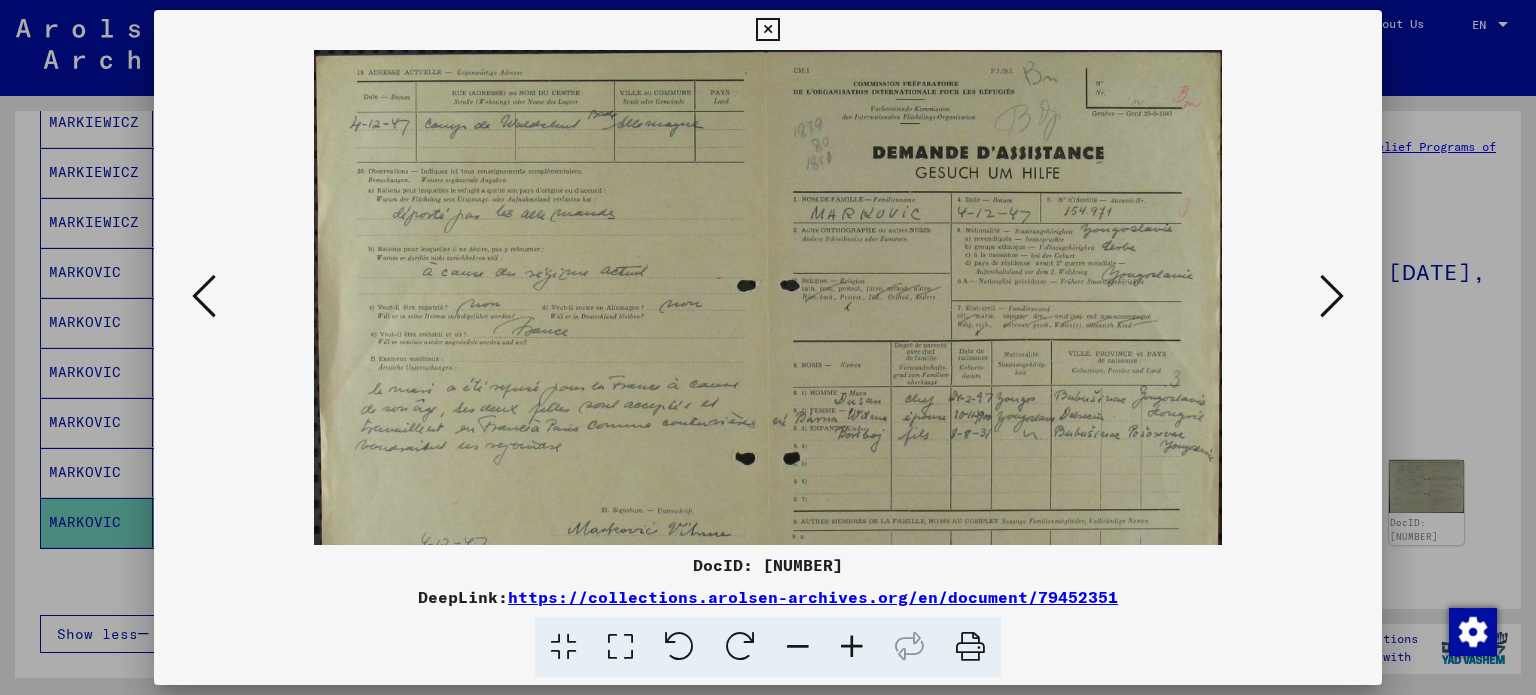 click at bounding box center (852, 647) 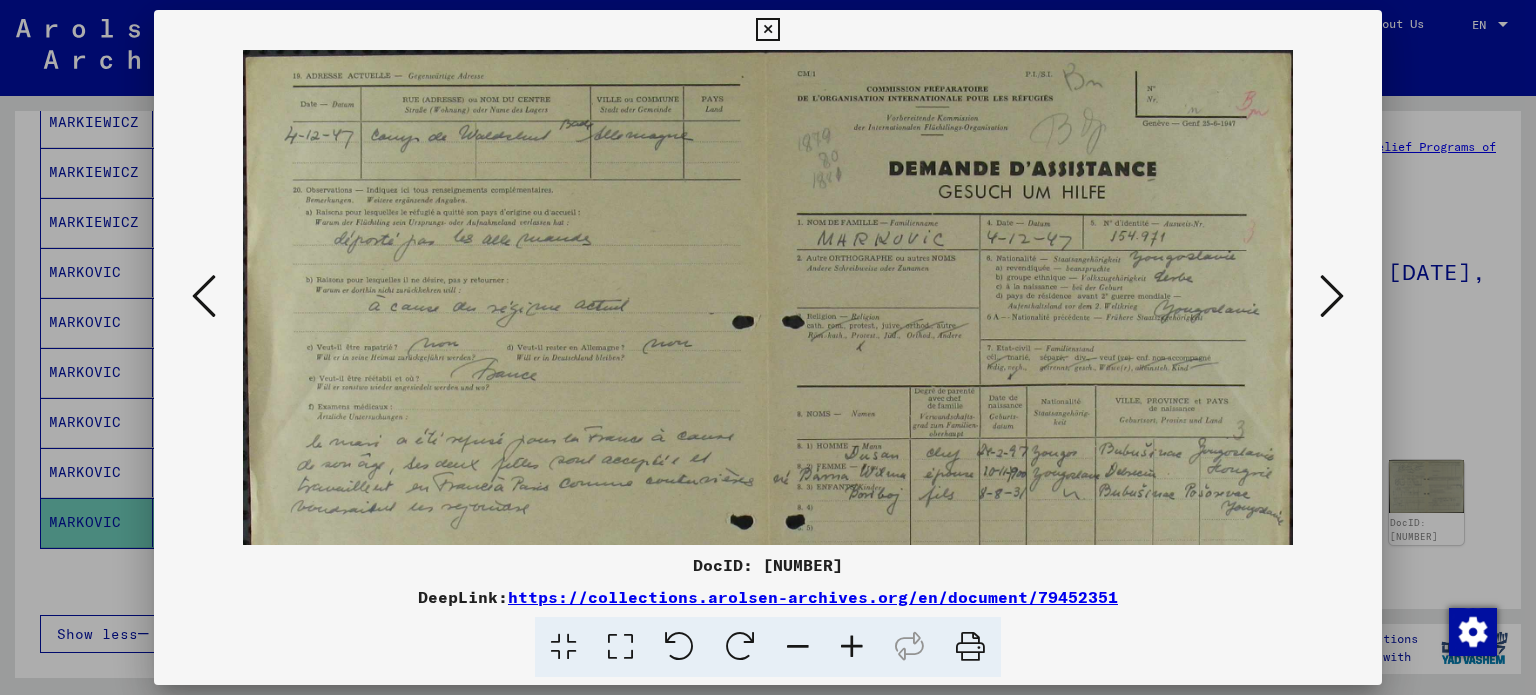 click at bounding box center [852, 647] 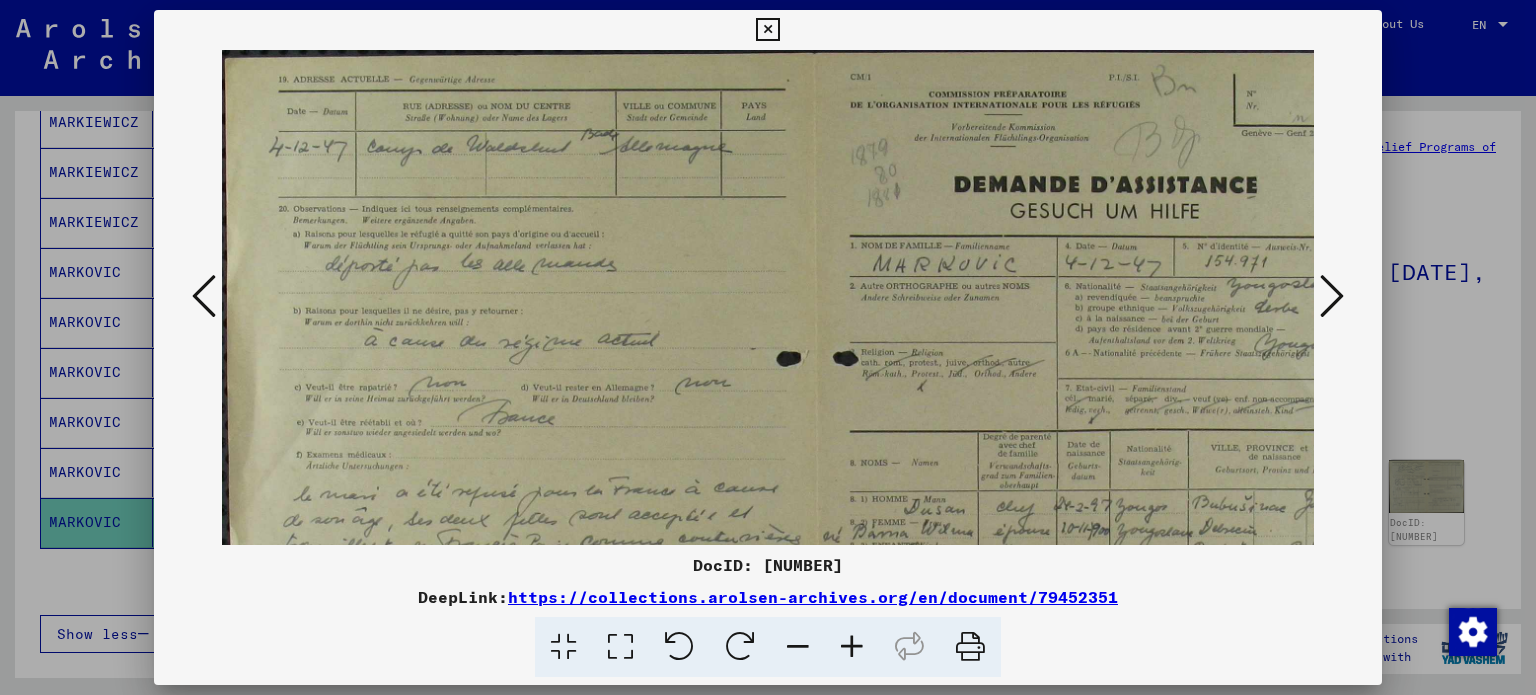 click at bounding box center (852, 647) 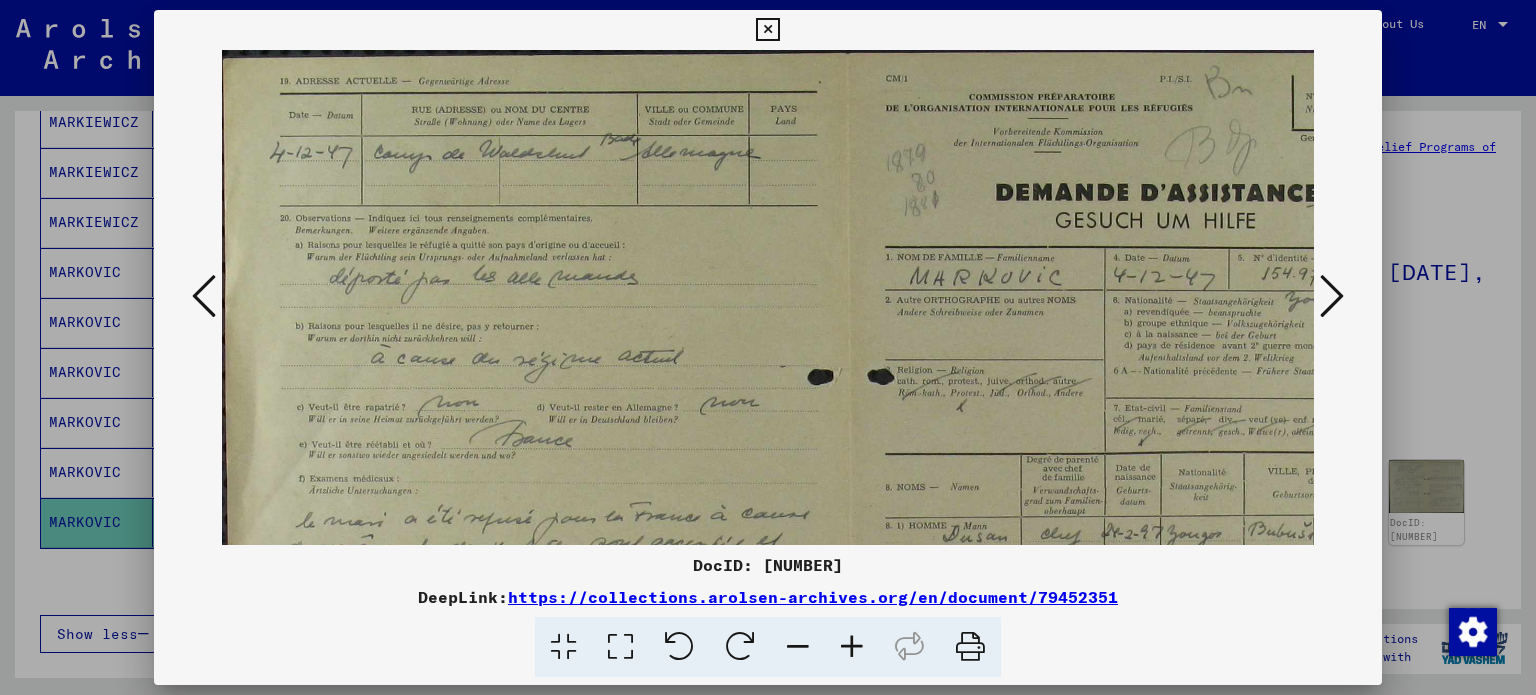 scroll, scrollTop: 0, scrollLeft: 0, axis: both 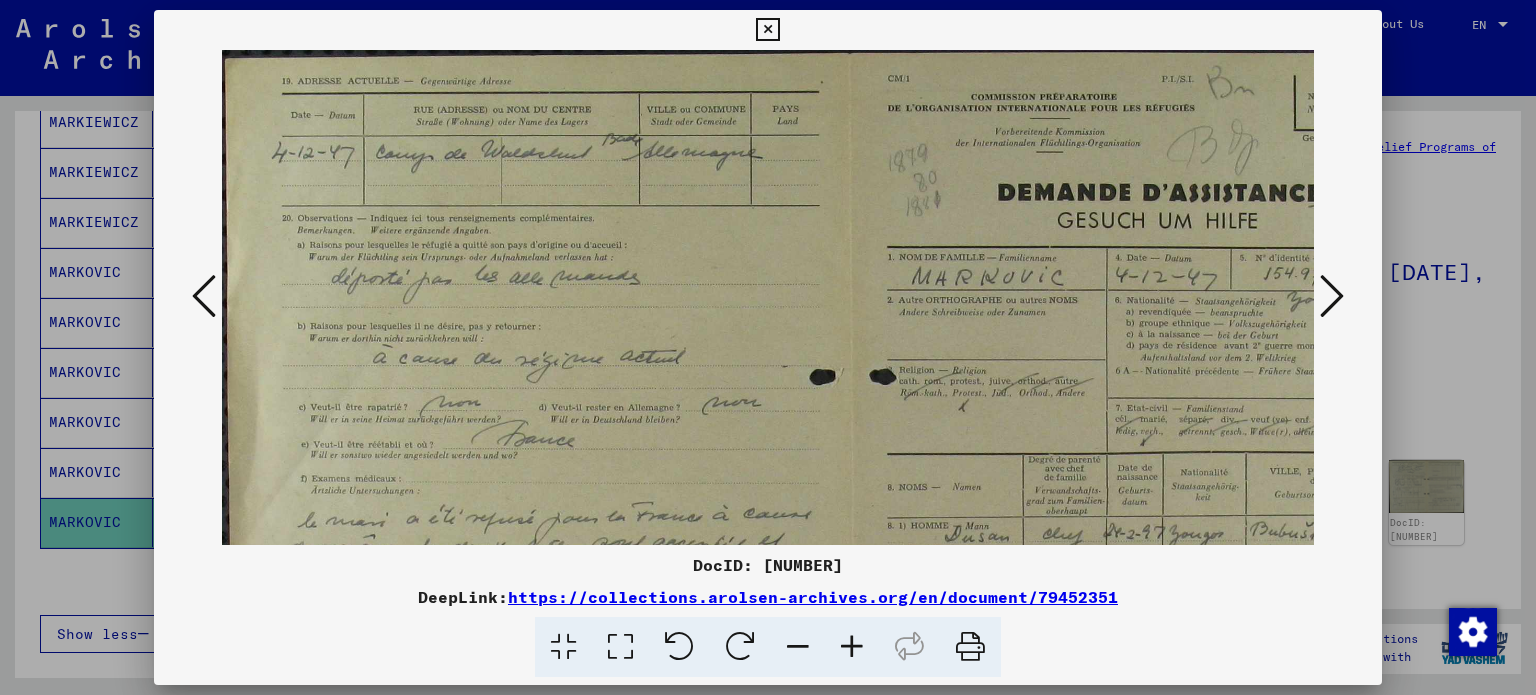 drag, startPoint x: 1160, startPoint y: 394, endPoint x: 1123, endPoint y: 454, distance: 70.491135 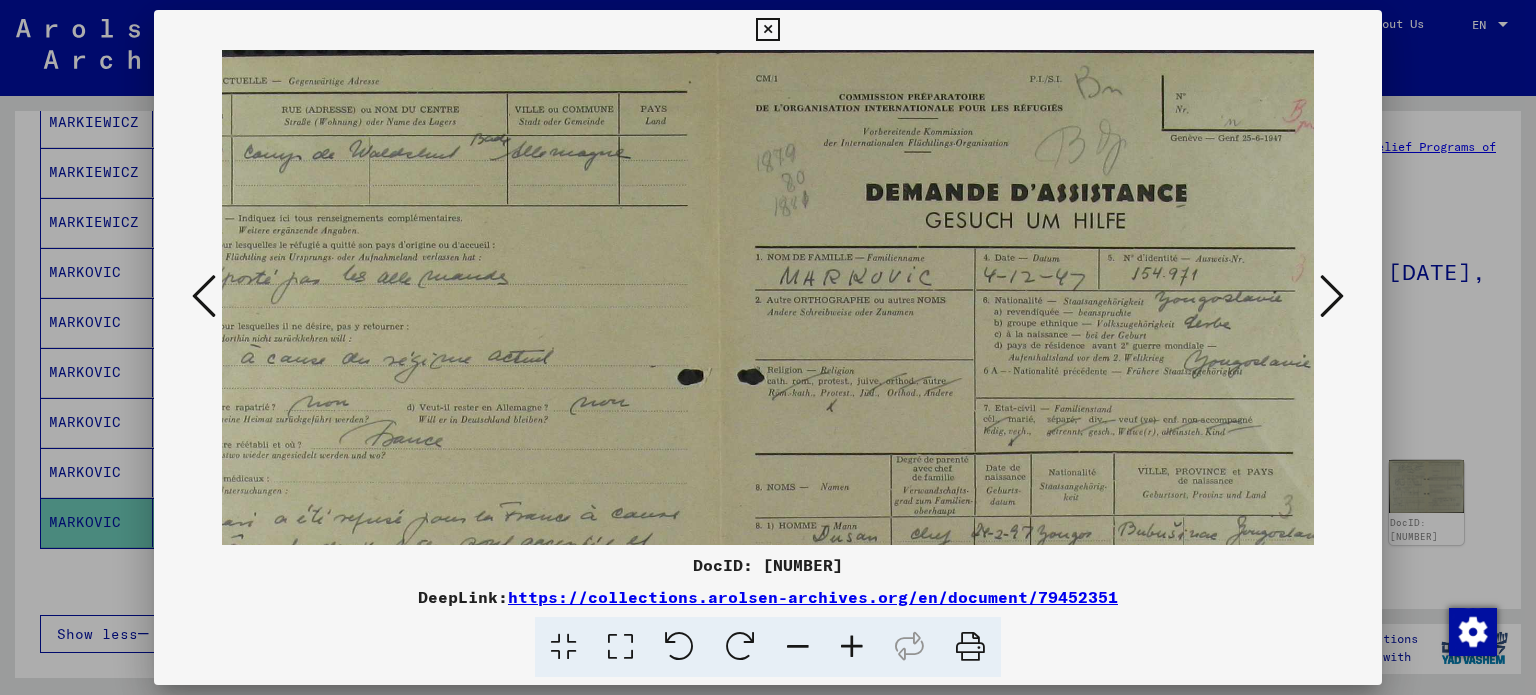 scroll, scrollTop: 0, scrollLeft: 151, axis: horizontal 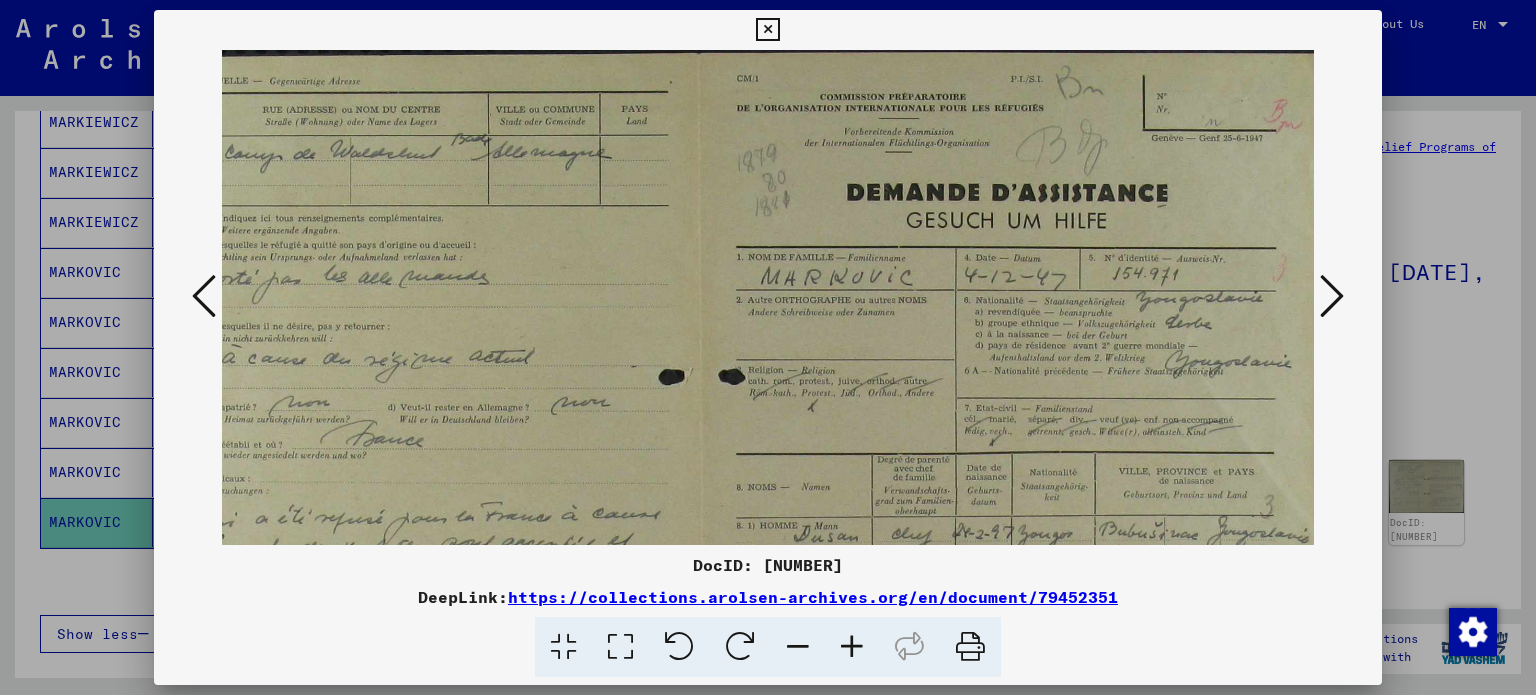 drag, startPoint x: 939, startPoint y: 362, endPoint x: 791, endPoint y: 375, distance: 148.56985 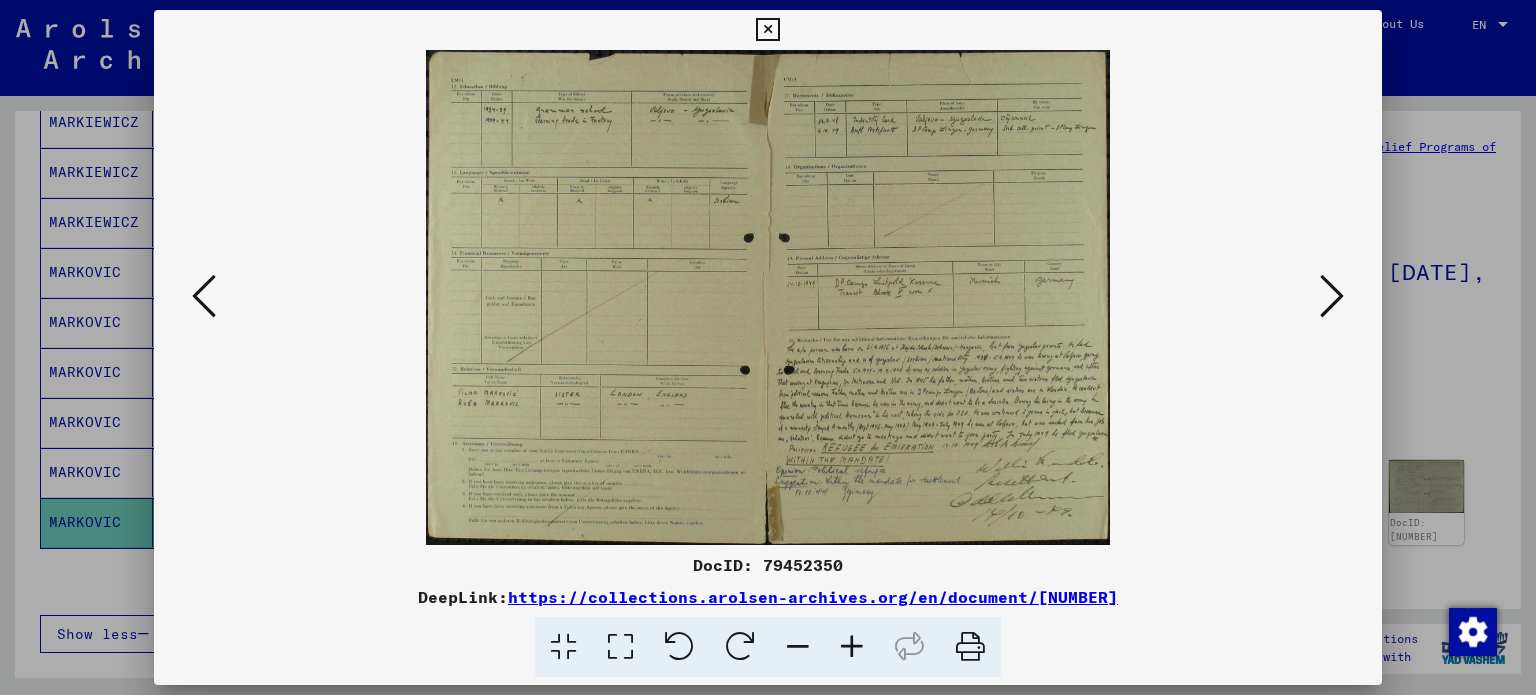 click at bounding box center [204, 296] 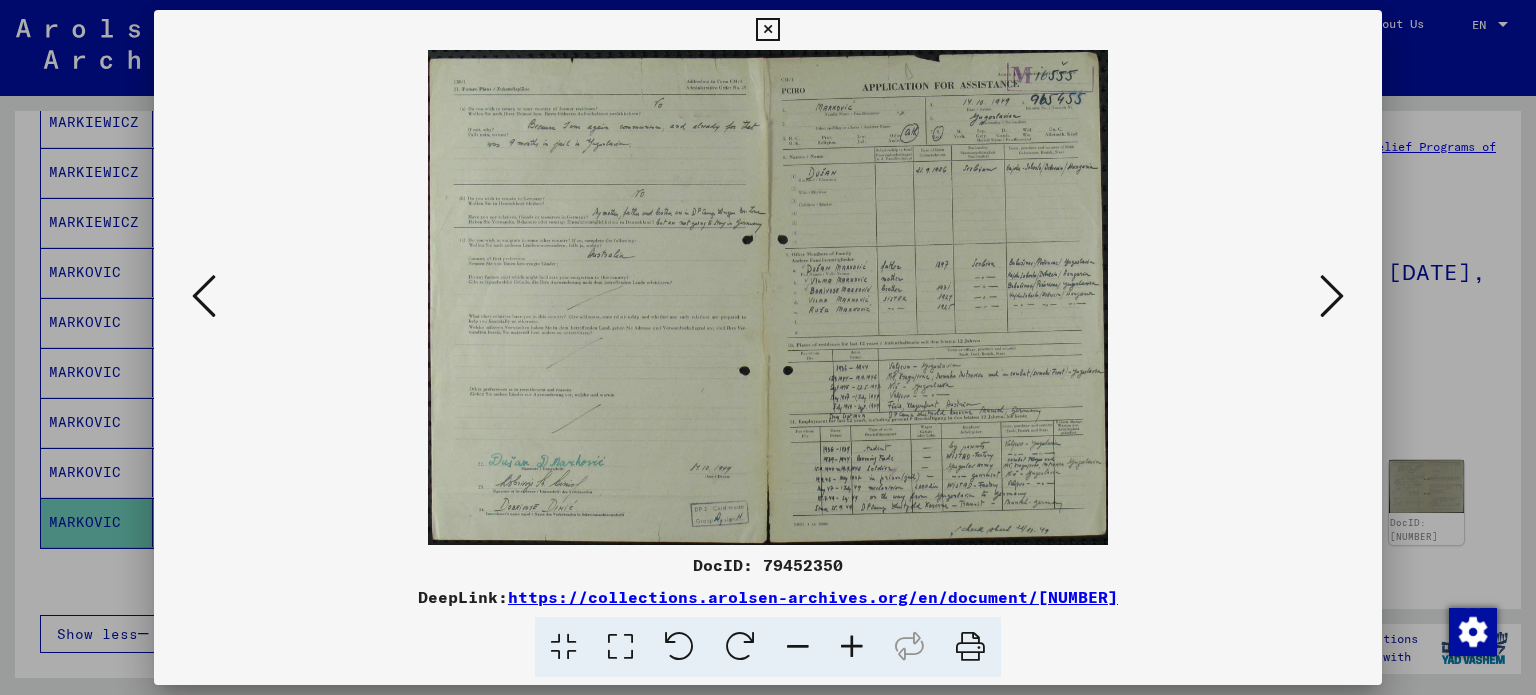 click at bounding box center (852, 647) 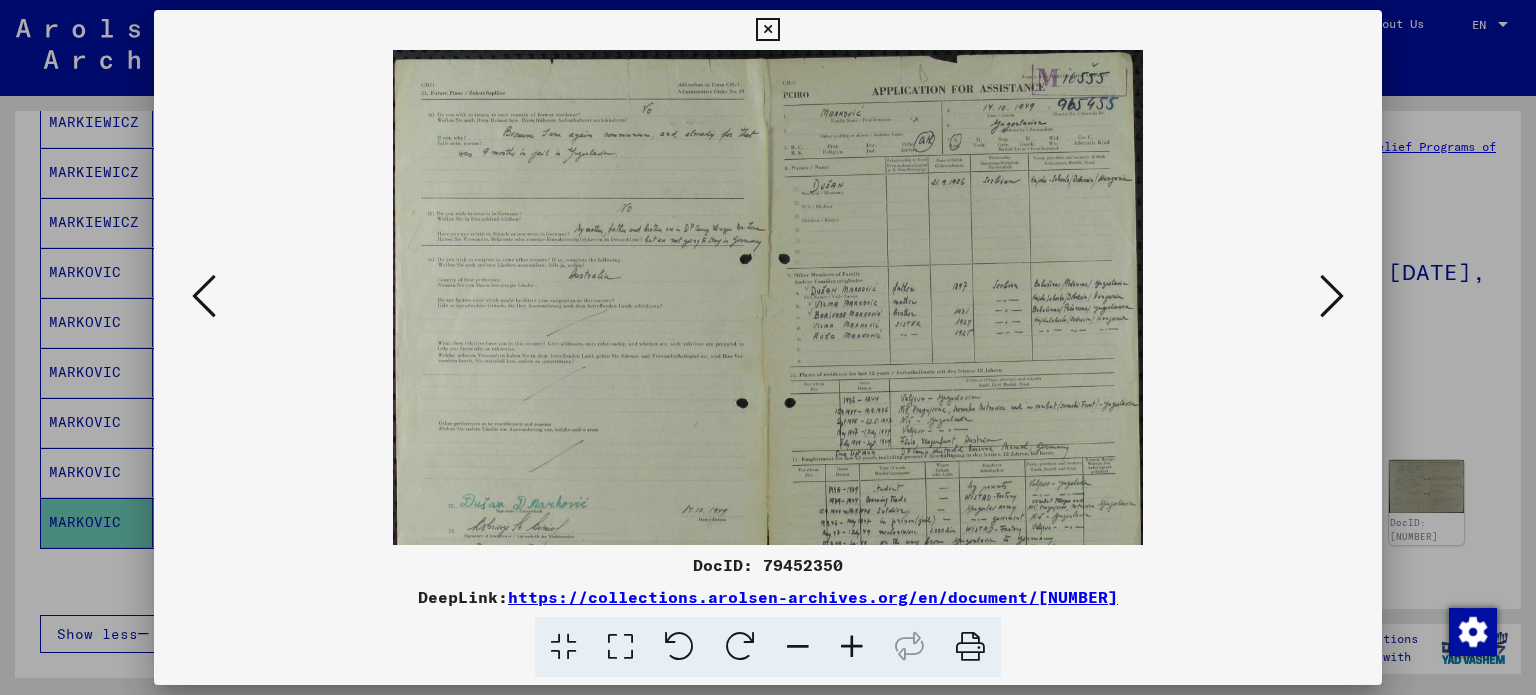 click at bounding box center [852, 647] 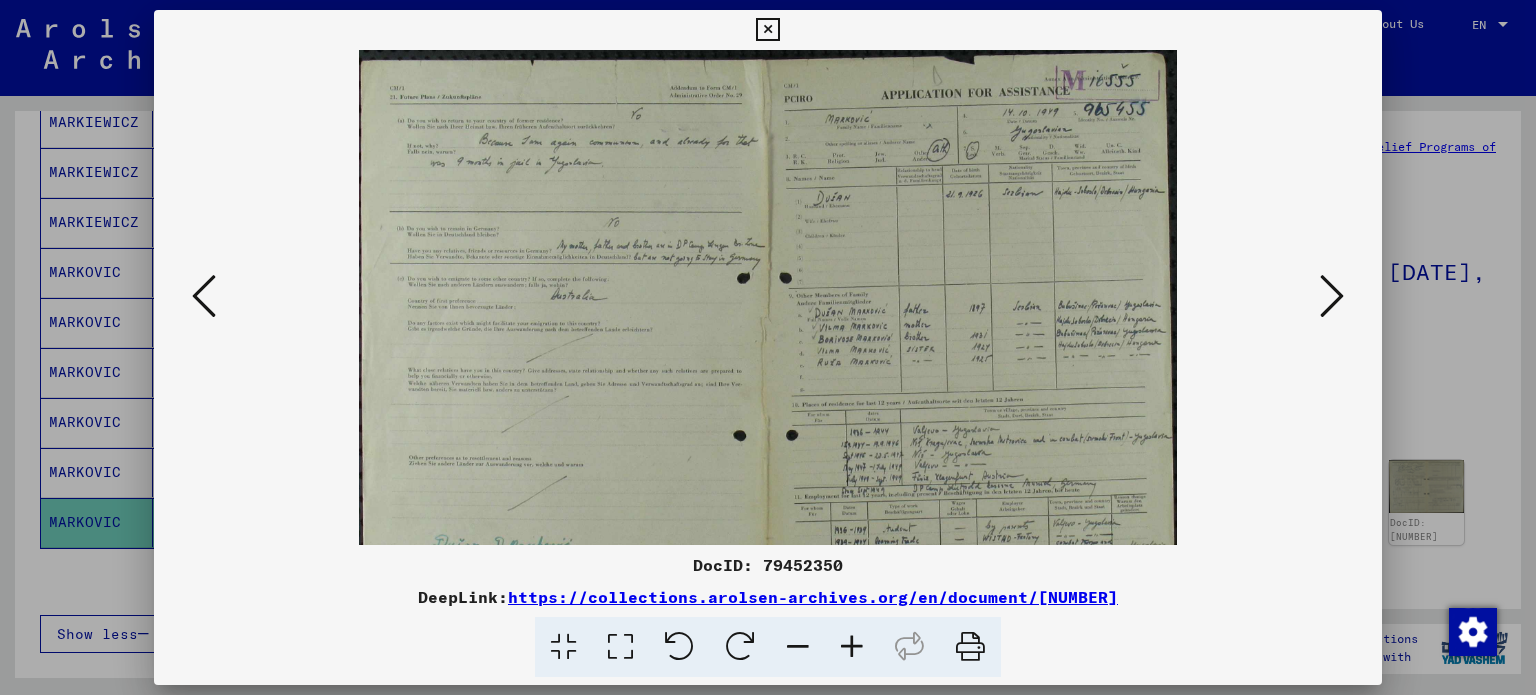 click at bounding box center [852, 647] 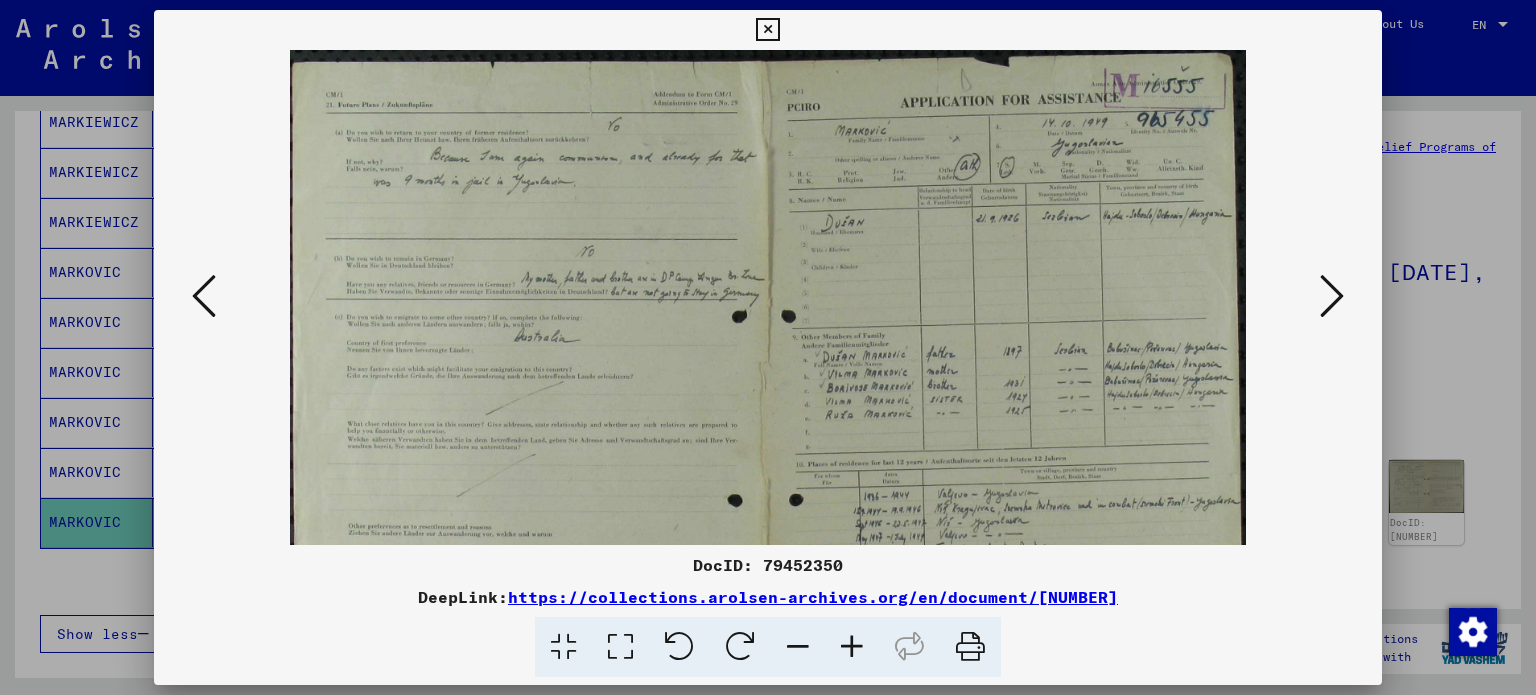 click at bounding box center (852, 647) 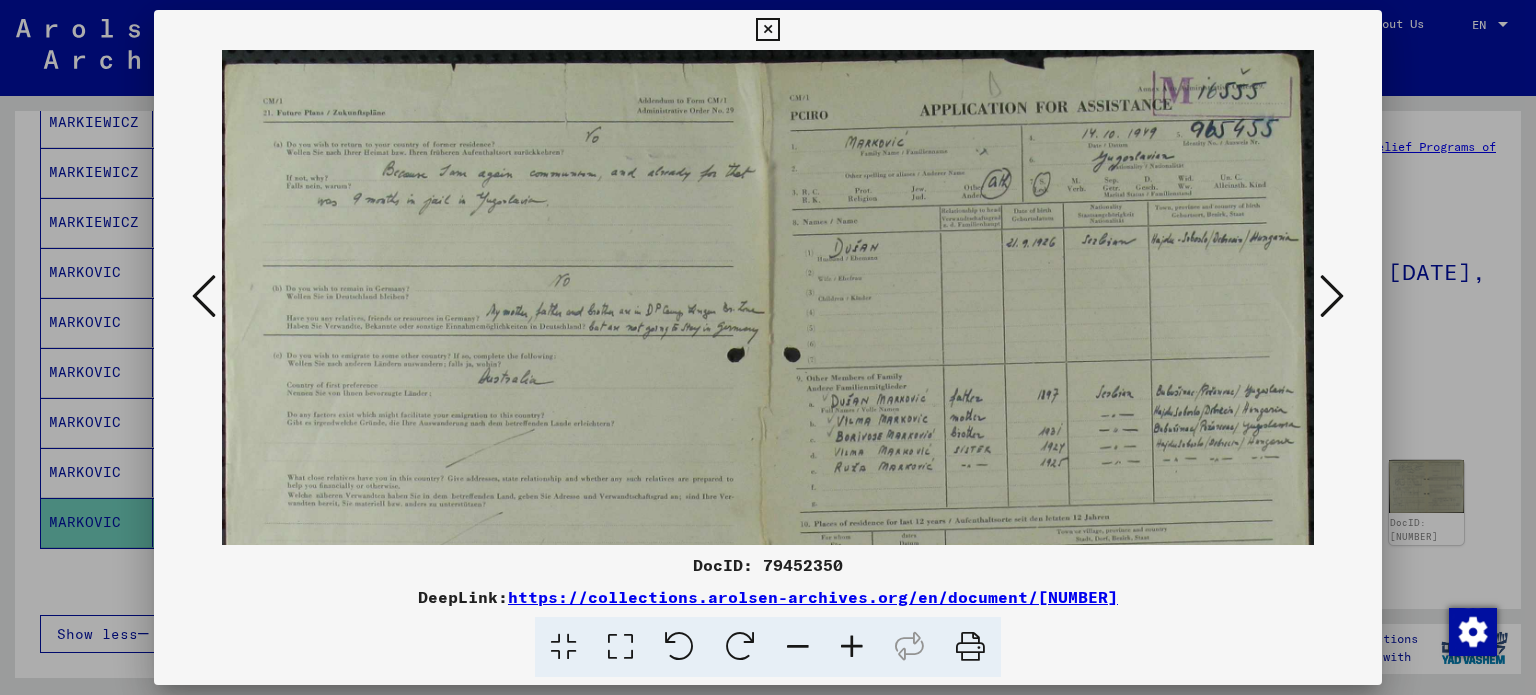 click at bounding box center [852, 647] 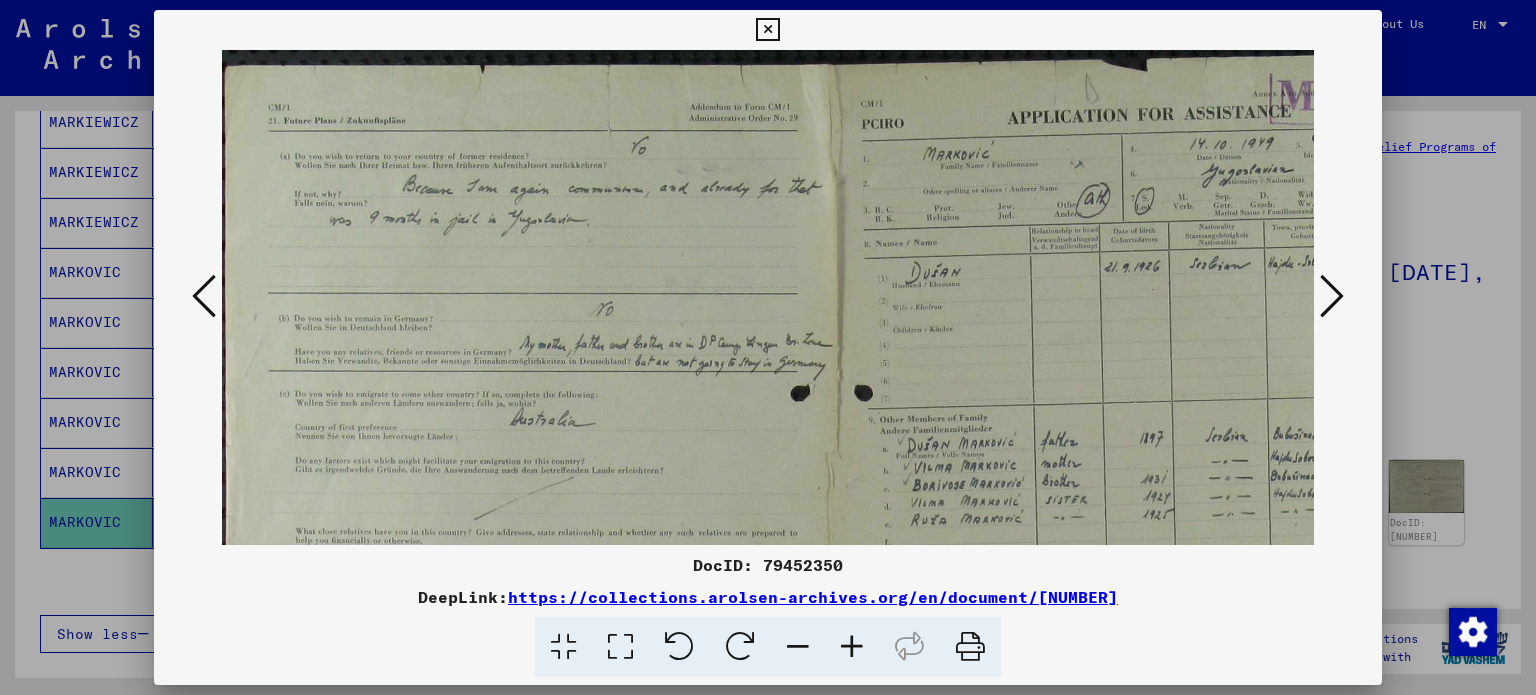 click at bounding box center [852, 647] 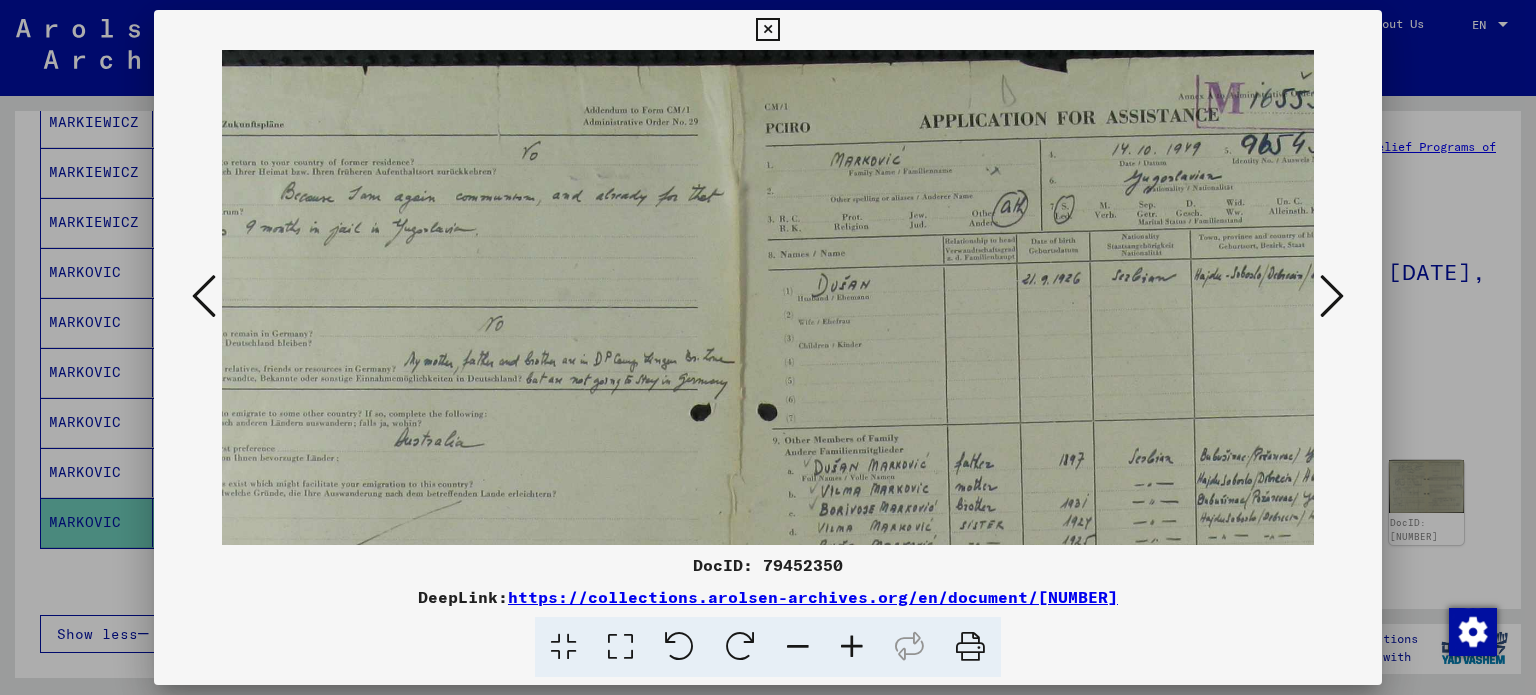 scroll, scrollTop: 0, scrollLeft: 206, axis: horizontal 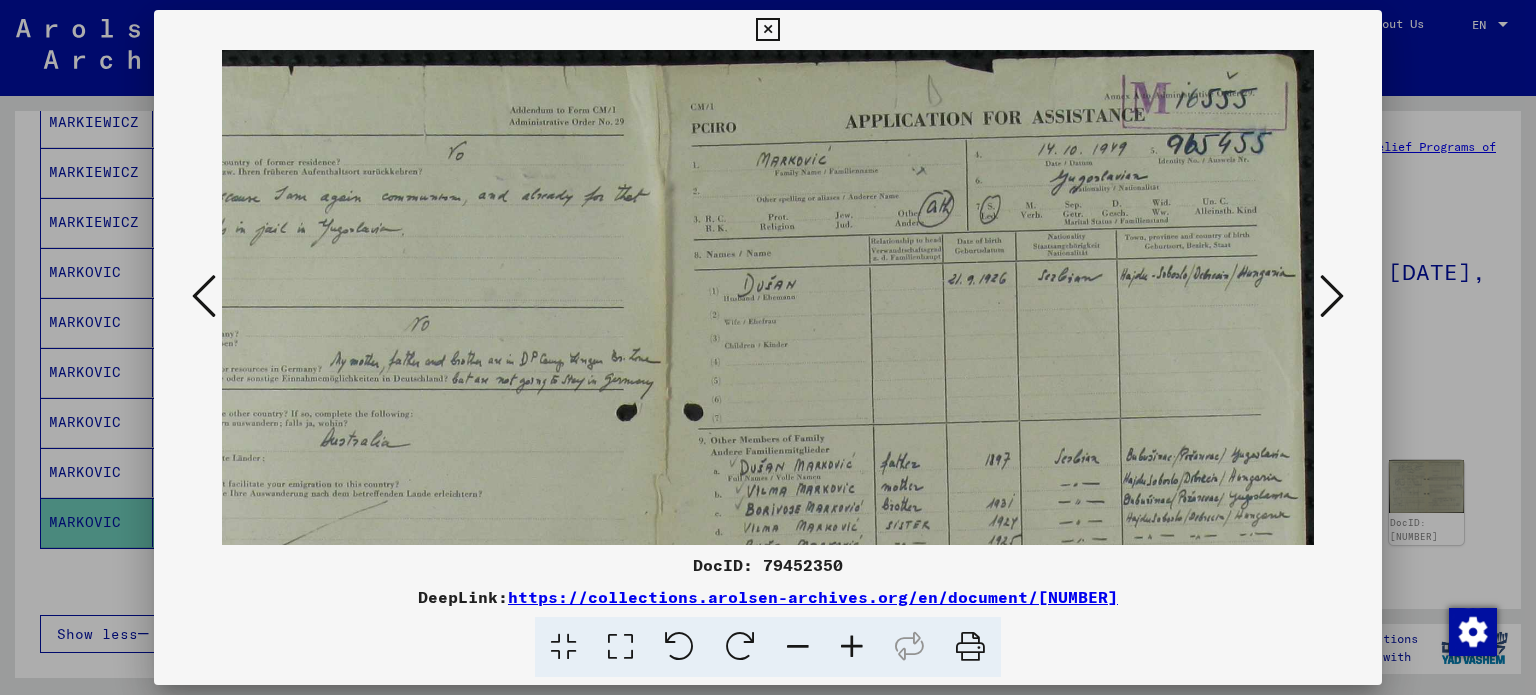 drag, startPoint x: 1192, startPoint y: 352, endPoint x: 816, endPoint y: 409, distance: 380.29593 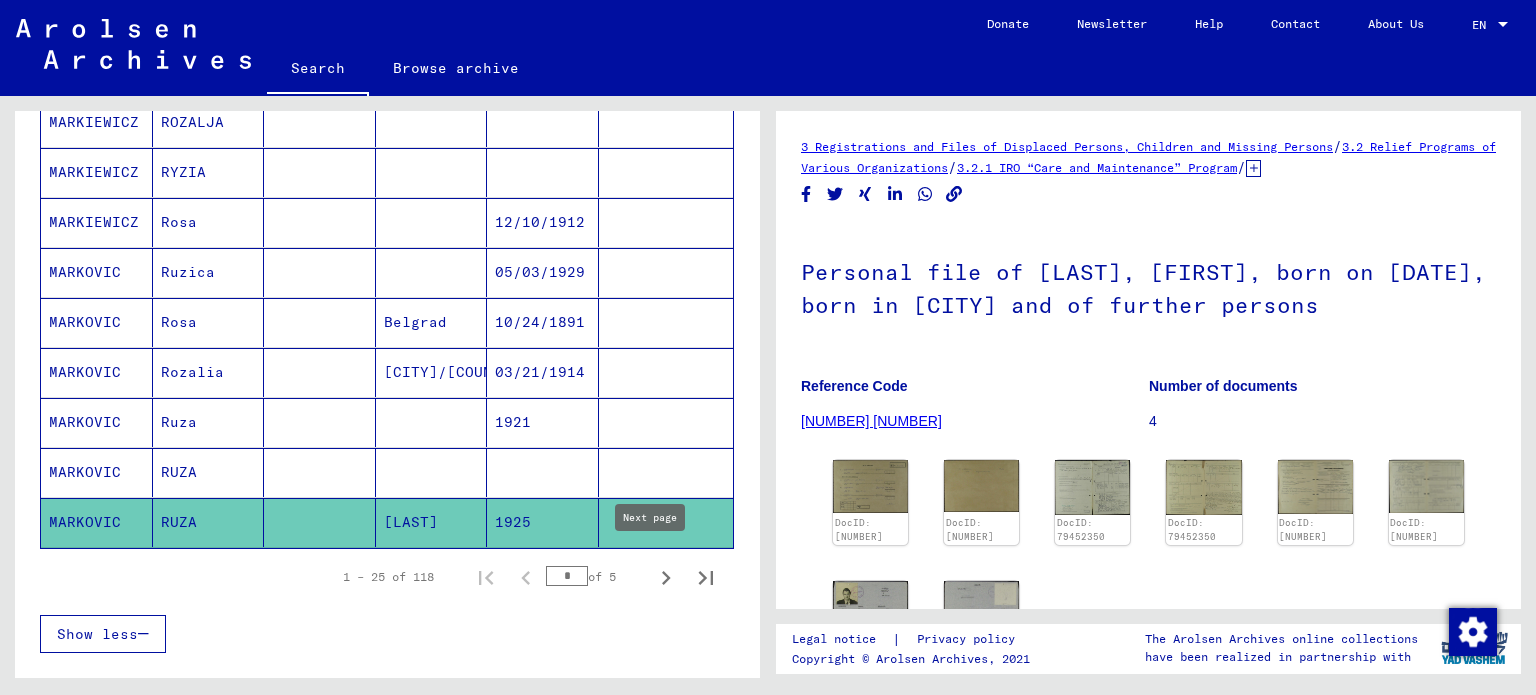 click 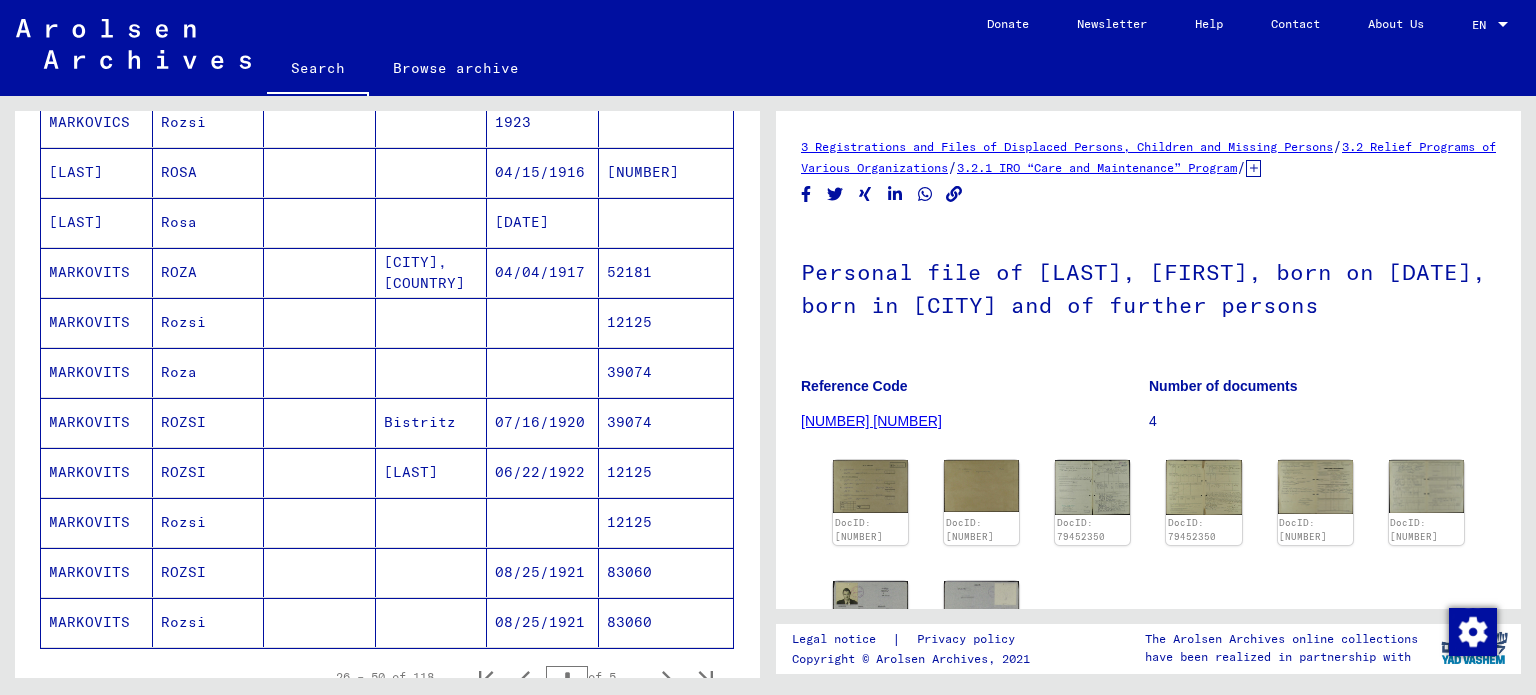 scroll, scrollTop: 1107, scrollLeft: 0, axis: vertical 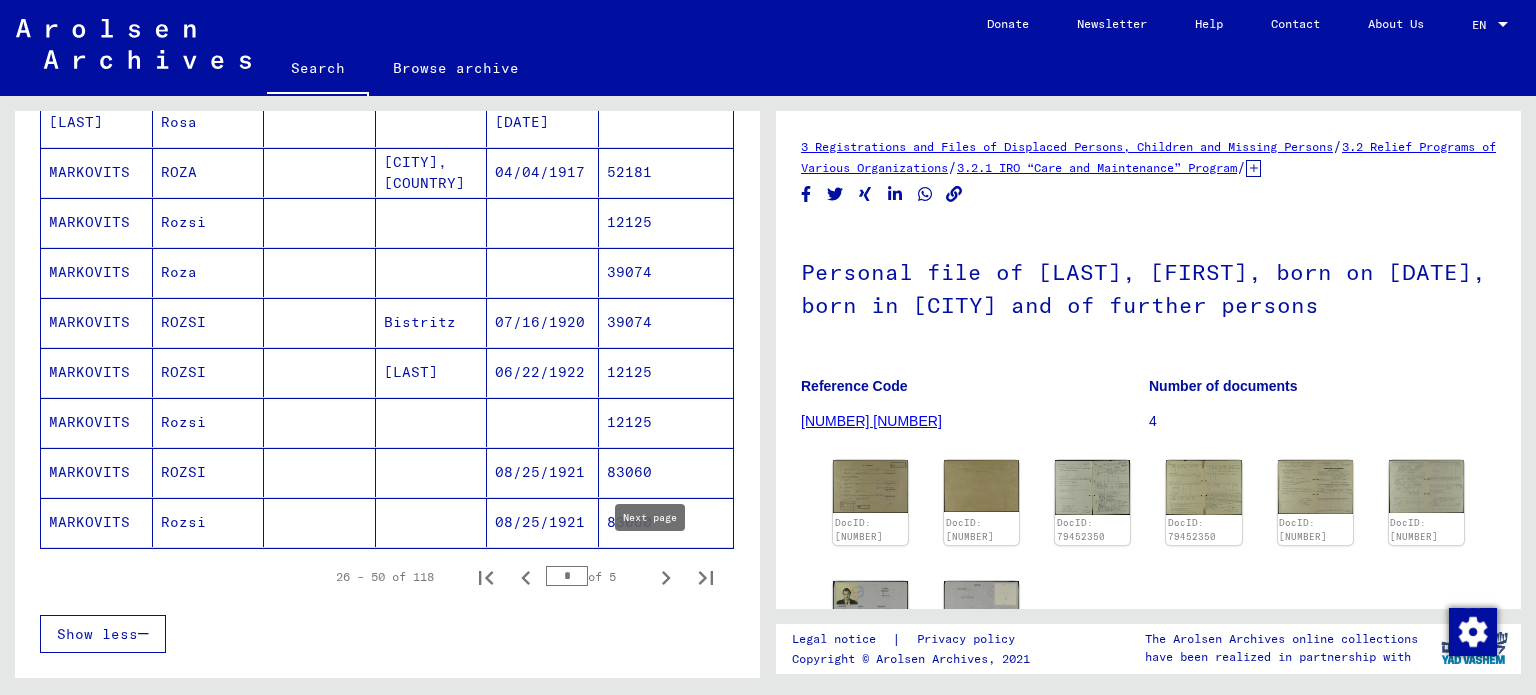 click 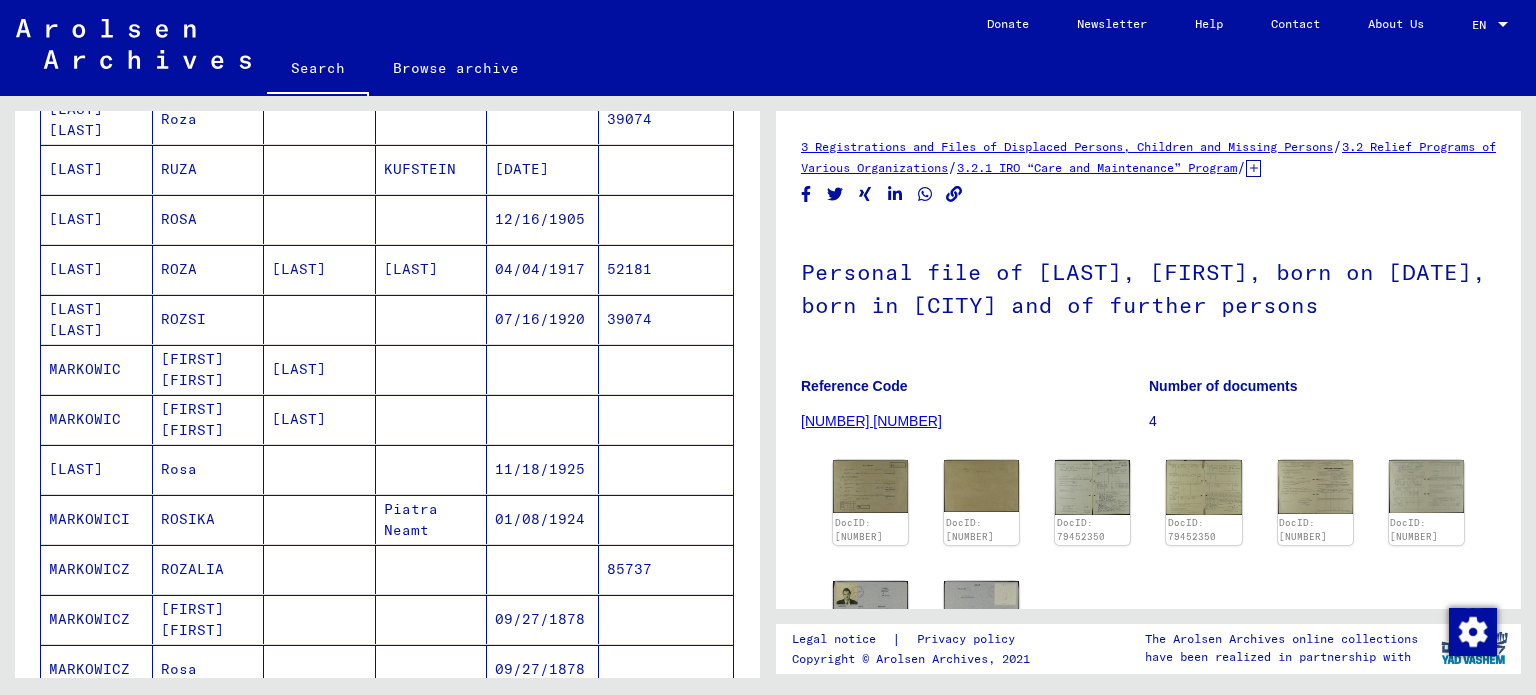 scroll, scrollTop: 500, scrollLeft: 0, axis: vertical 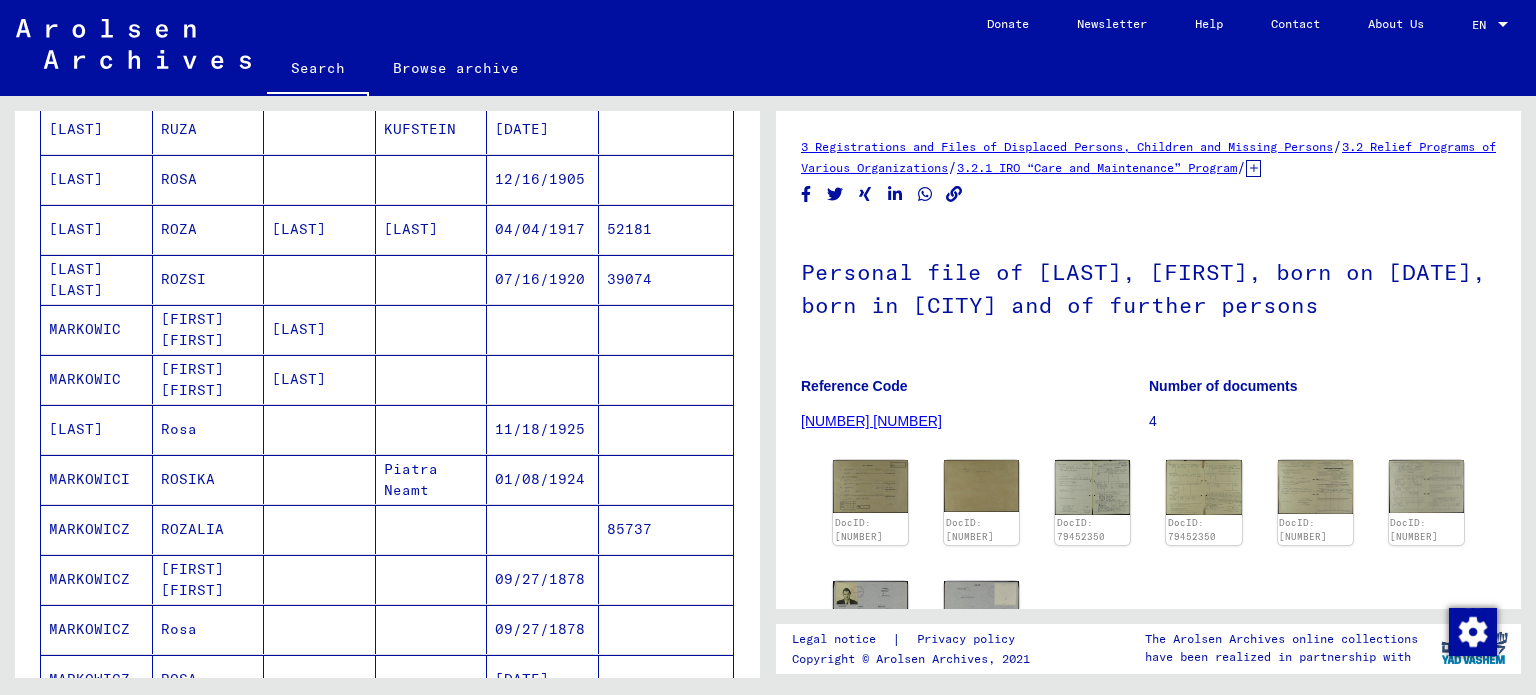 click on "[LAST]" at bounding box center [97, 479] 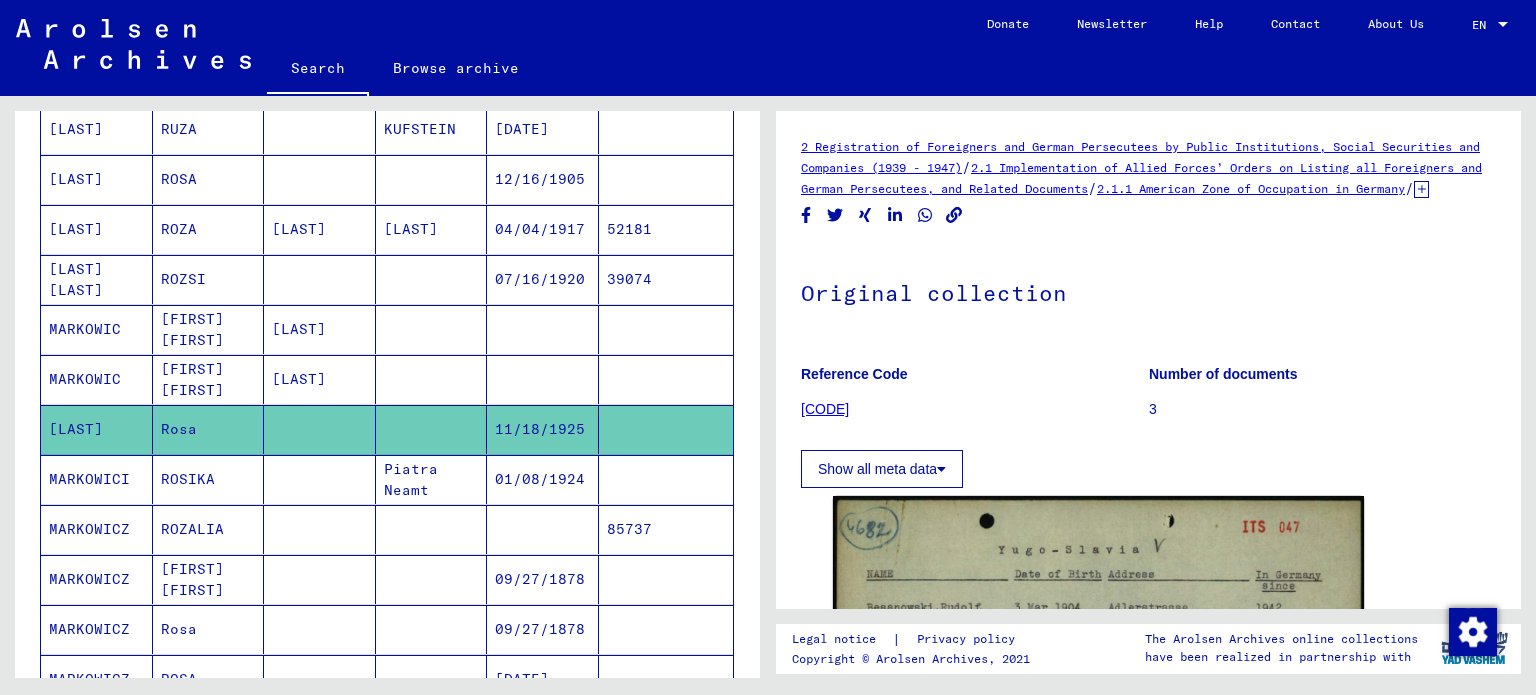 scroll, scrollTop: 0, scrollLeft: 0, axis: both 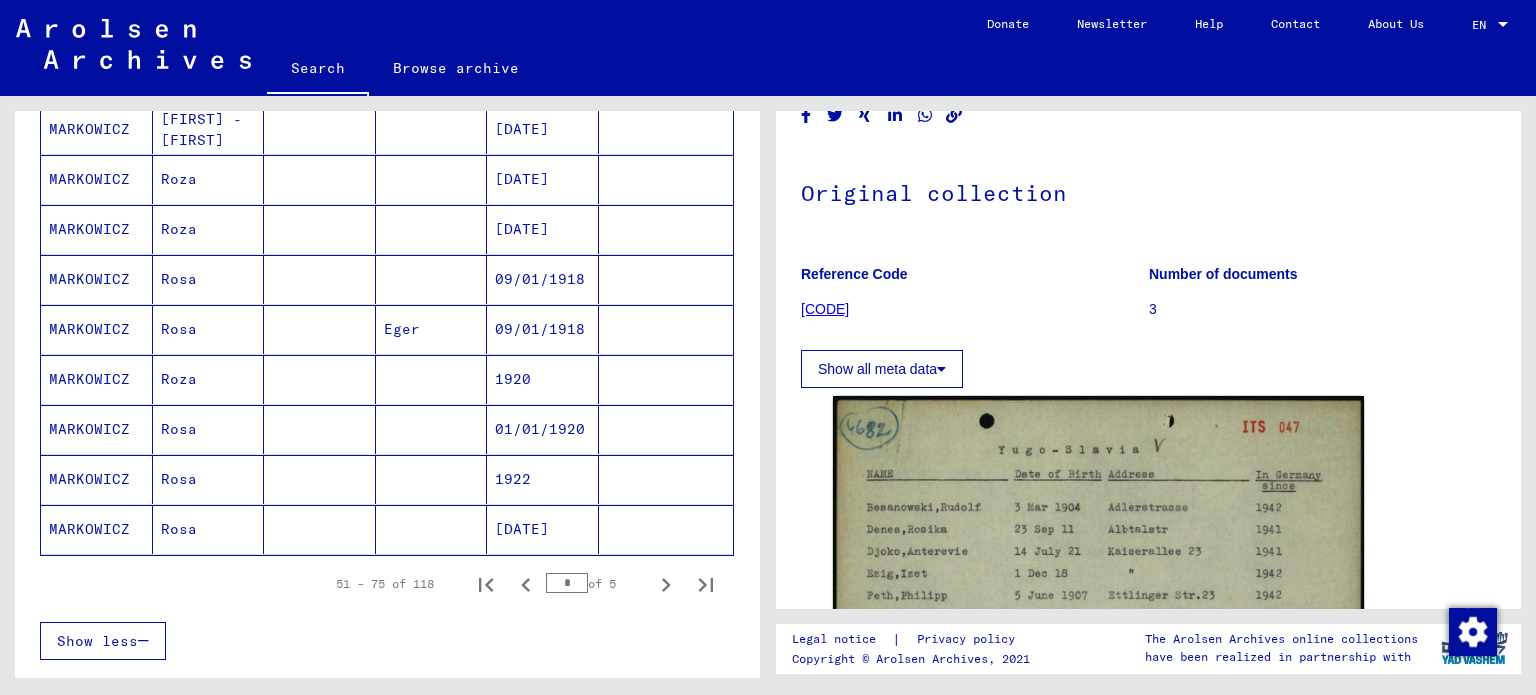 click 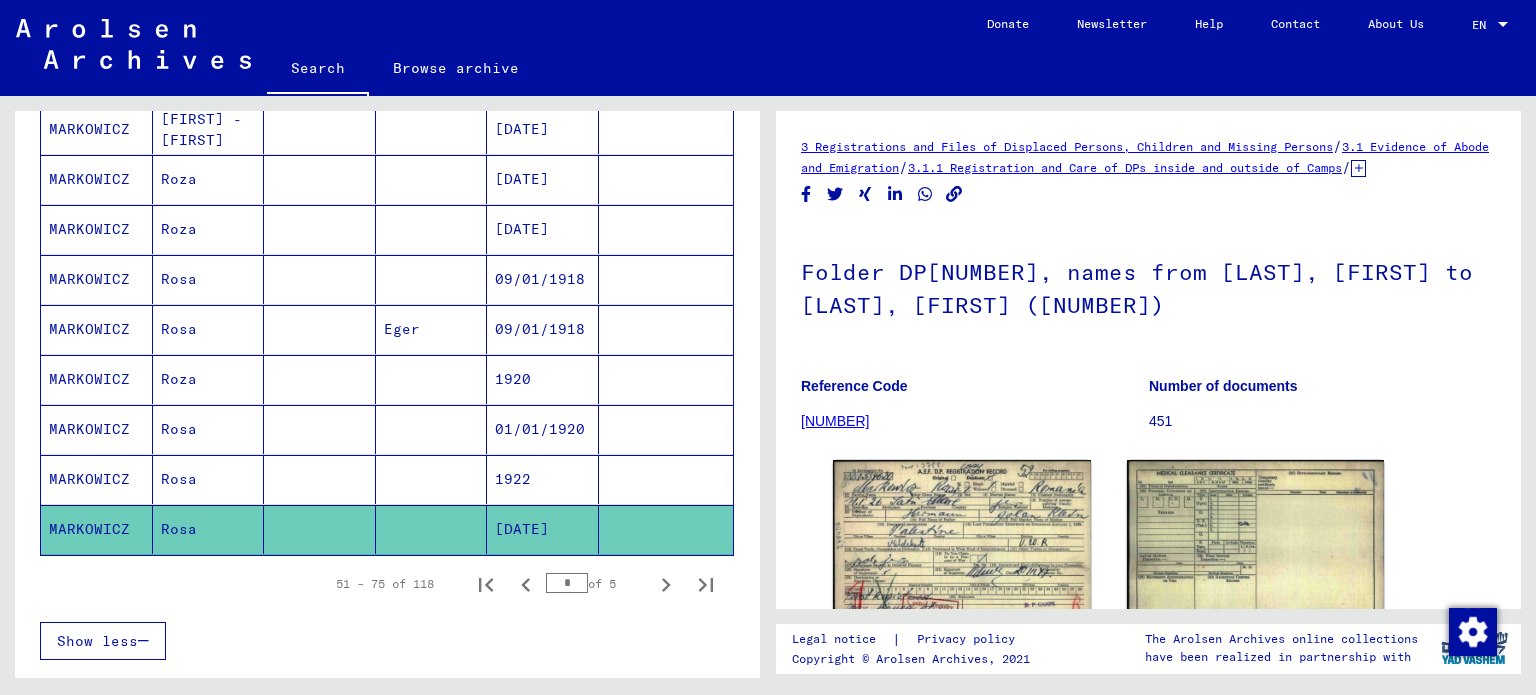 scroll, scrollTop: 0, scrollLeft: 0, axis: both 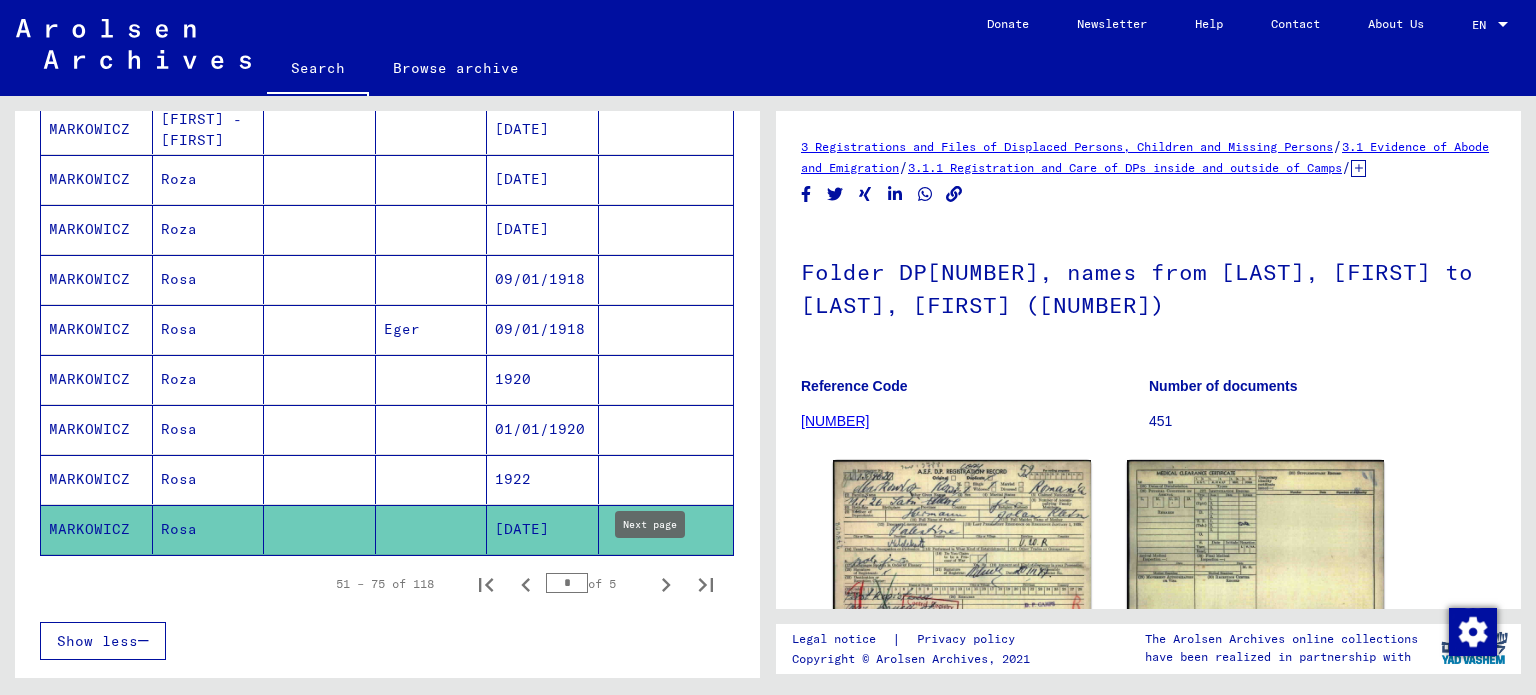 click 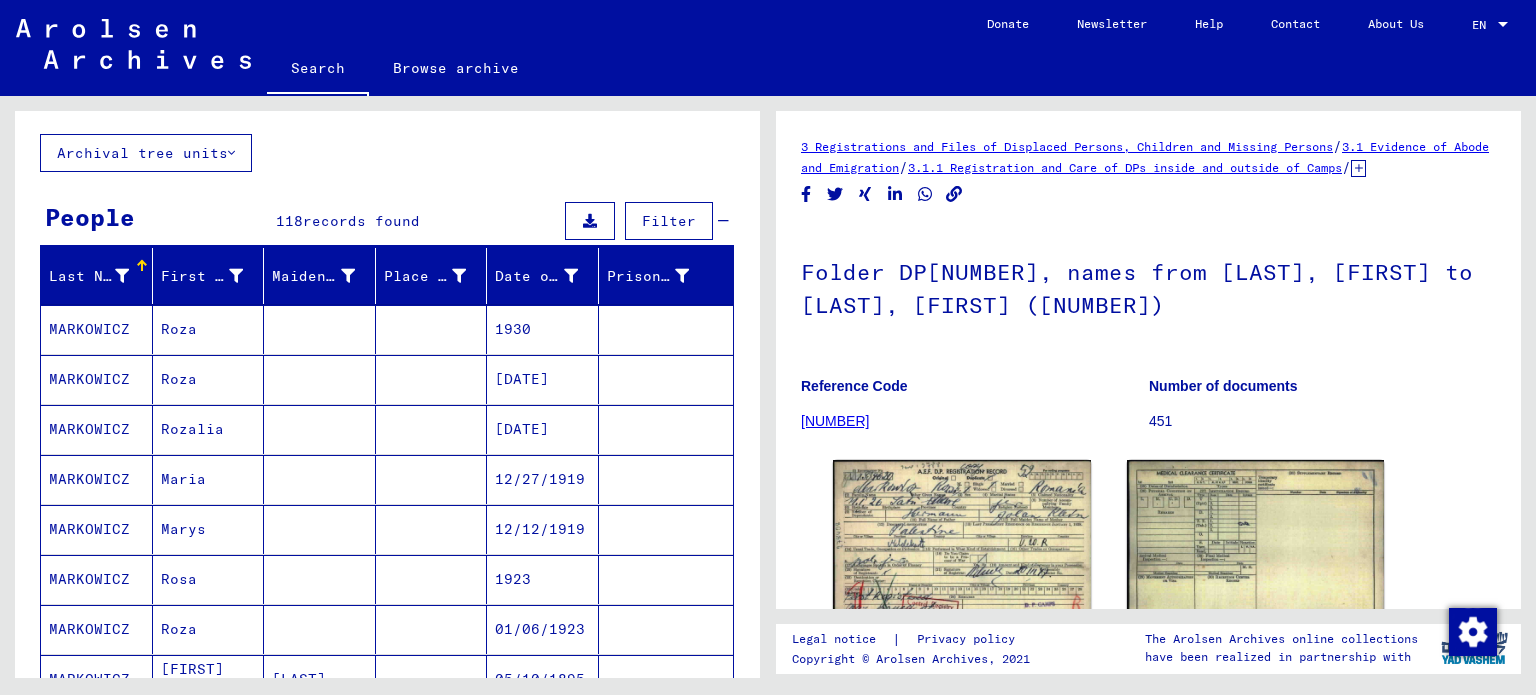 scroll, scrollTop: 200, scrollLeft: 0, axis: vertical 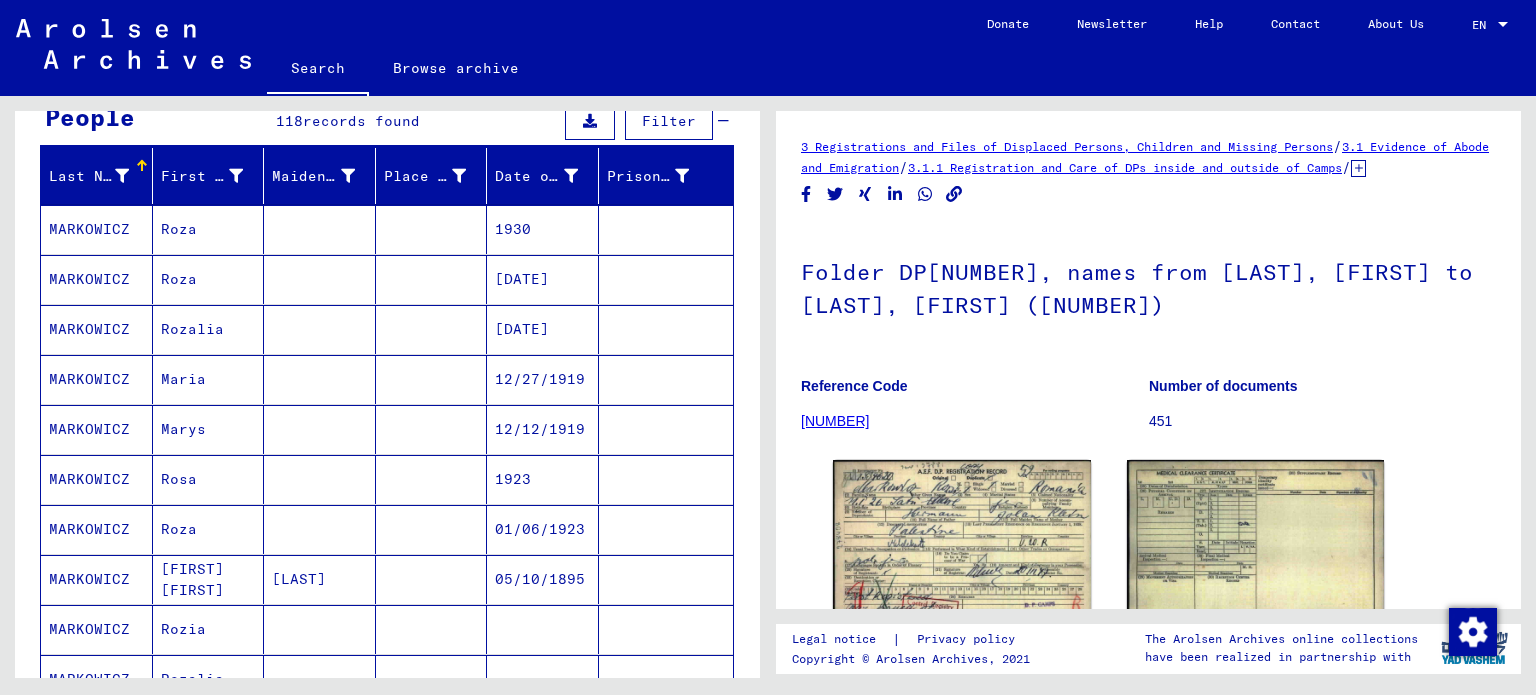 click on "Rosa" at bounding box center (209, 529) 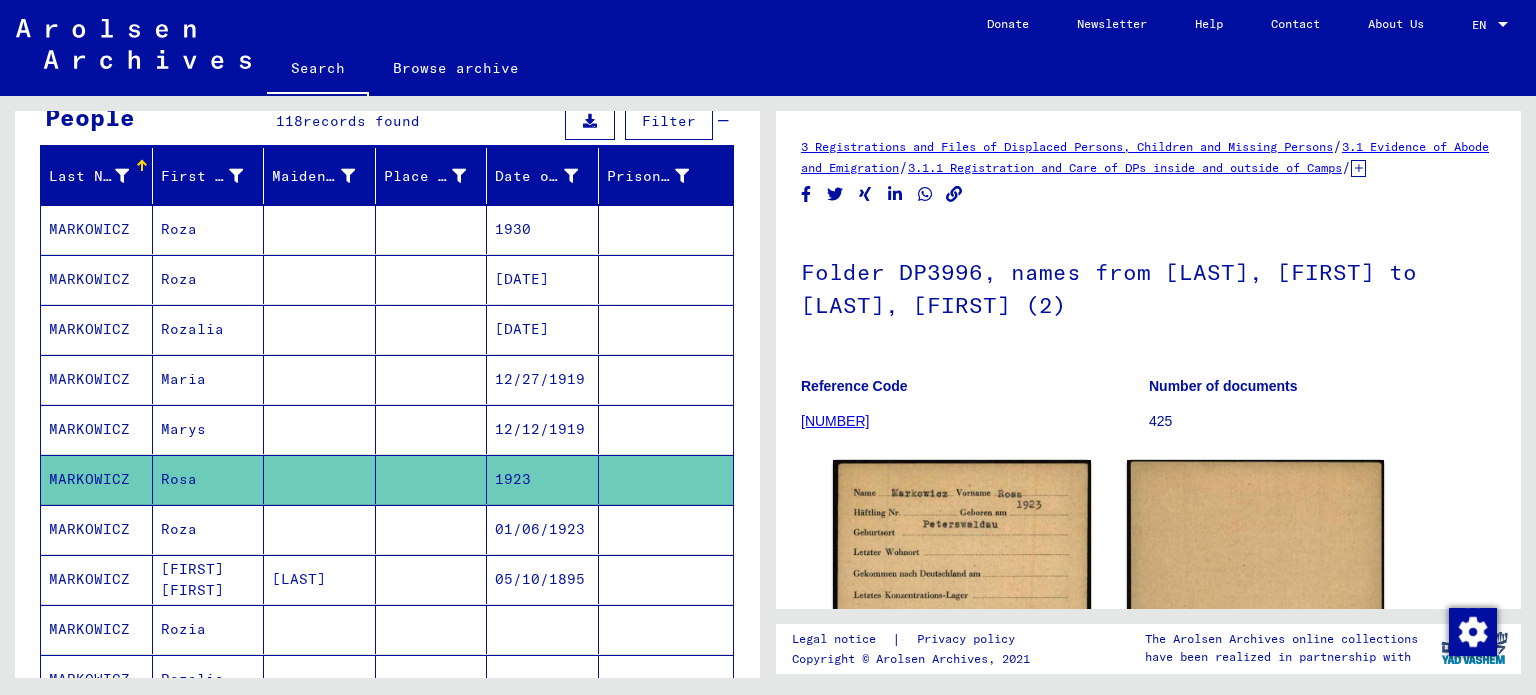 scroll, scrollTop: 0, scrollLeft: 0, axis: both 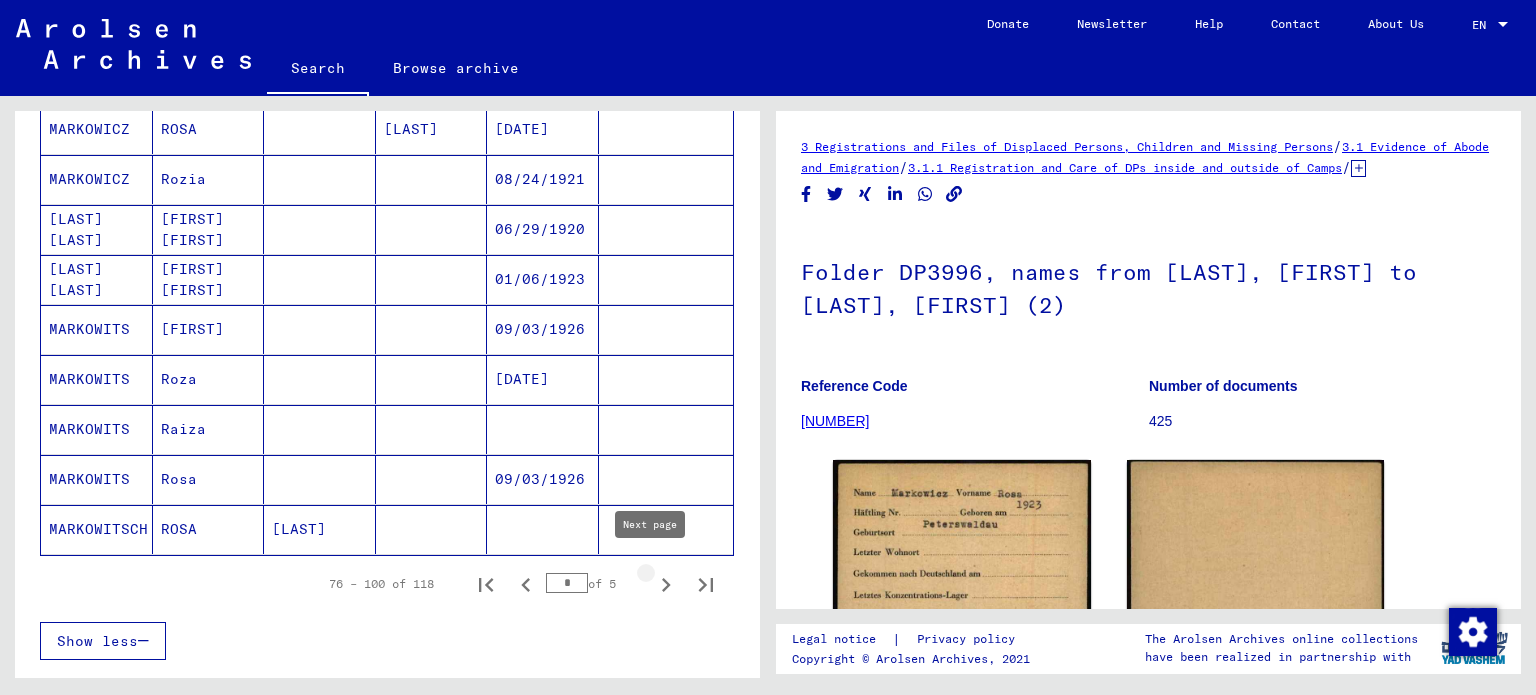 click 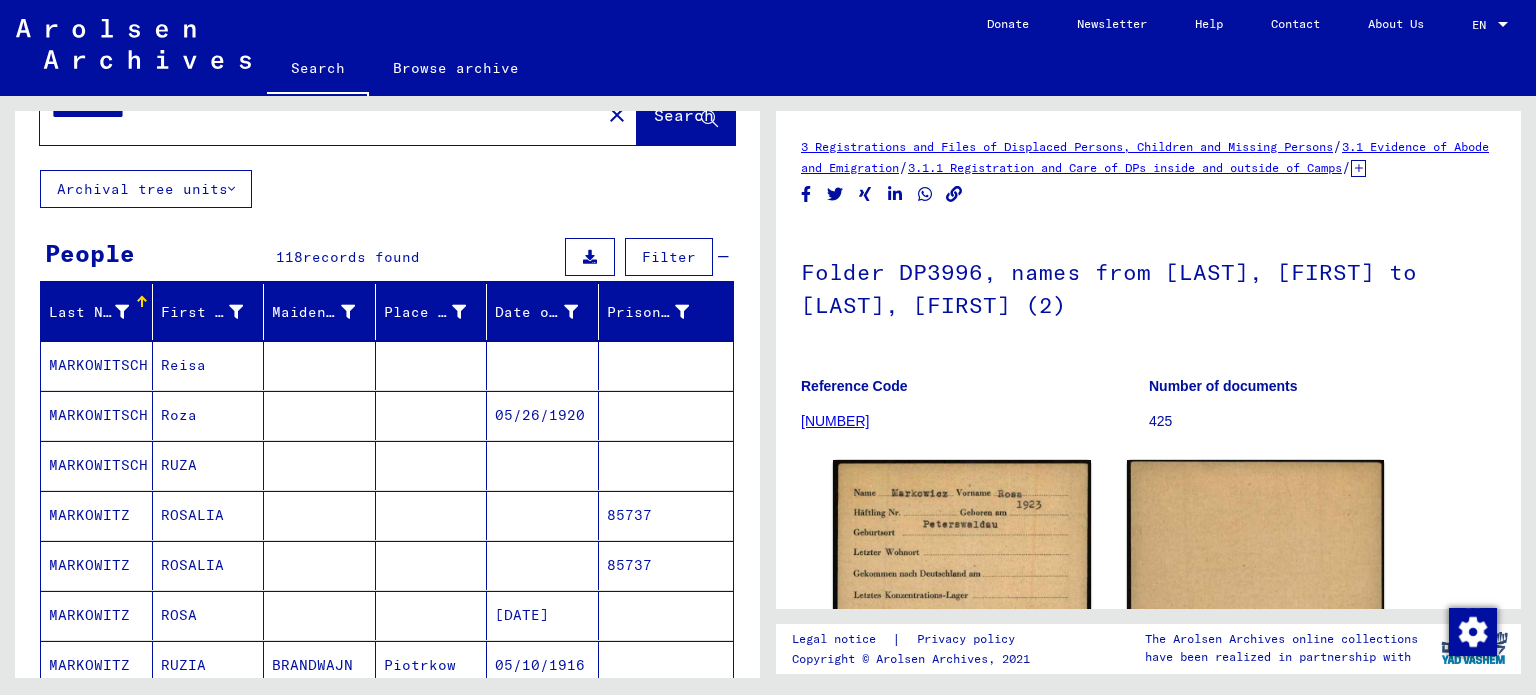 scroll, scrollTop: 0, scrollLeft: 0, axis: both 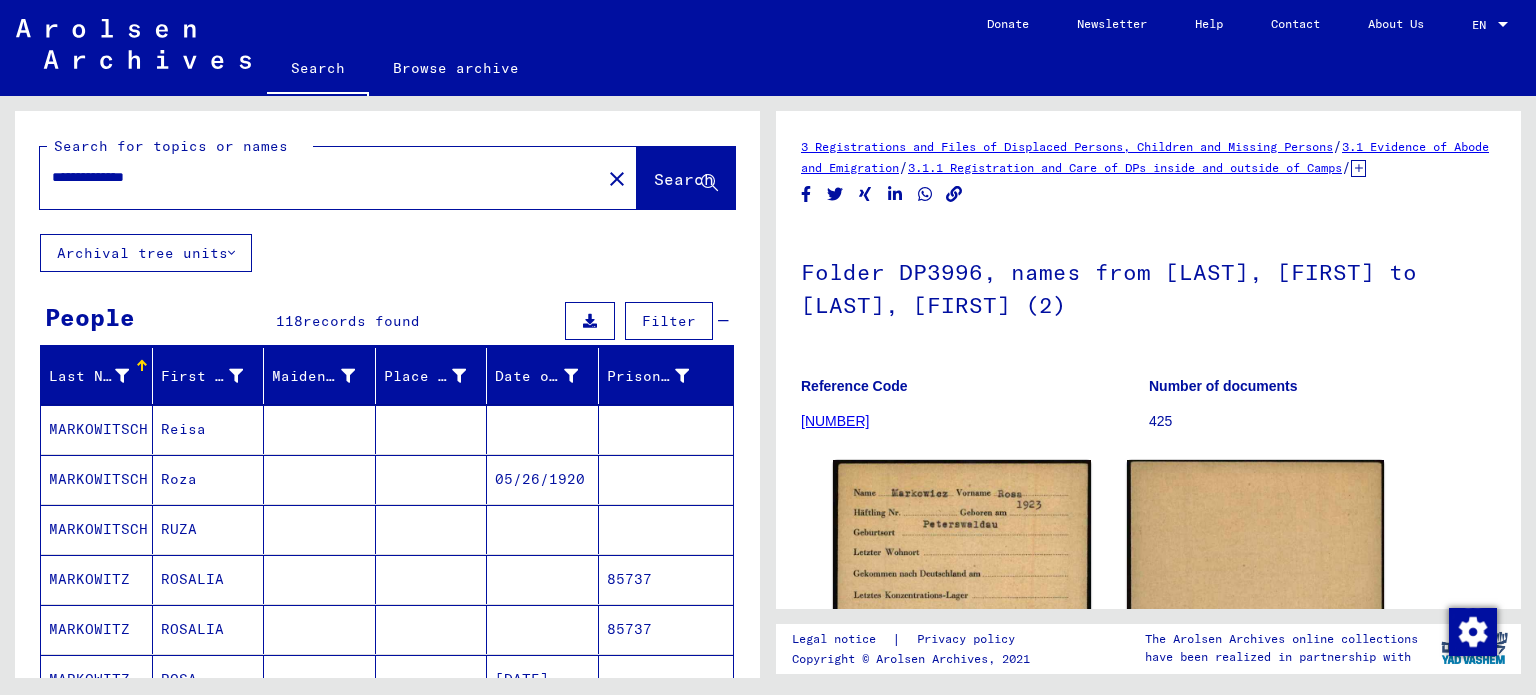 click on "**********" at bounding box center [320, 177] 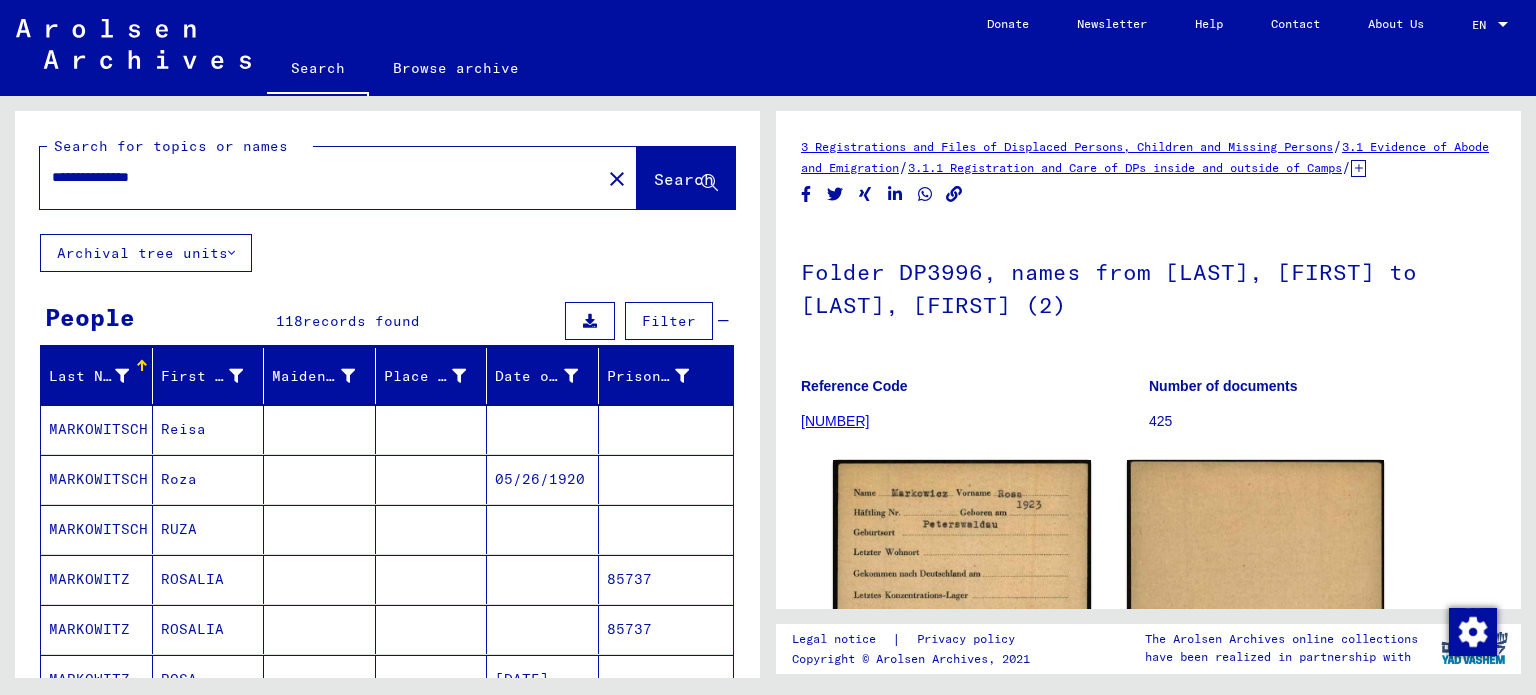 type on "**********" 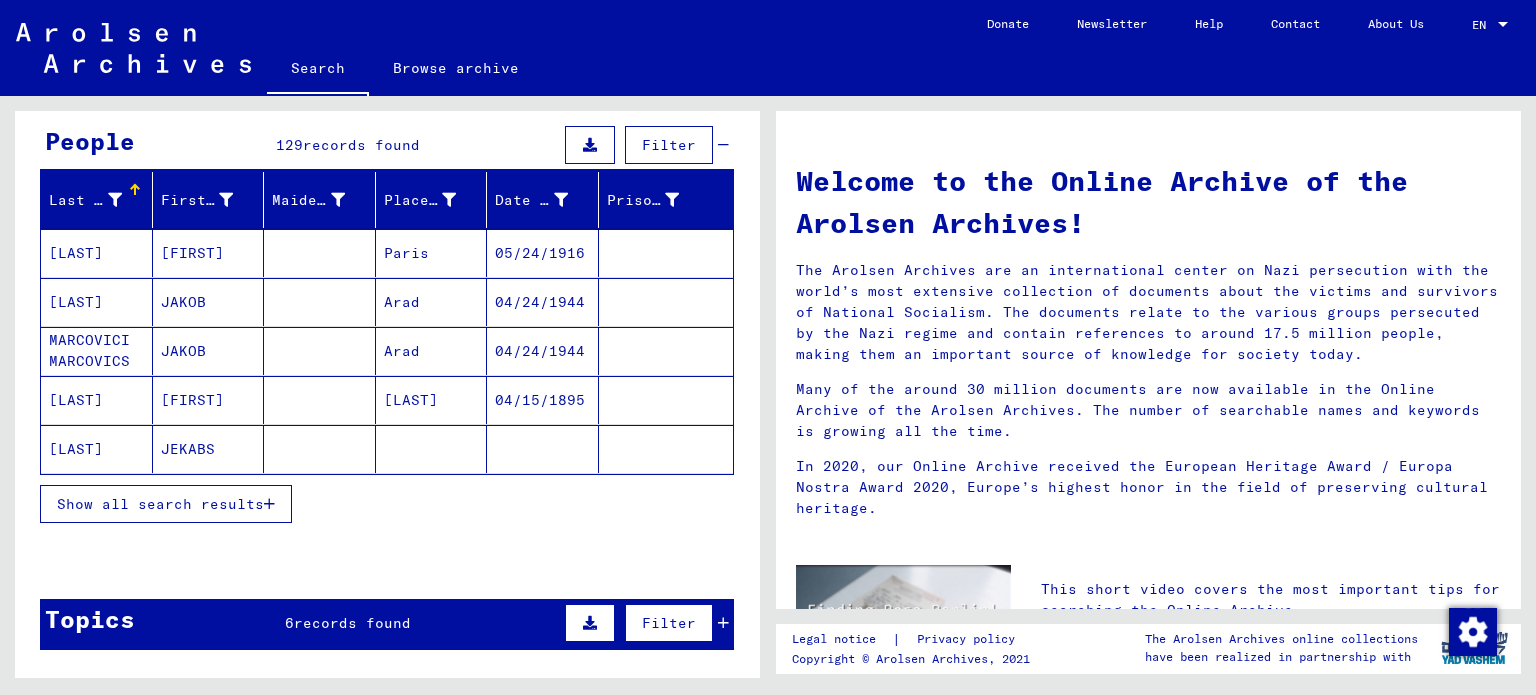 scroll, scrollTop: 200, scrollLeft: 0, axis: vertical 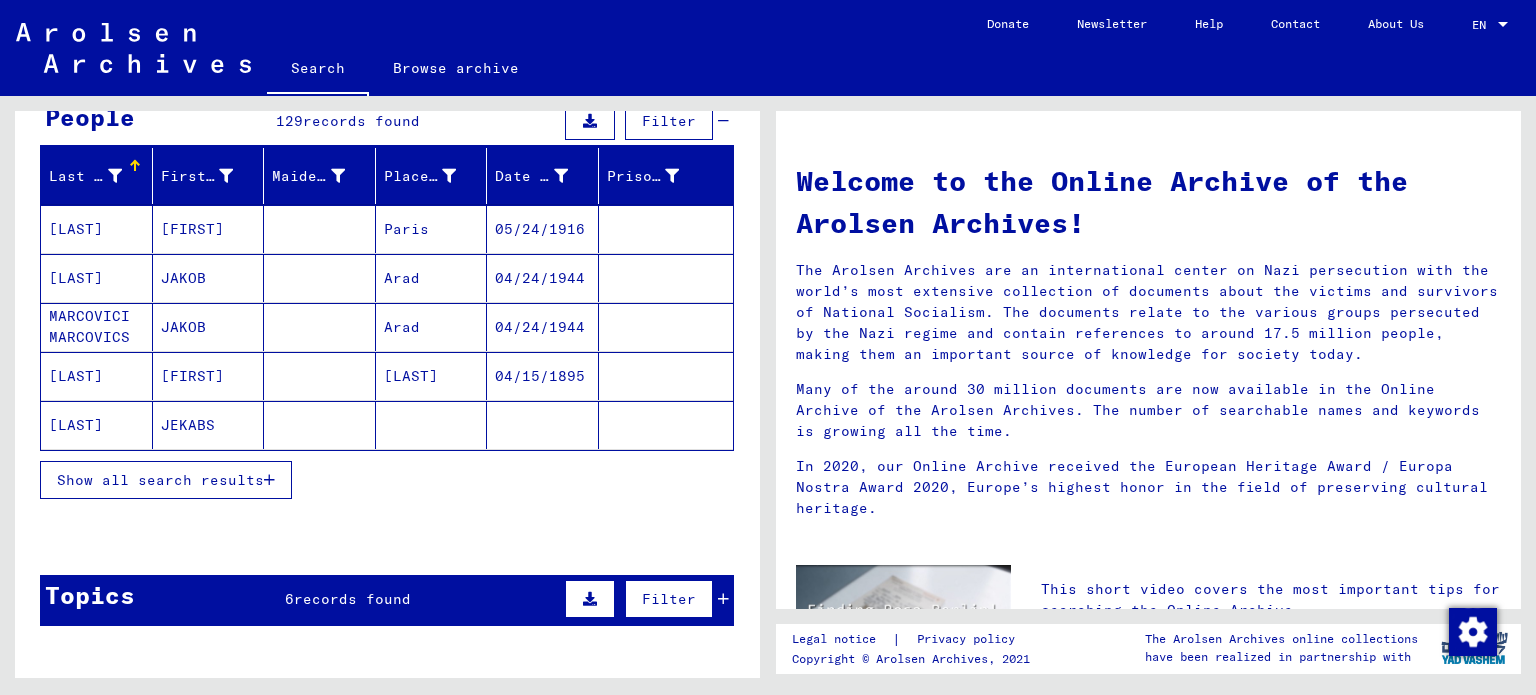 click on "Show all search results" at bounding box center [160, 480] 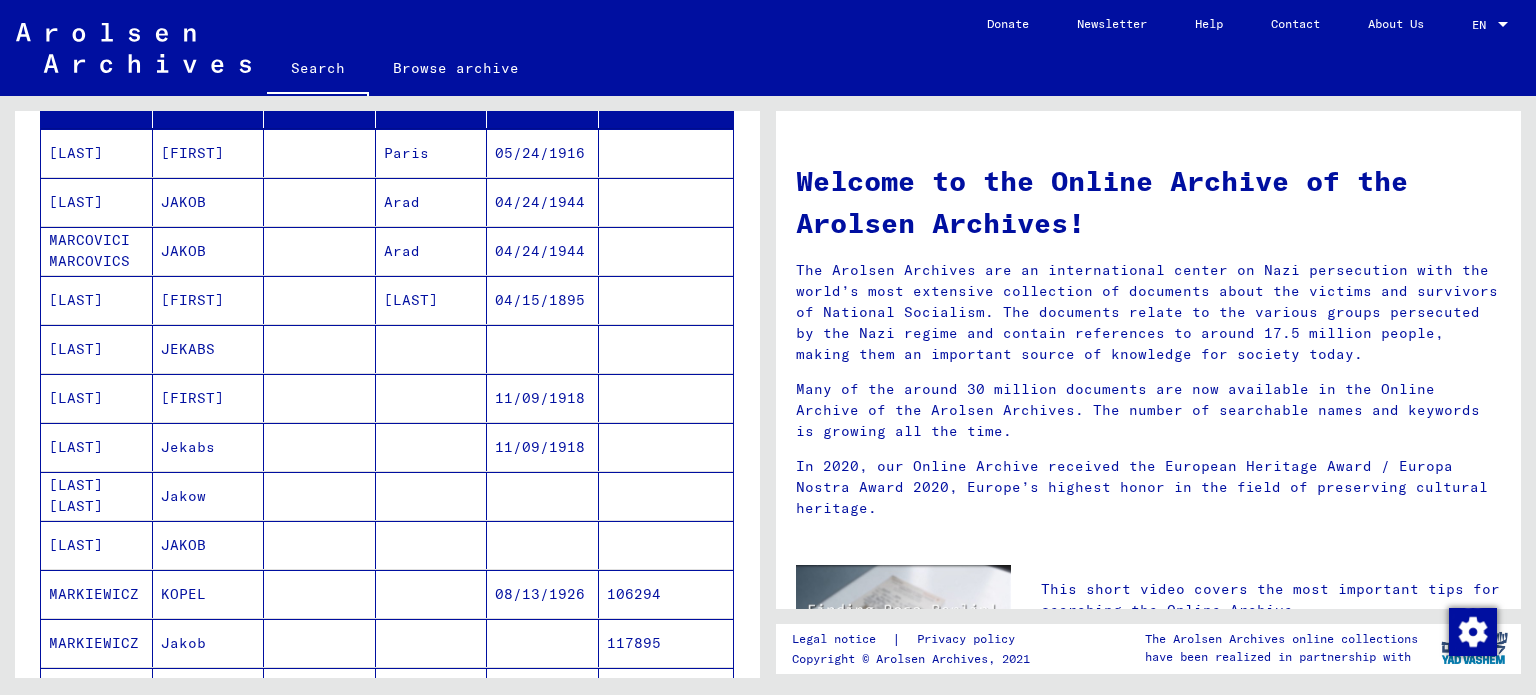 scroll, scrollTop: 400, scrollLeft: 0, axis: vertical 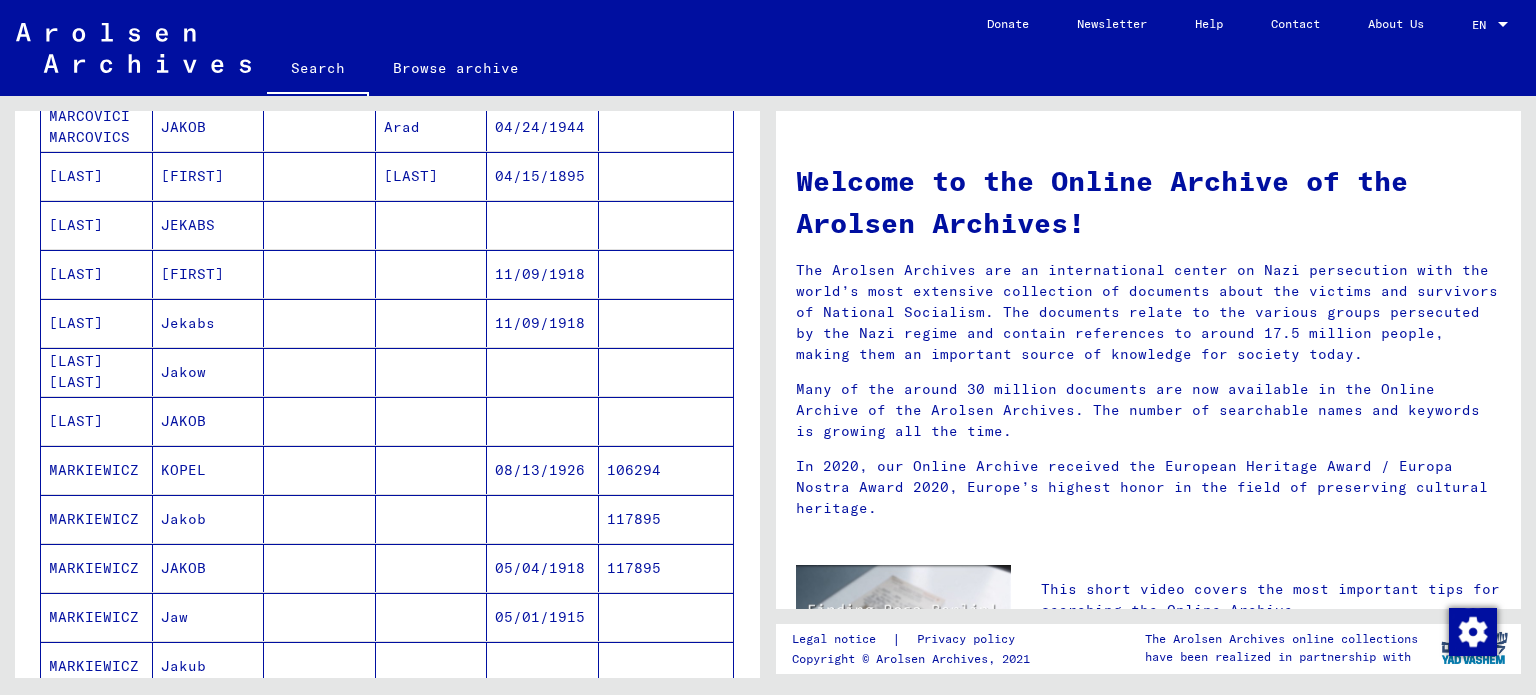 click on "[LAST]" at bounding box center (97, 470) 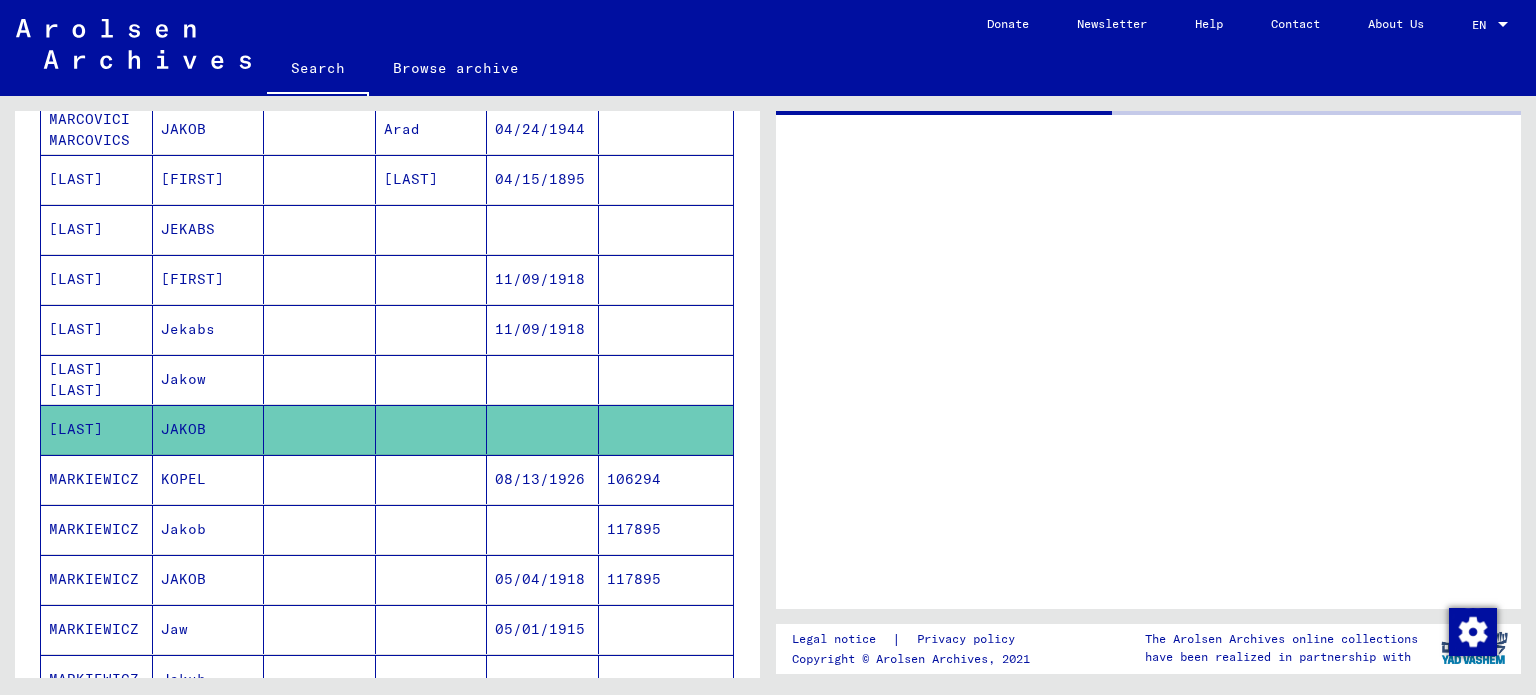 scroll, scrollTop: 402, scrollLeft: 0, axis: vertical 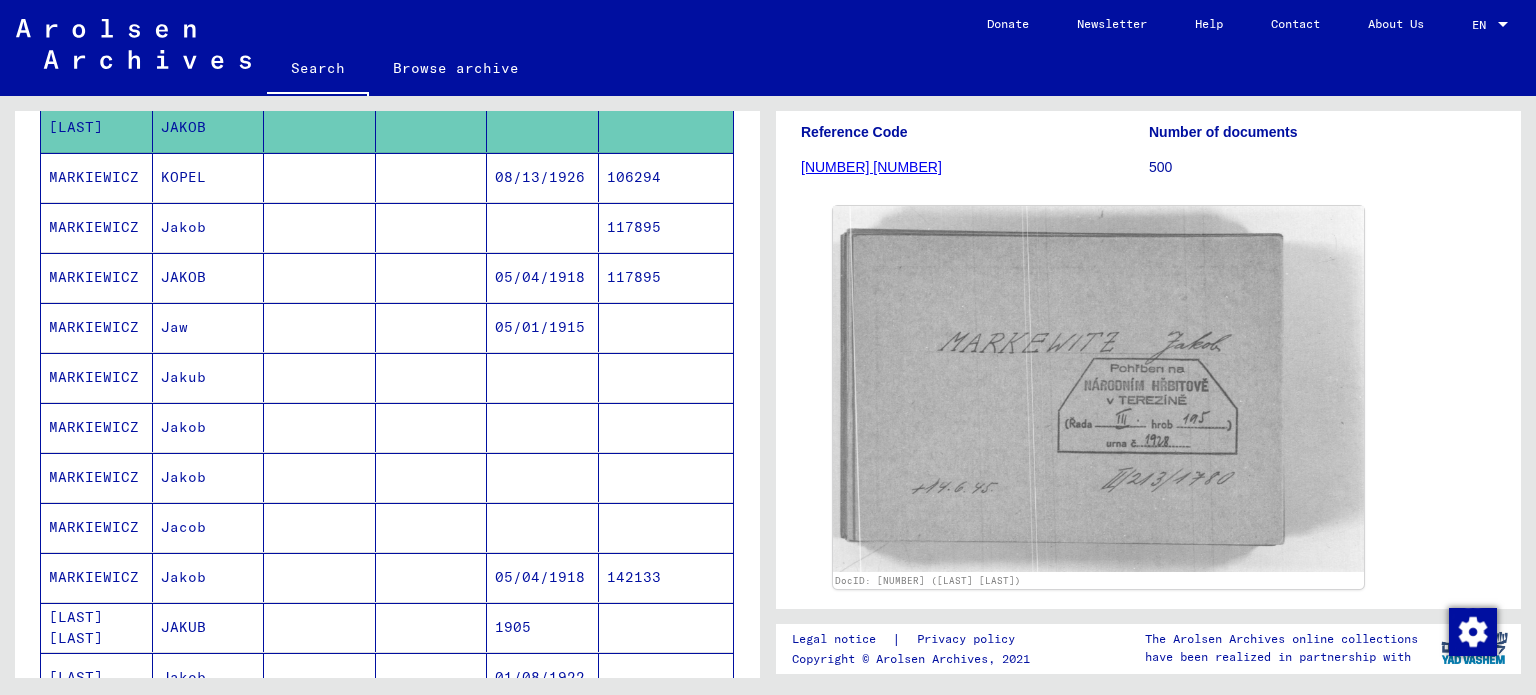 click on "MARKIEWICZ" at bounding box center (97, 427) 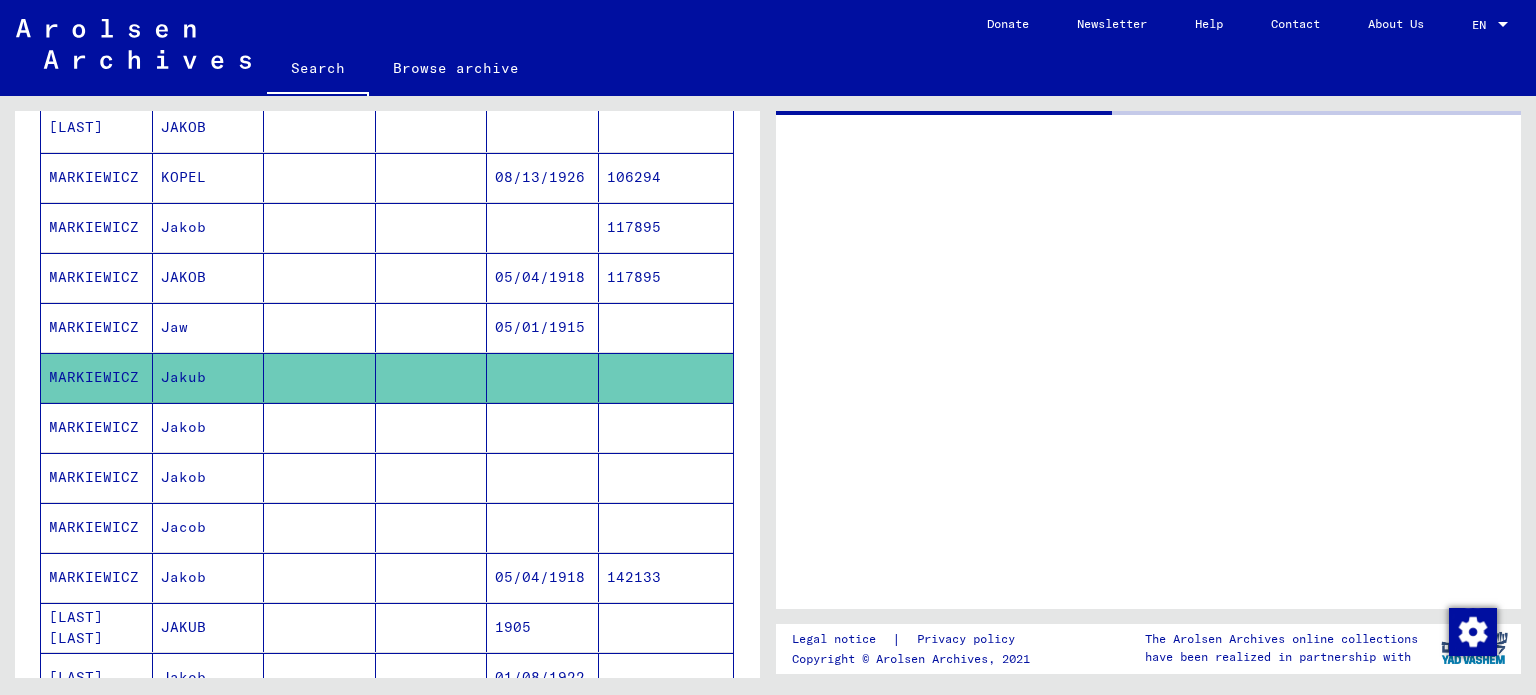 scroll, scrollTop: 0, scrollLeft: 0, axis: both 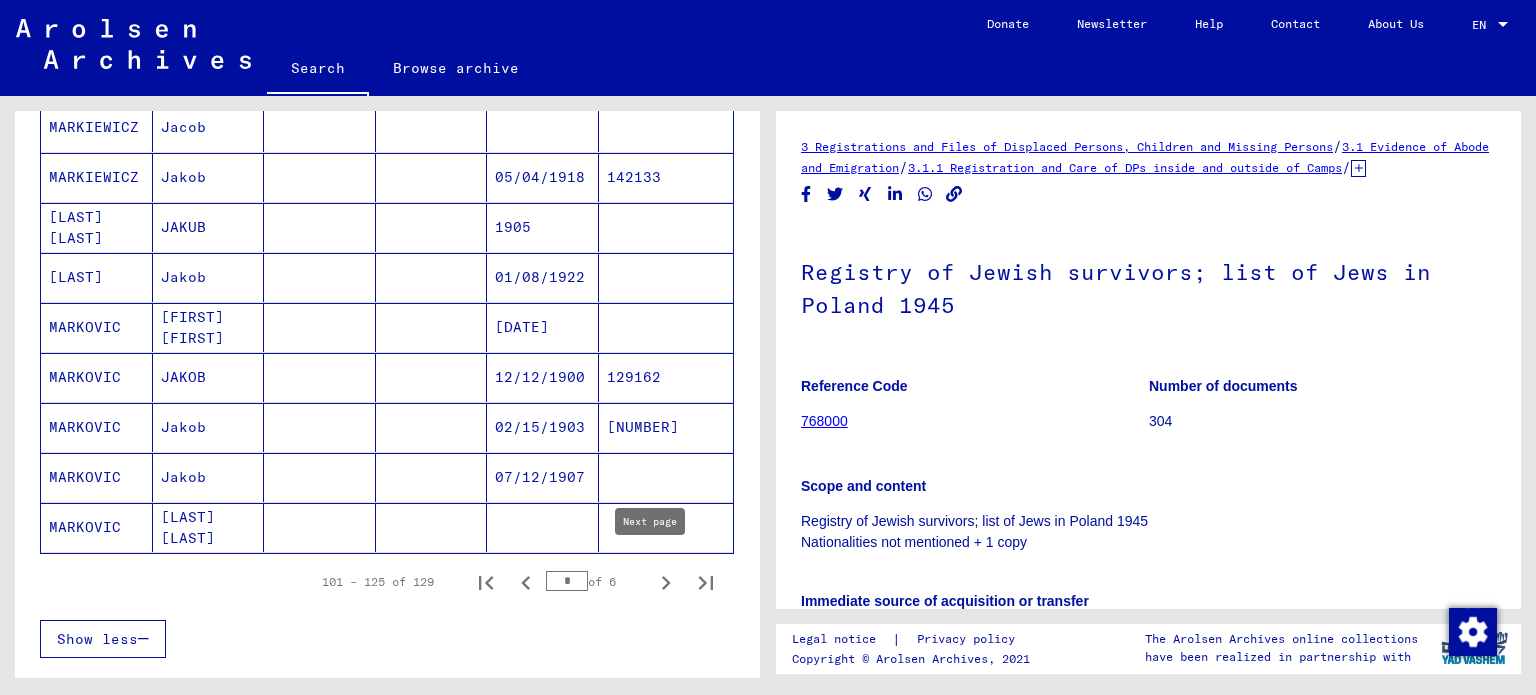 click 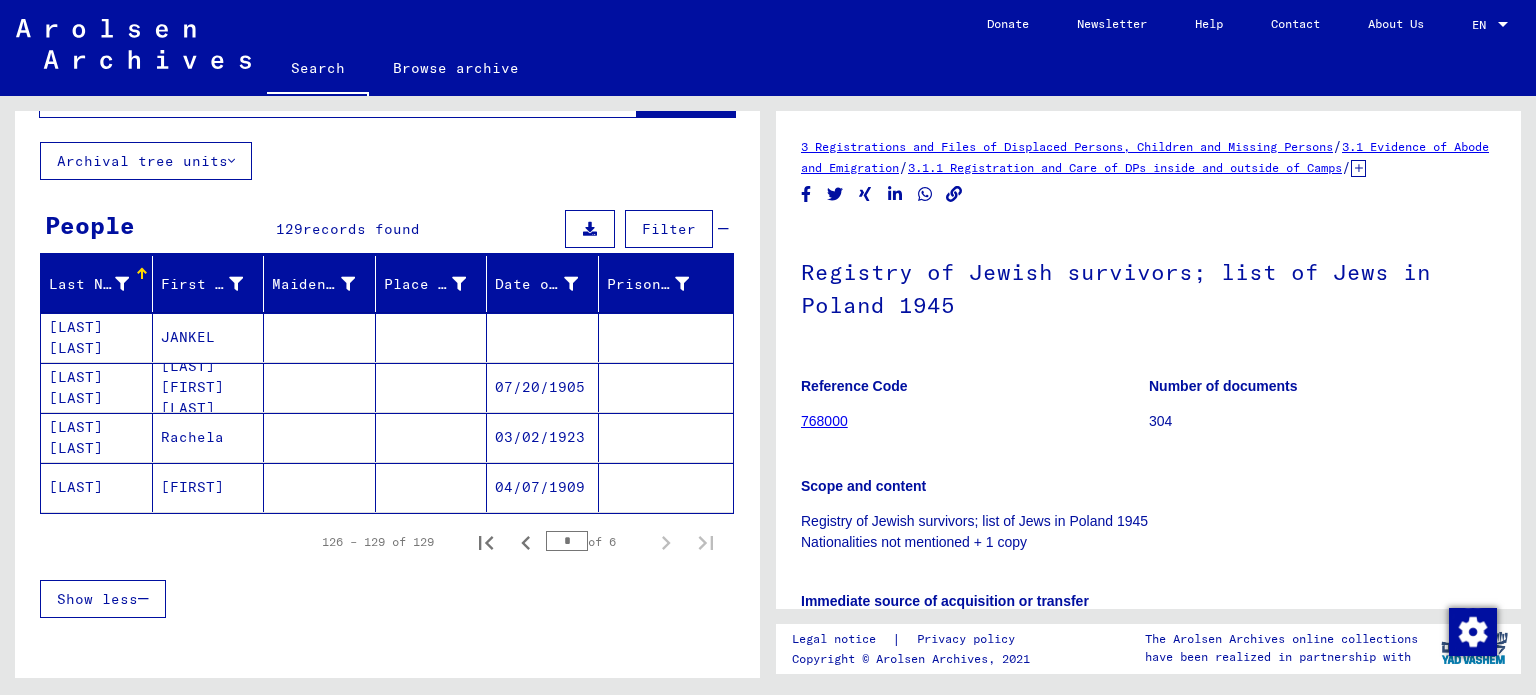scroll, scrollTop: 91, scrollLeft: 0, axis: vertical 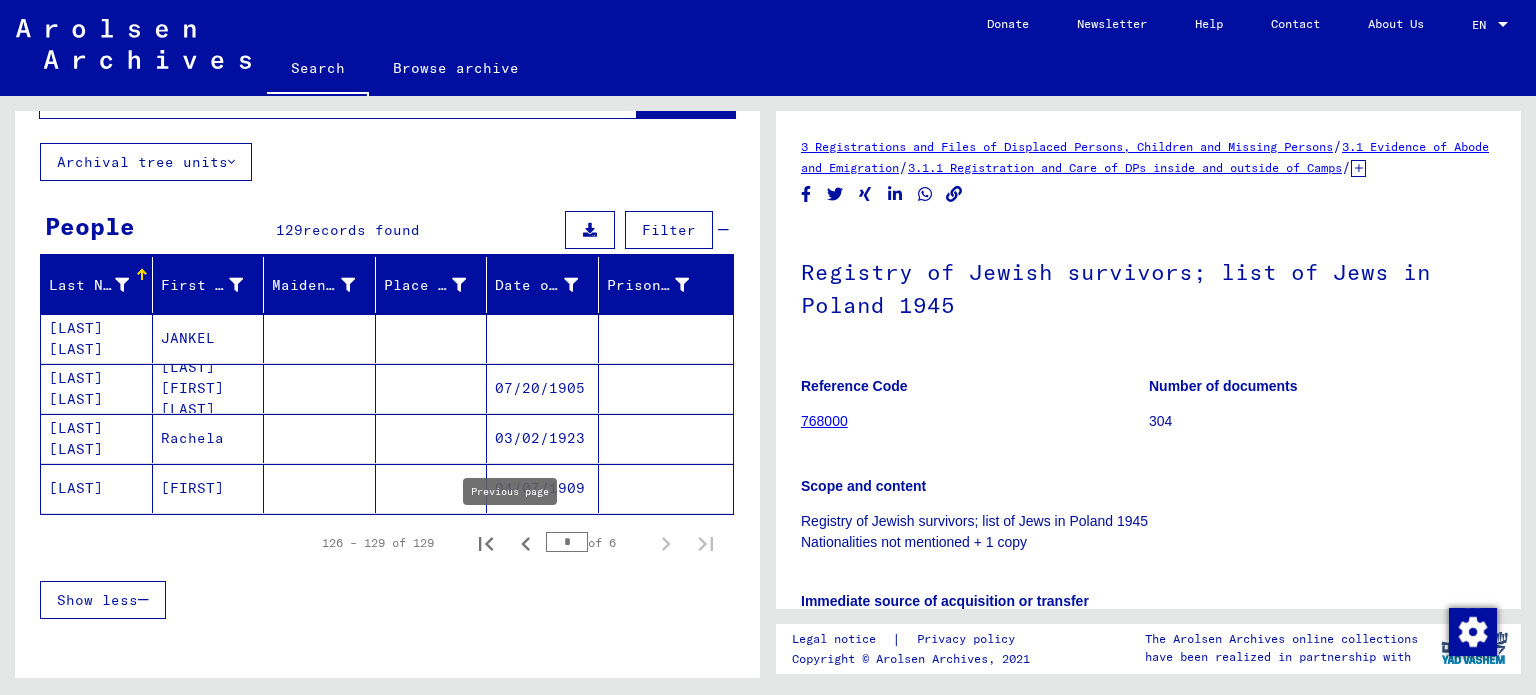 drag, startPoint x: 538, startPoint y: 544, endPoint x: 527, endPoint y: 548, distance: 11.7046995 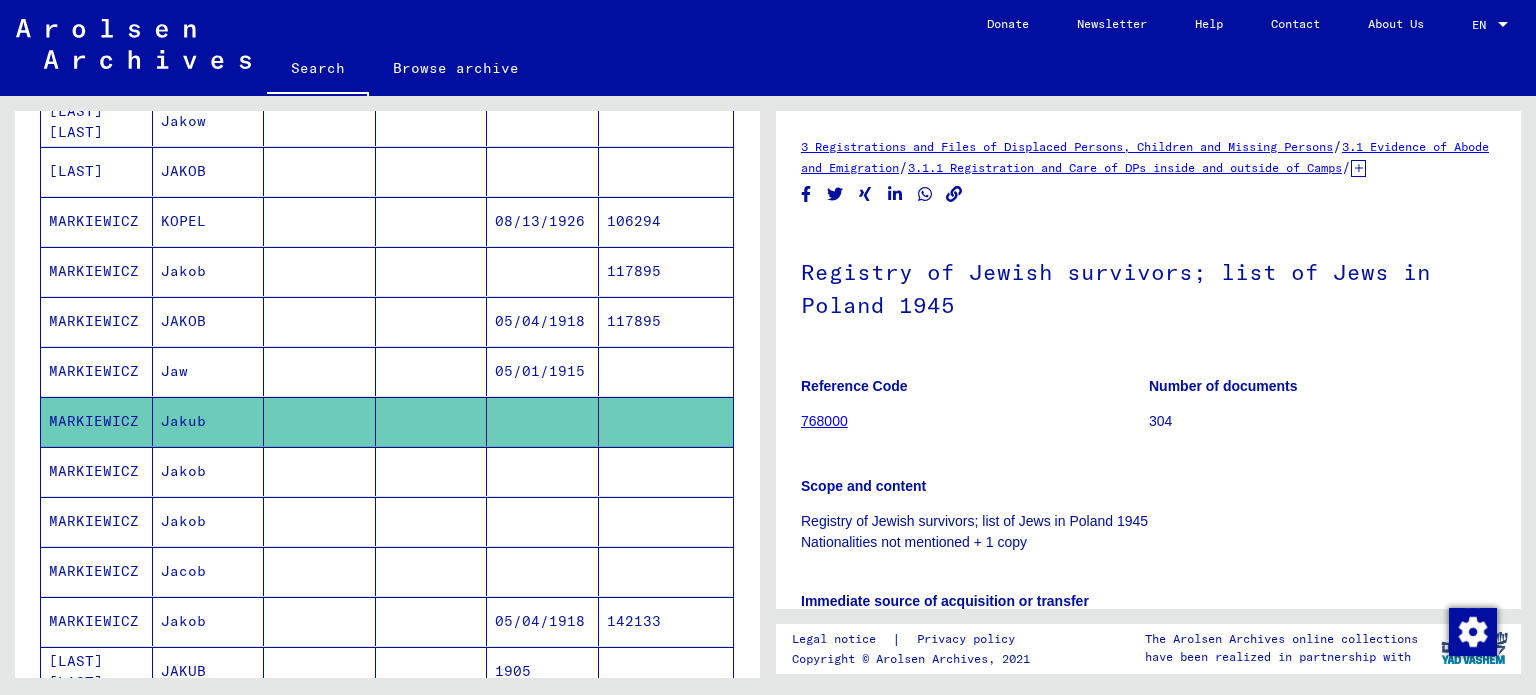 scroll, scrollTop: 691, scrollLeft: 0, axis: vertical 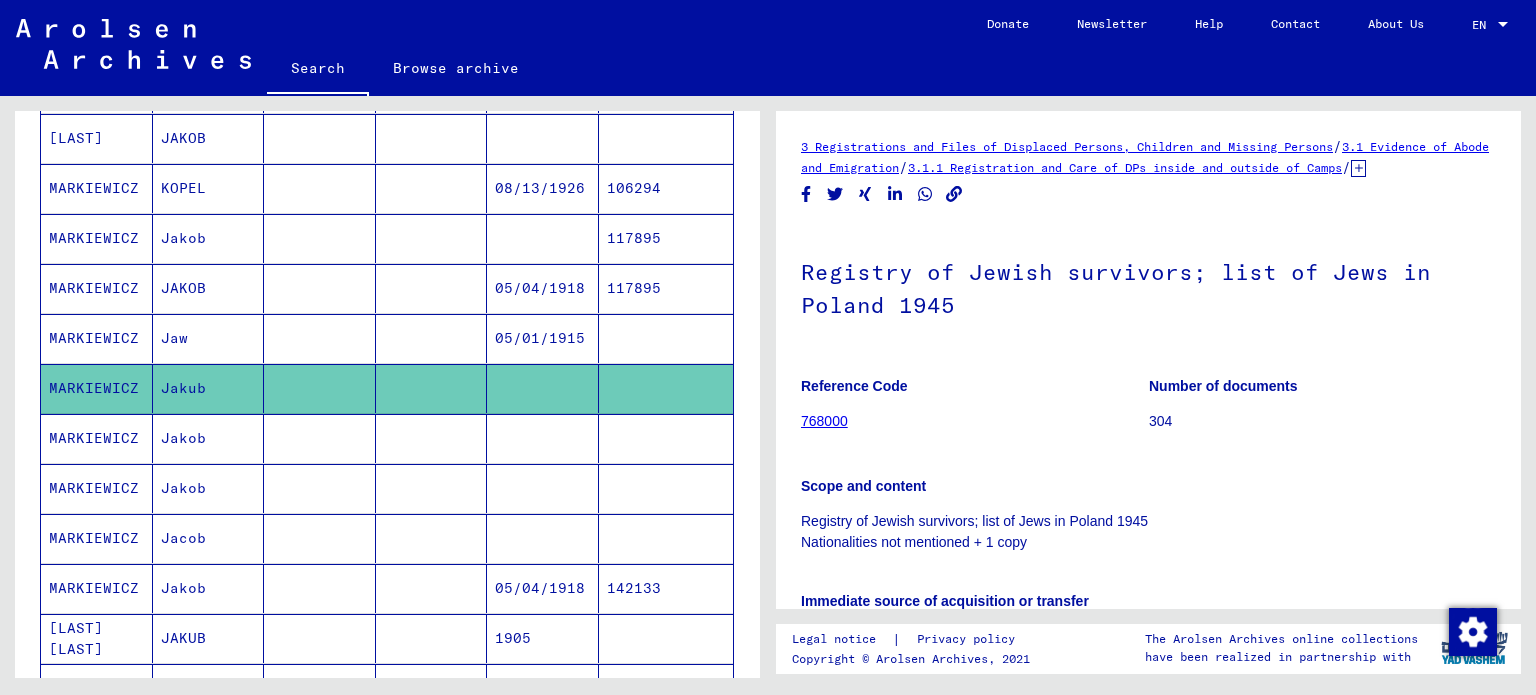 click on "MARKIEWICZ" at bounding box center (97, 538) 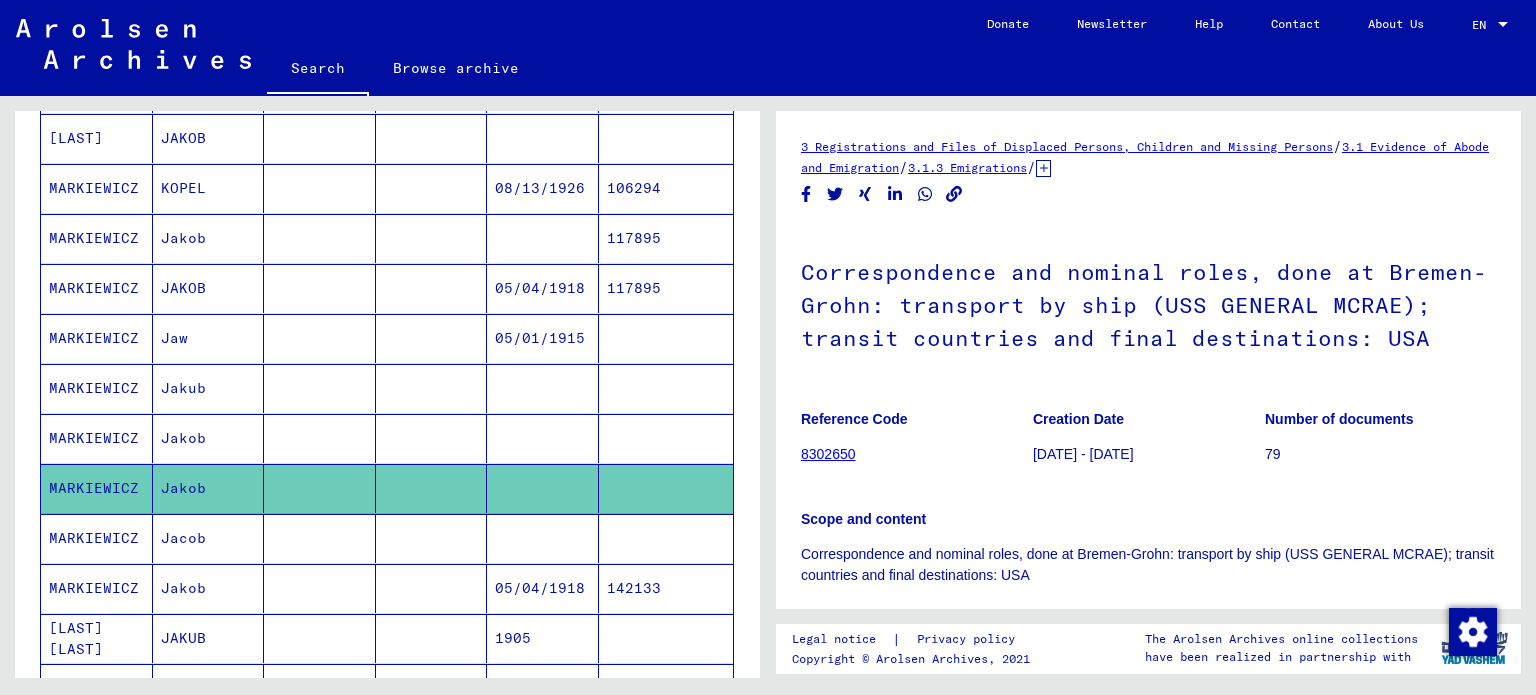 scroll, scrollTop: 0, scrollLeft: 0, axis: both 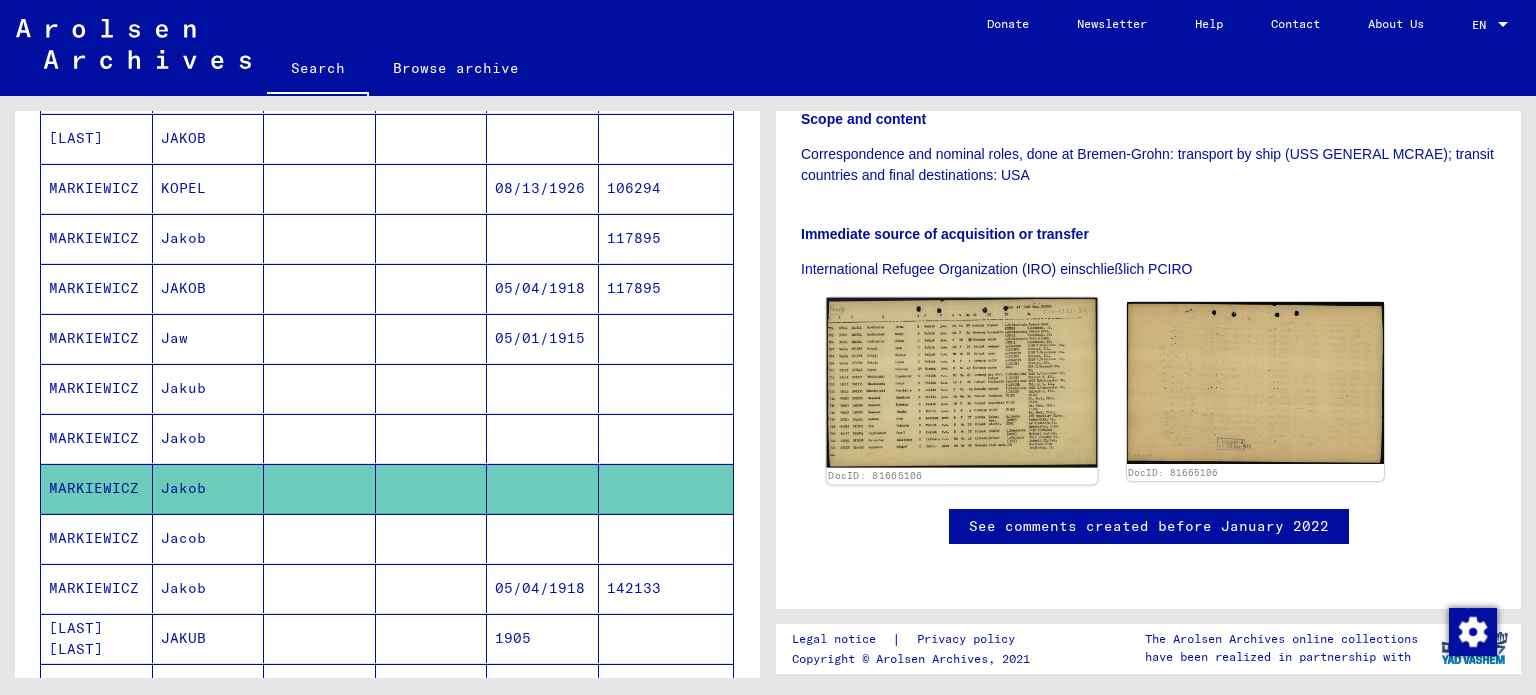 click 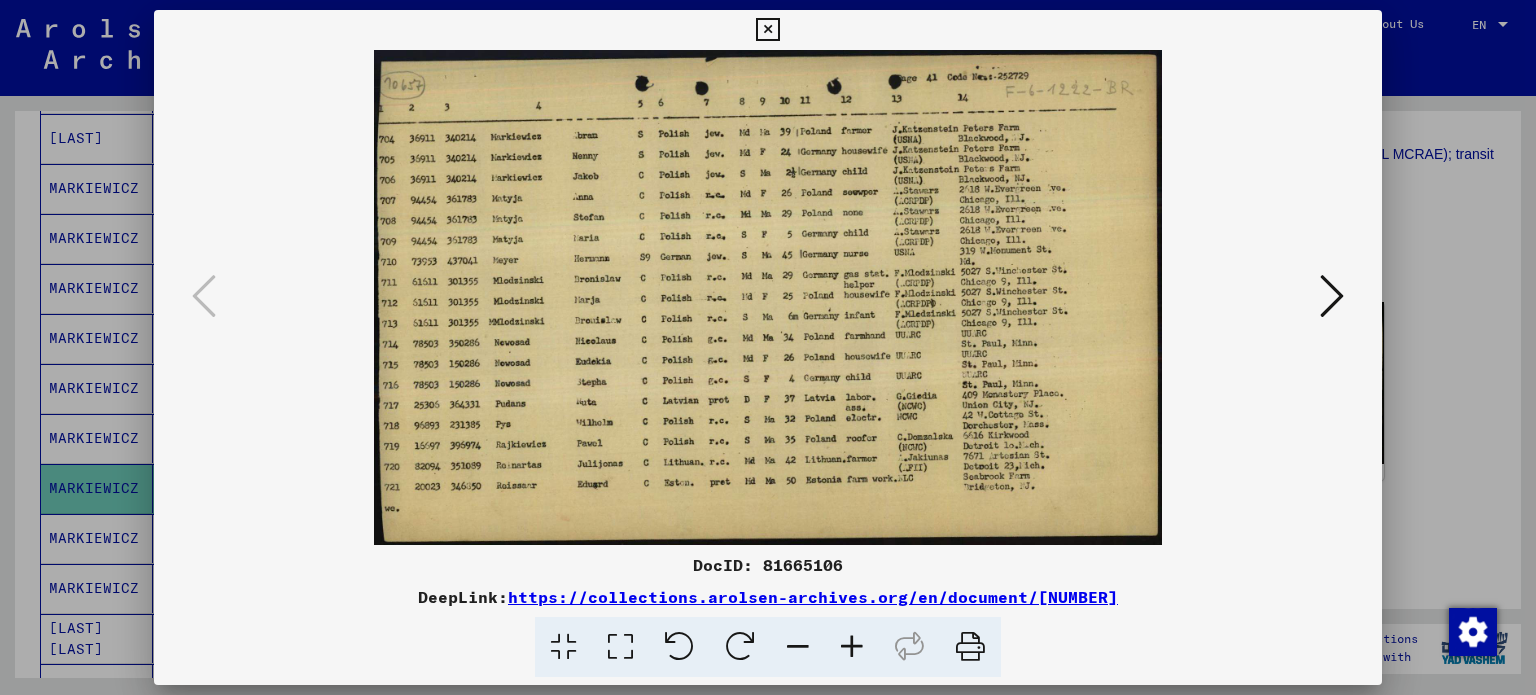 click at bounding box center (768, 347) 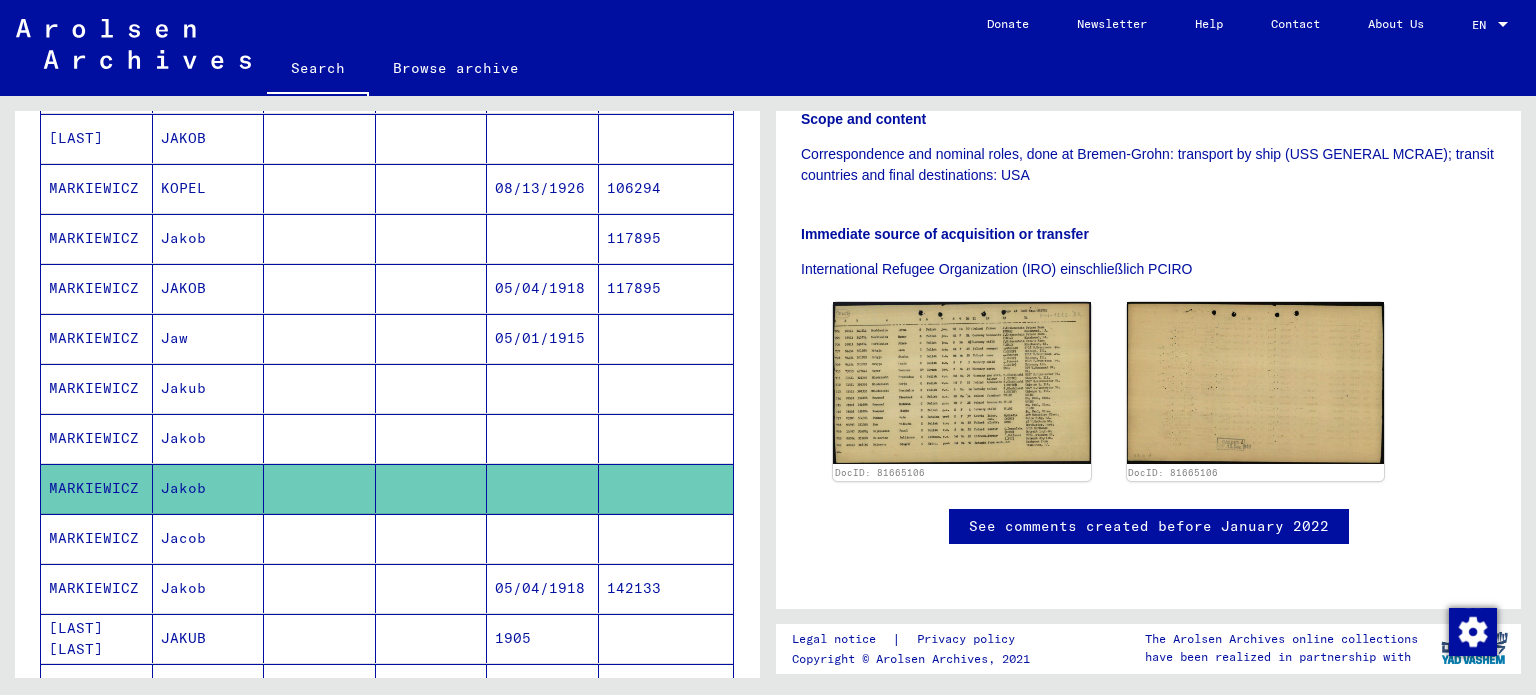 click on "Jacob" at bounding box center (209, 588) 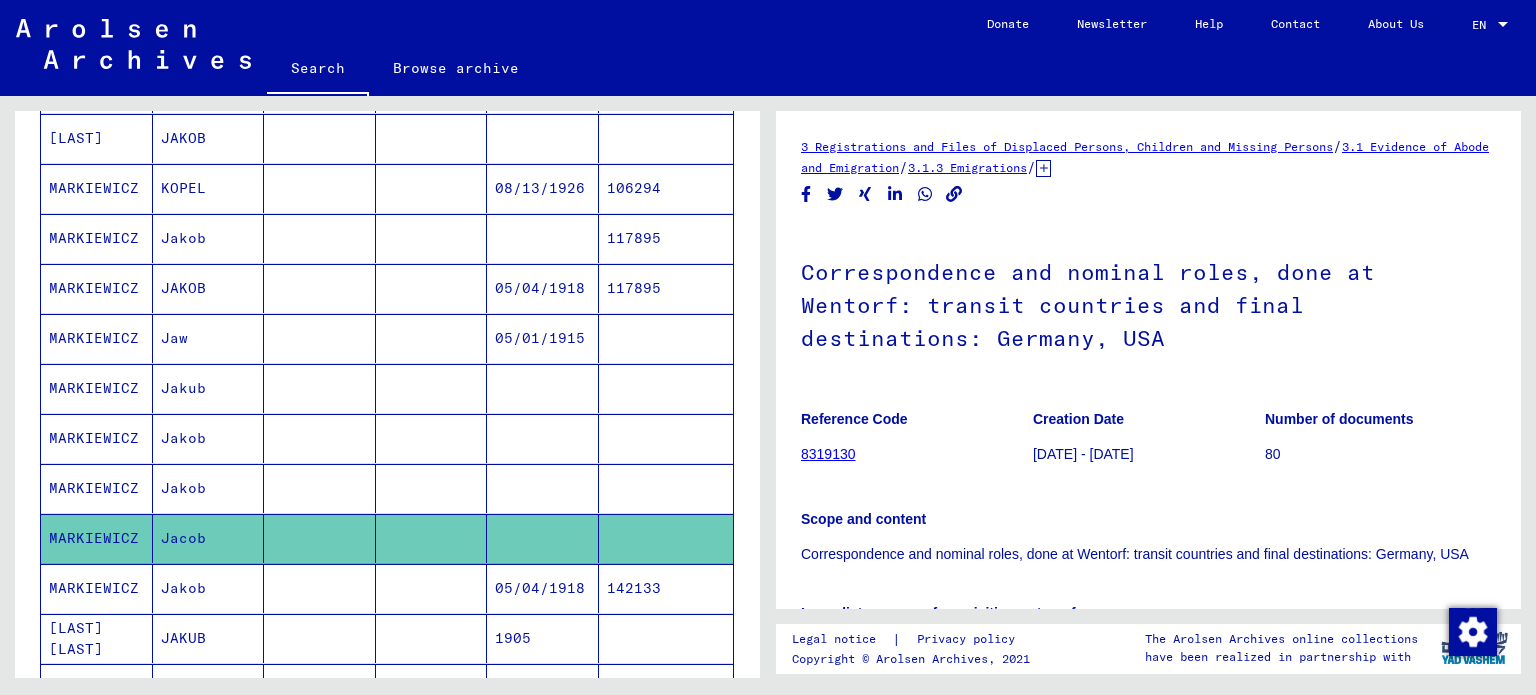 scroll, scrollTop: 0, scrollLeft: 0, axis: both 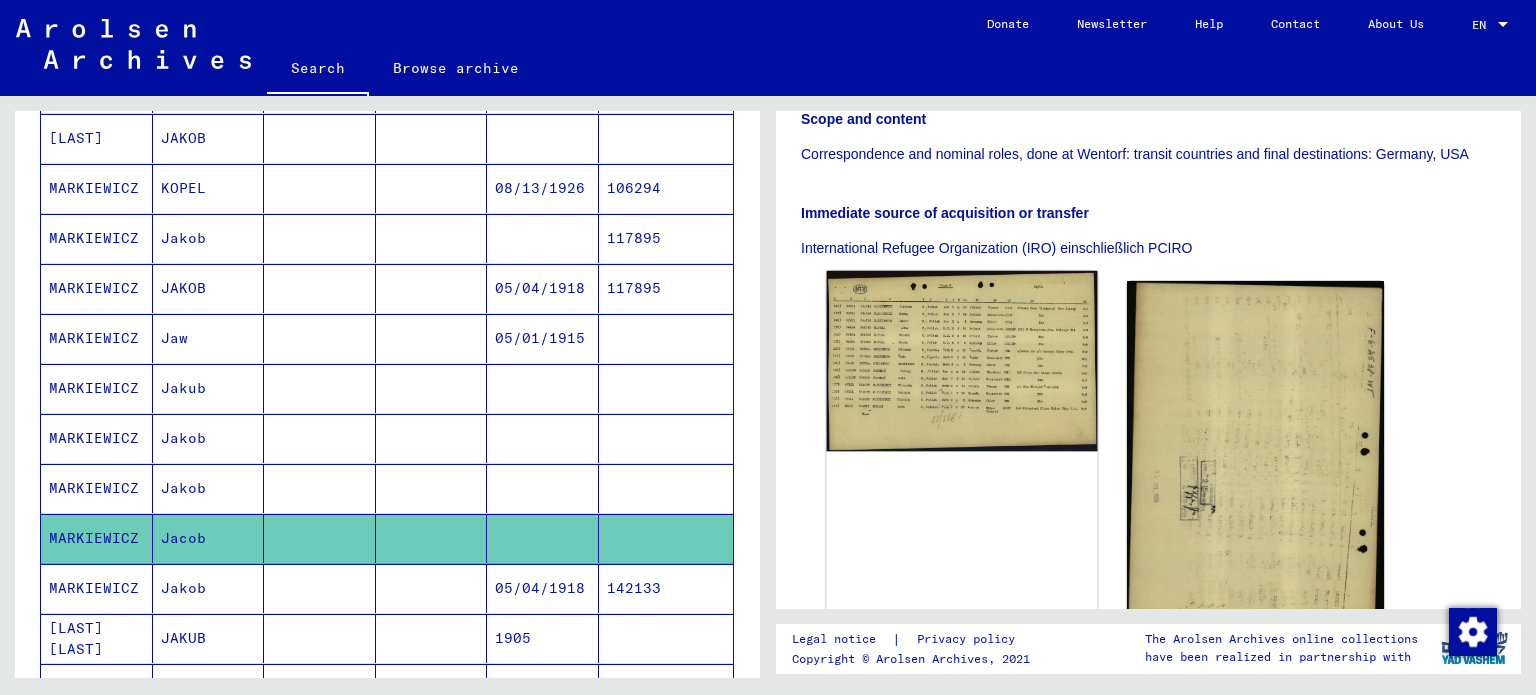 click 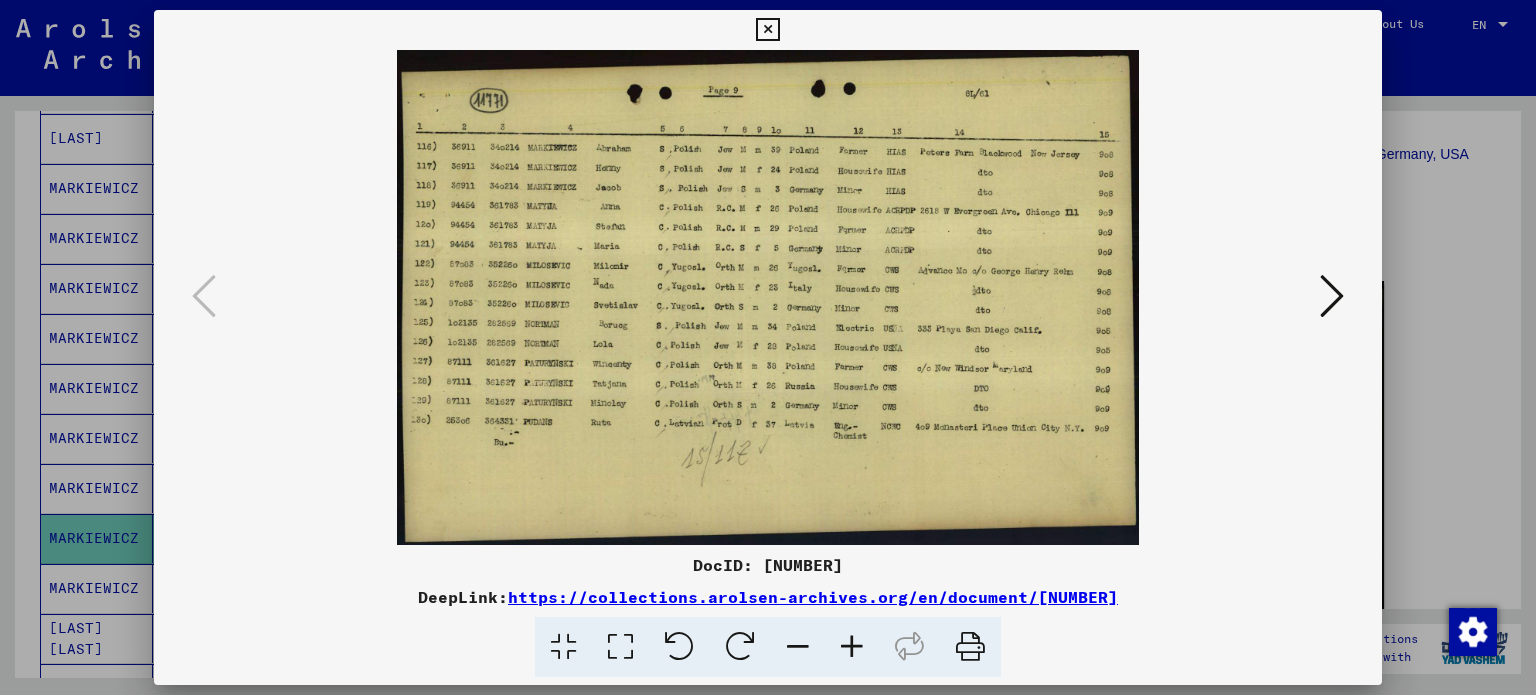 click at bounding box center [852, 647] 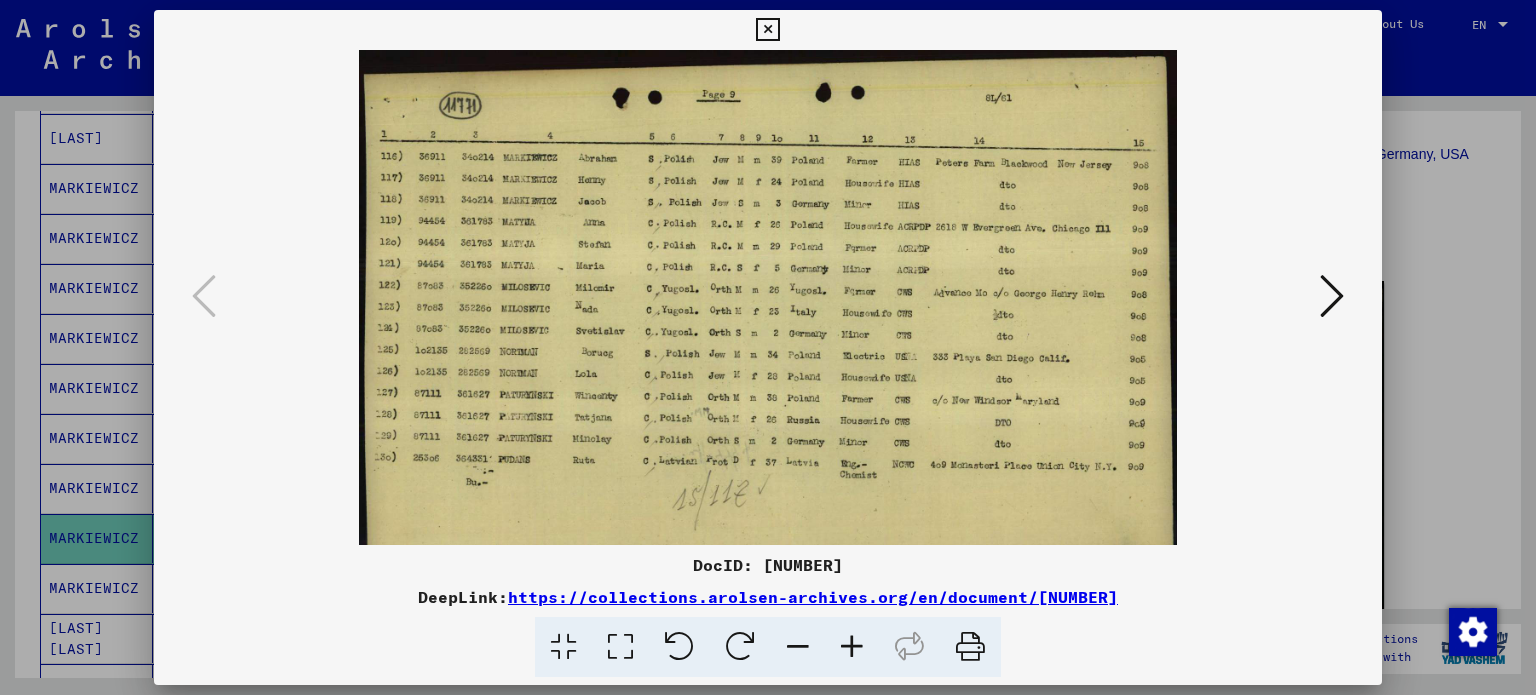 click at bounding box center (852, 647) 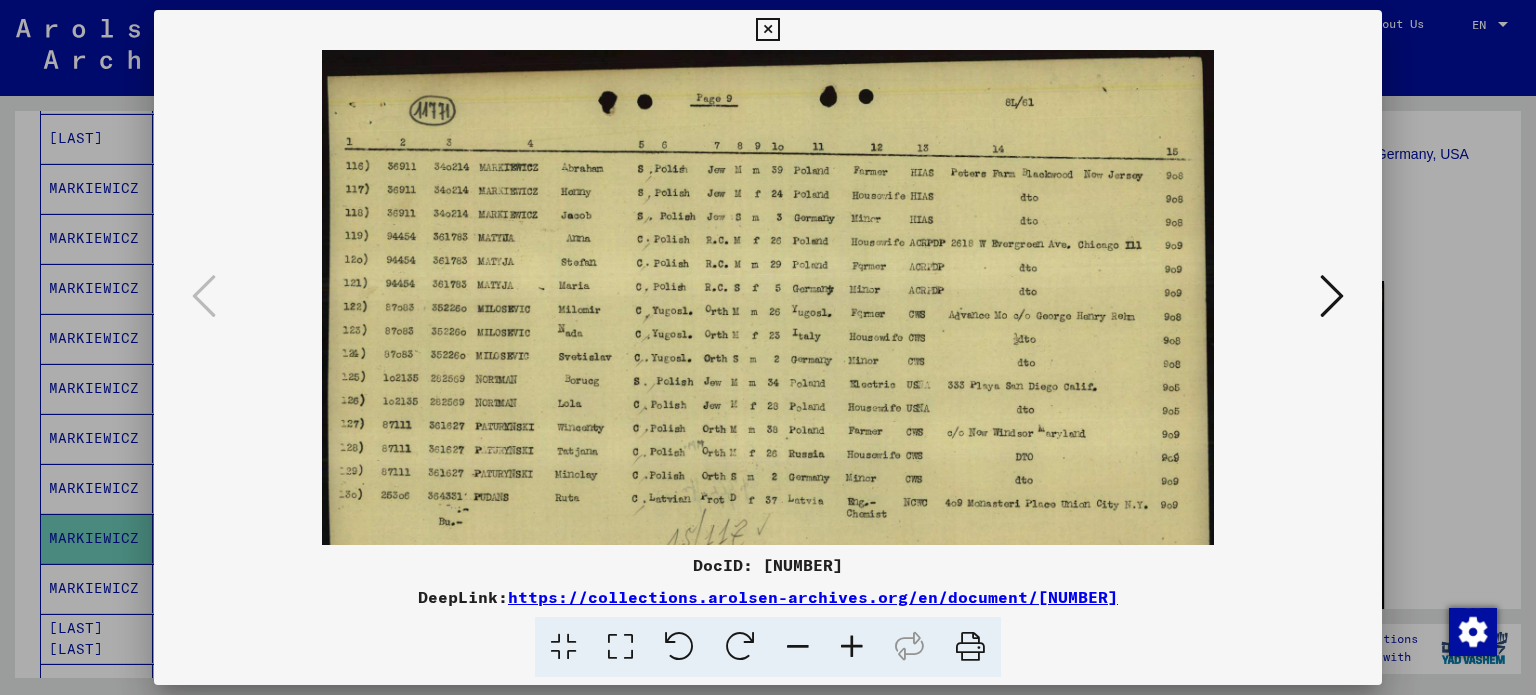 click at bounding box center (852, 647) 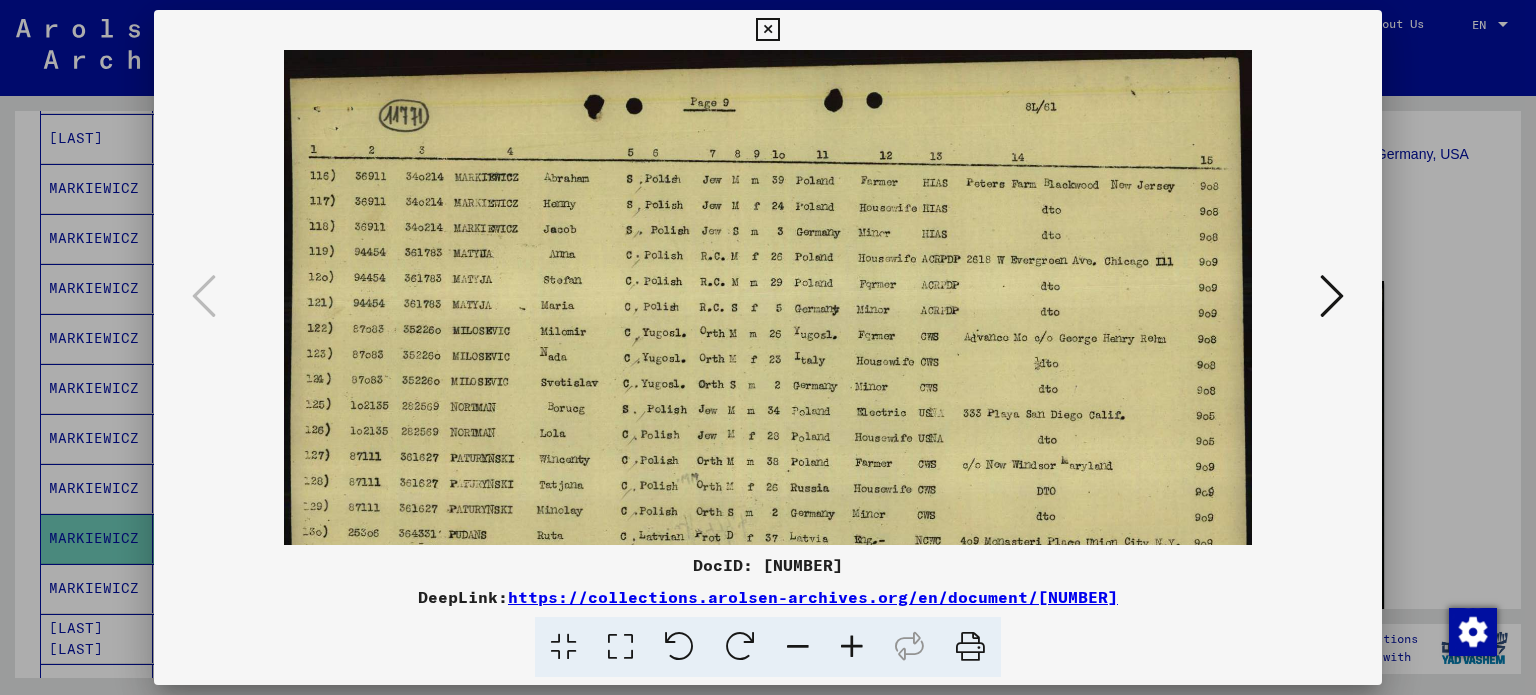 click at bounding box center [852, 647] 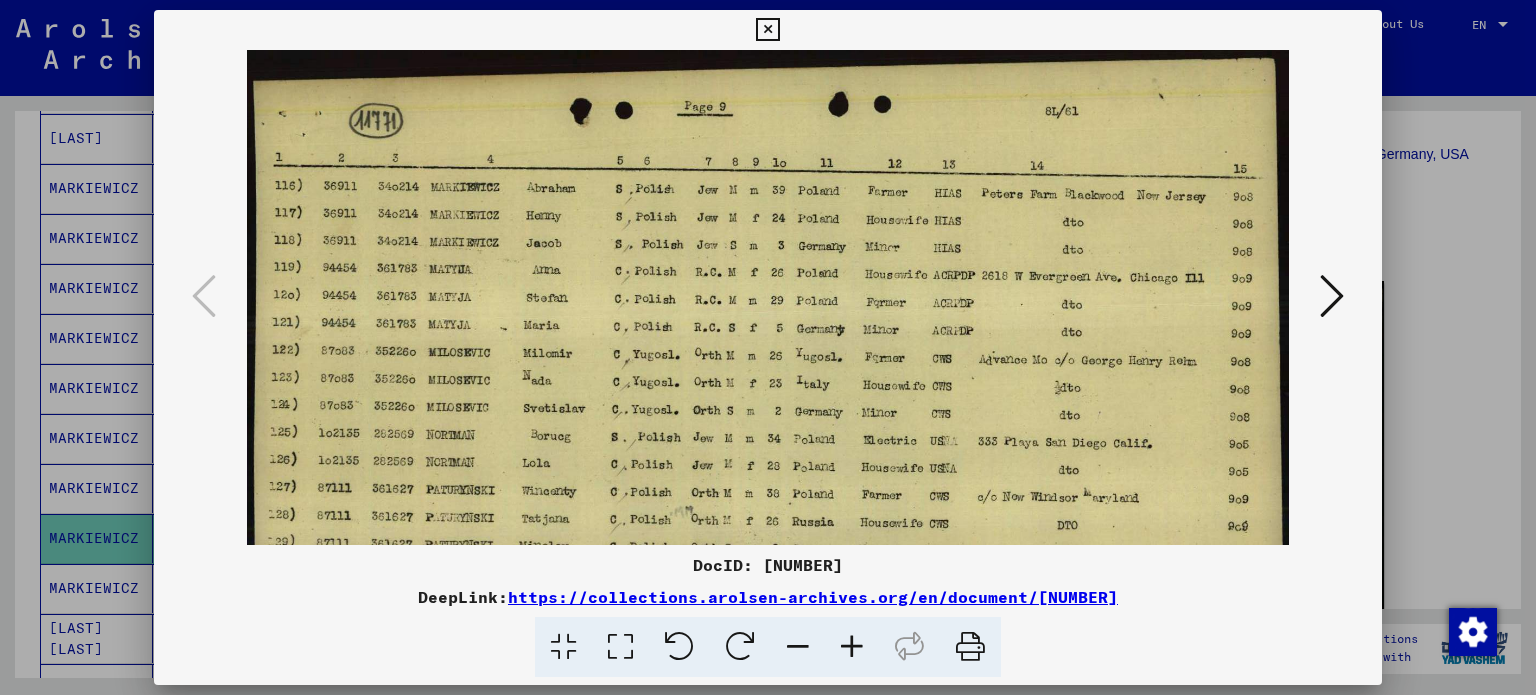 click at bounding box center (768, 347) 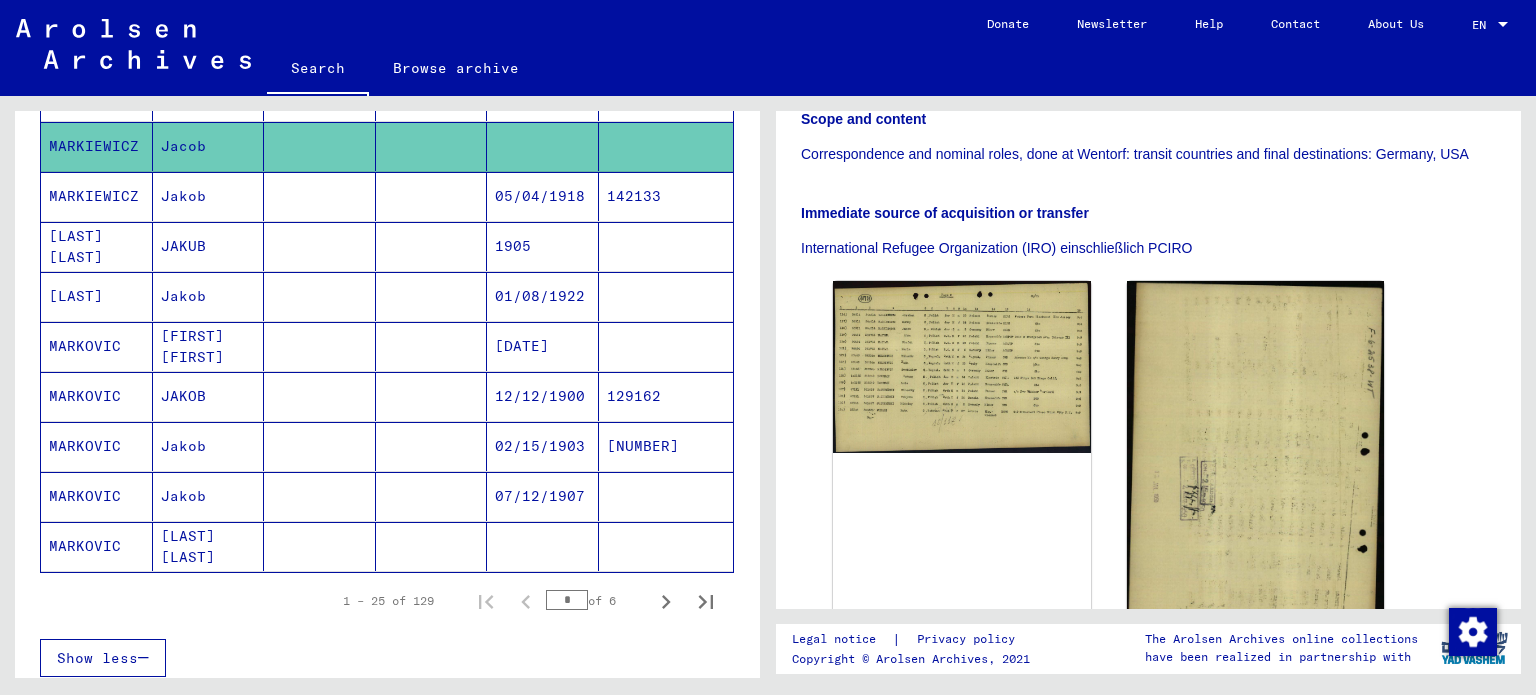 scroll, scrollTop: 1091, scrollLeft: 0, axis: vertical 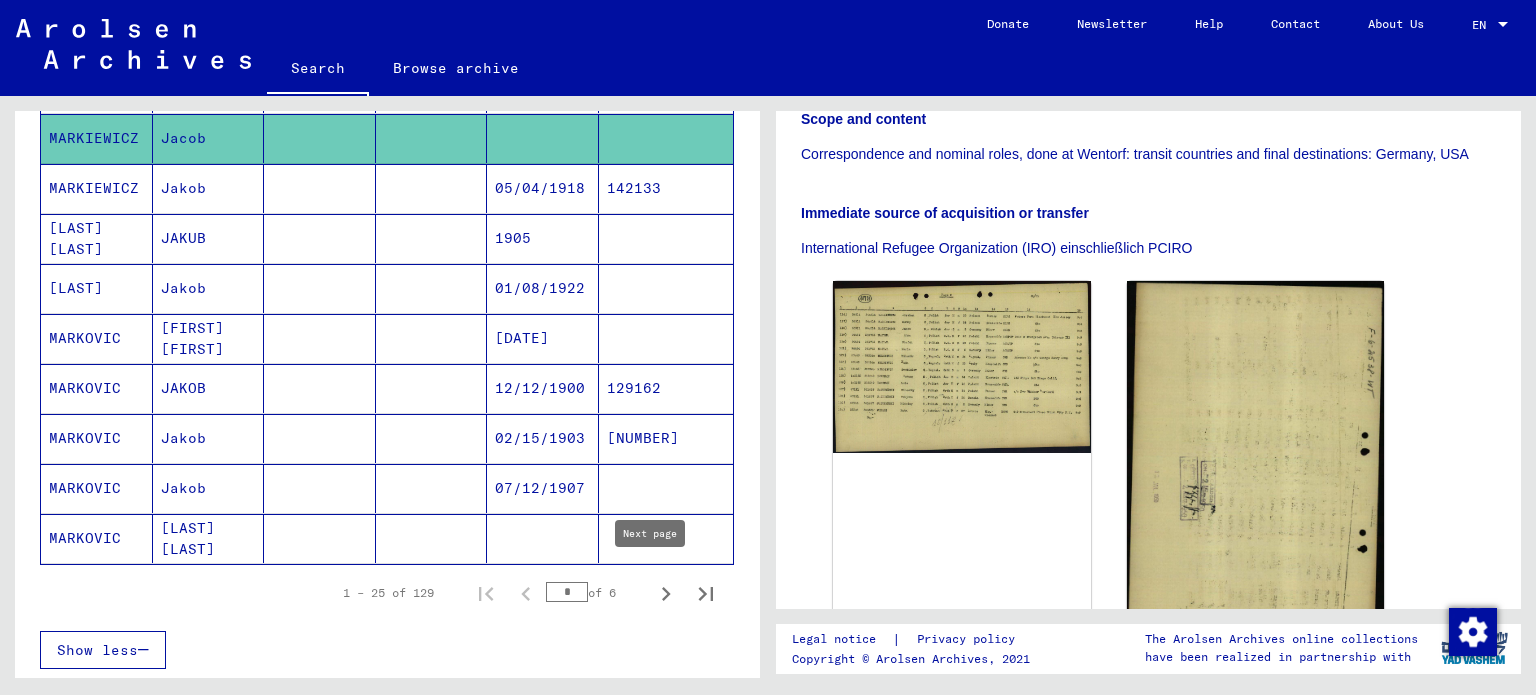 click 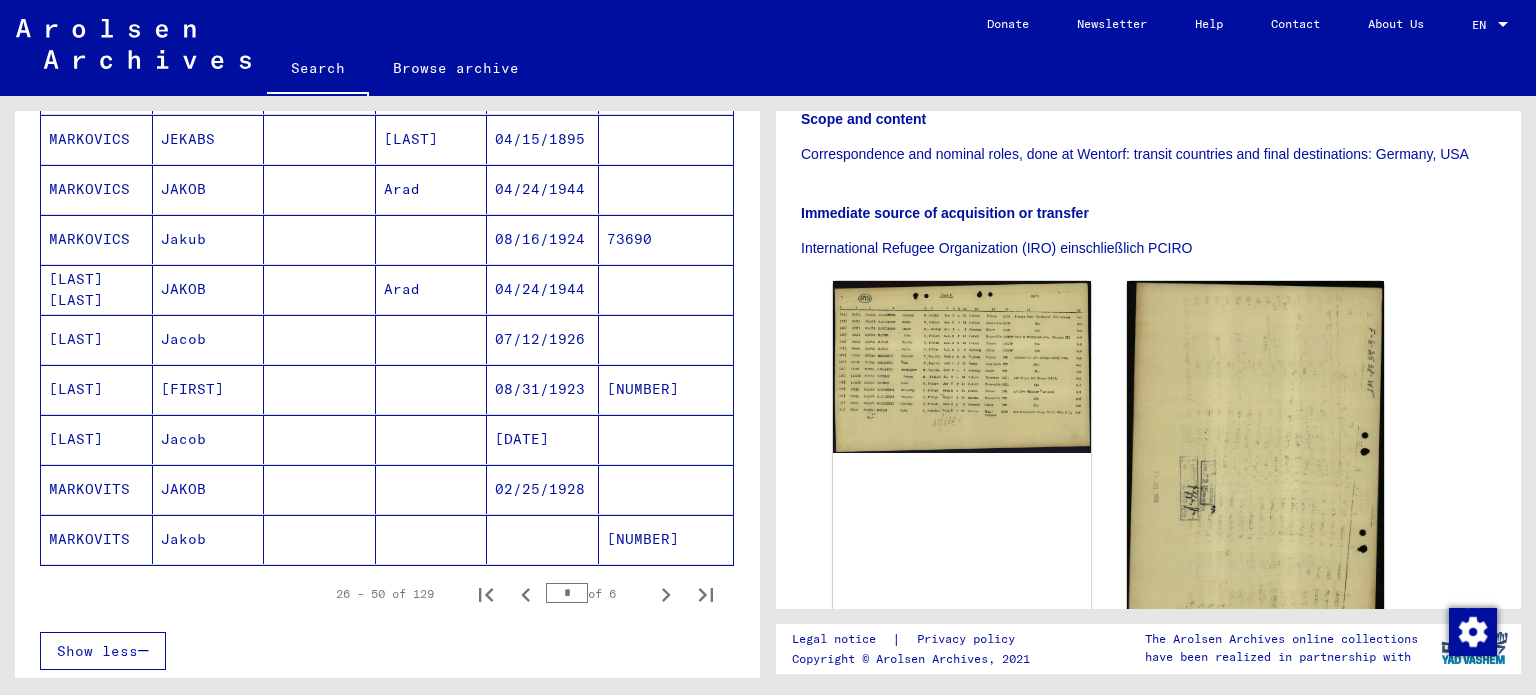 scroll, scrollTop: 1100, scrollLeft: 0, axis: vertical 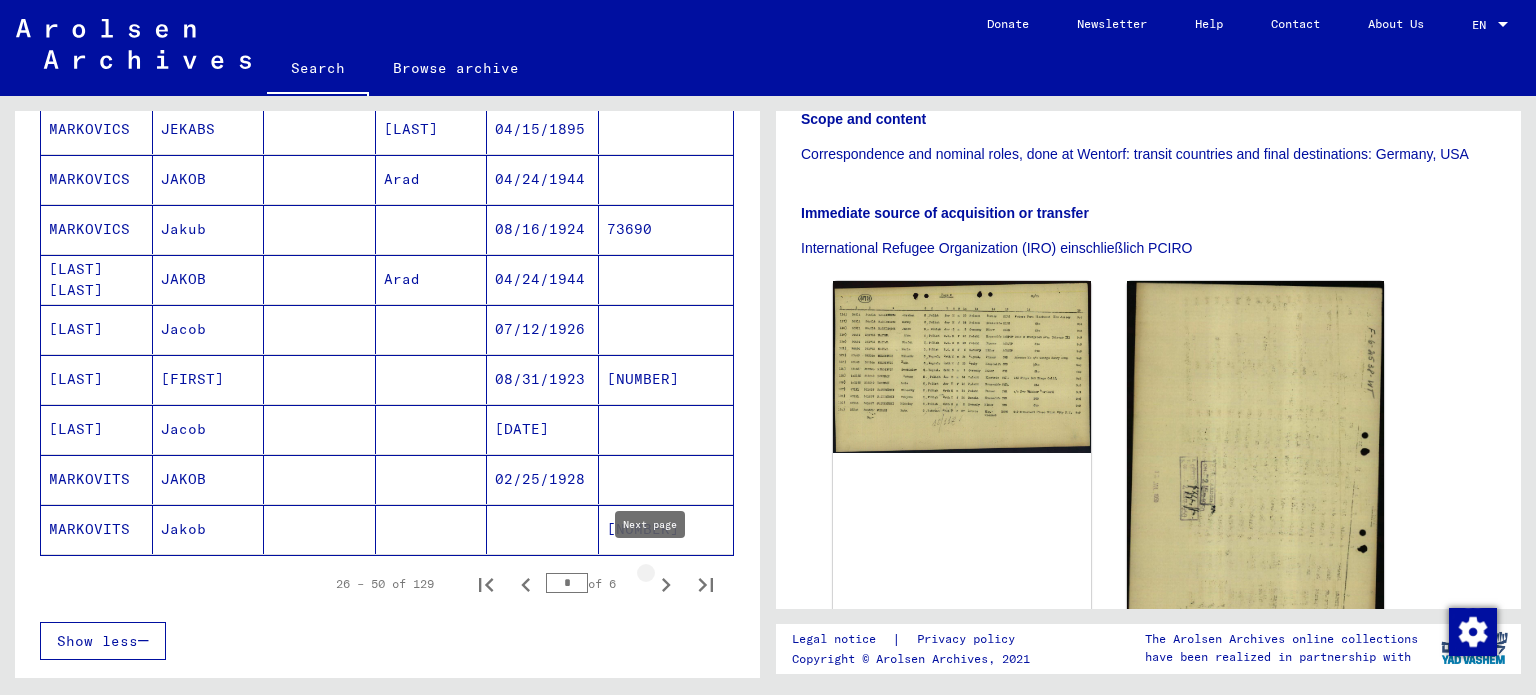 click 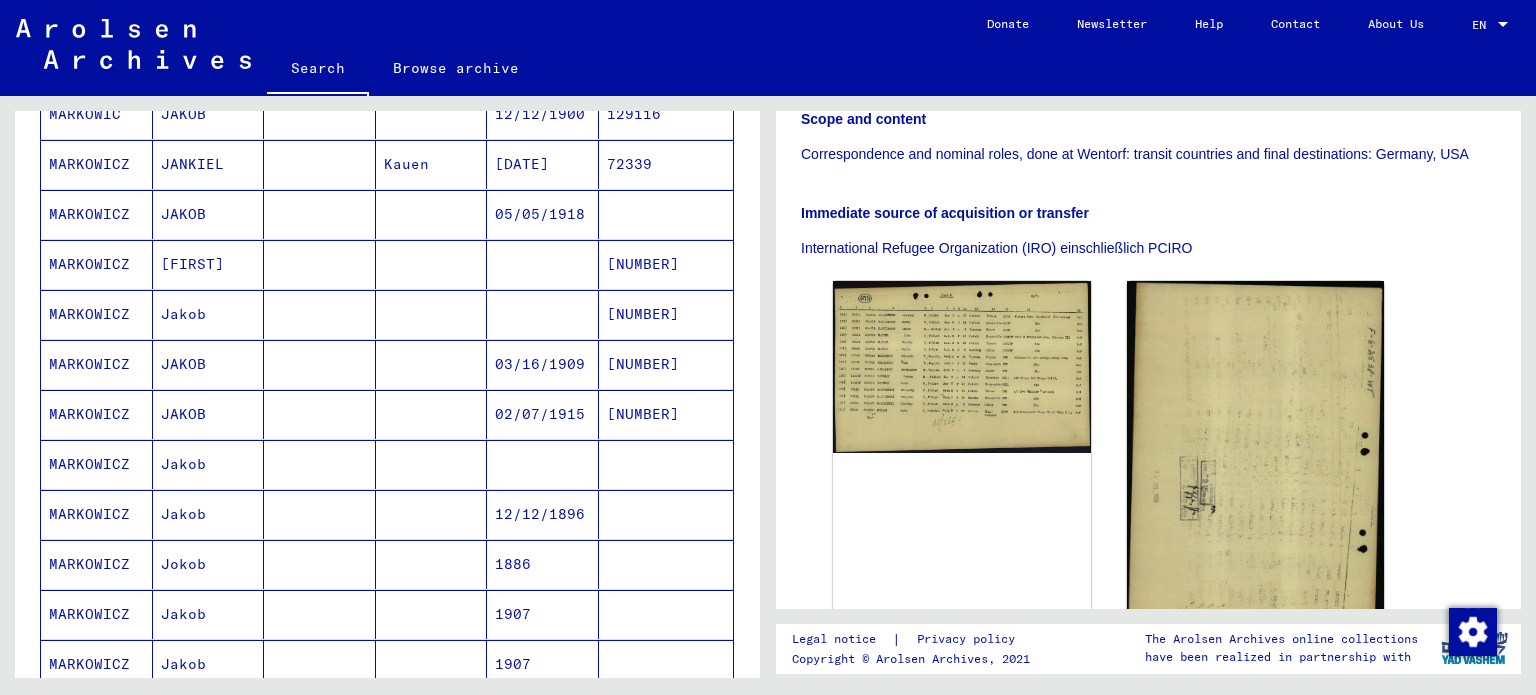 scroll, scrollTop: 800, scrollLeft: 0, axis: vertical 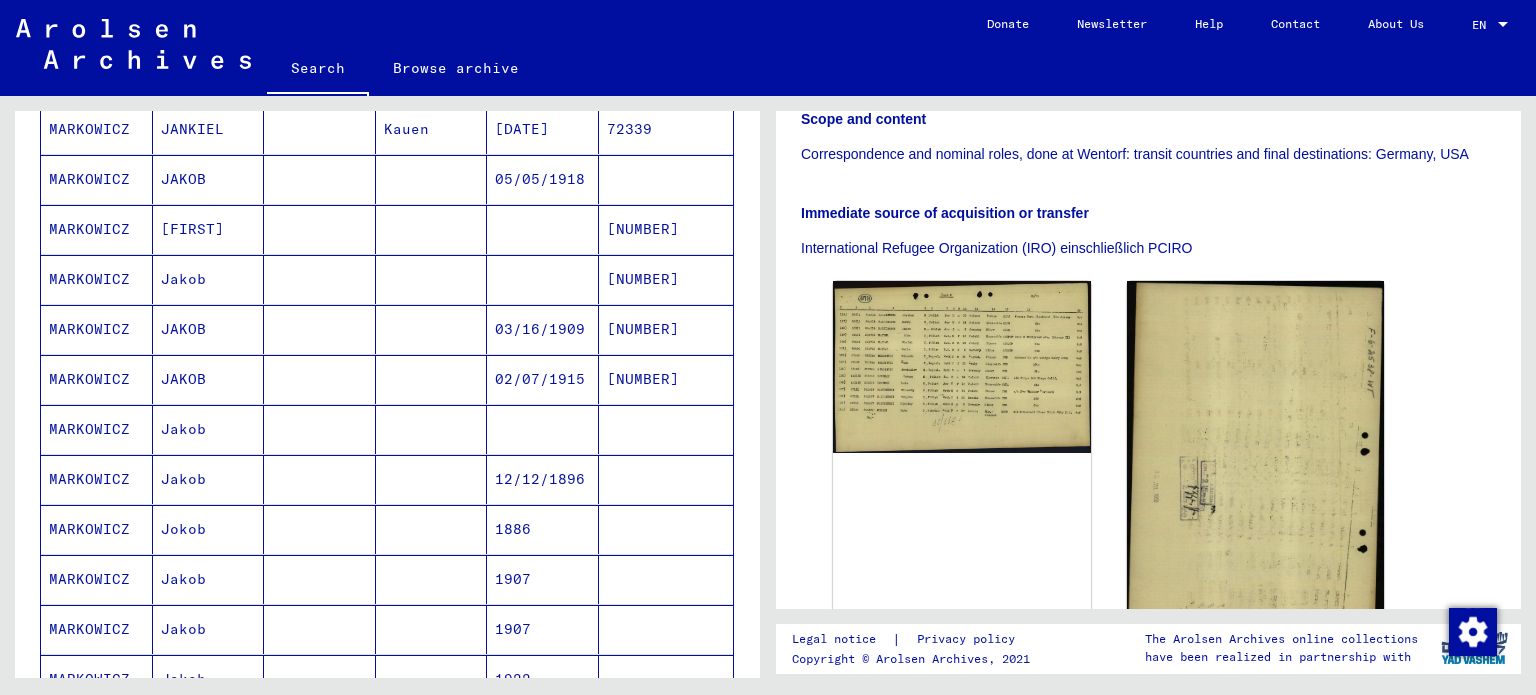 click on "MARKOWICZ" at bounding box center [97, 579] 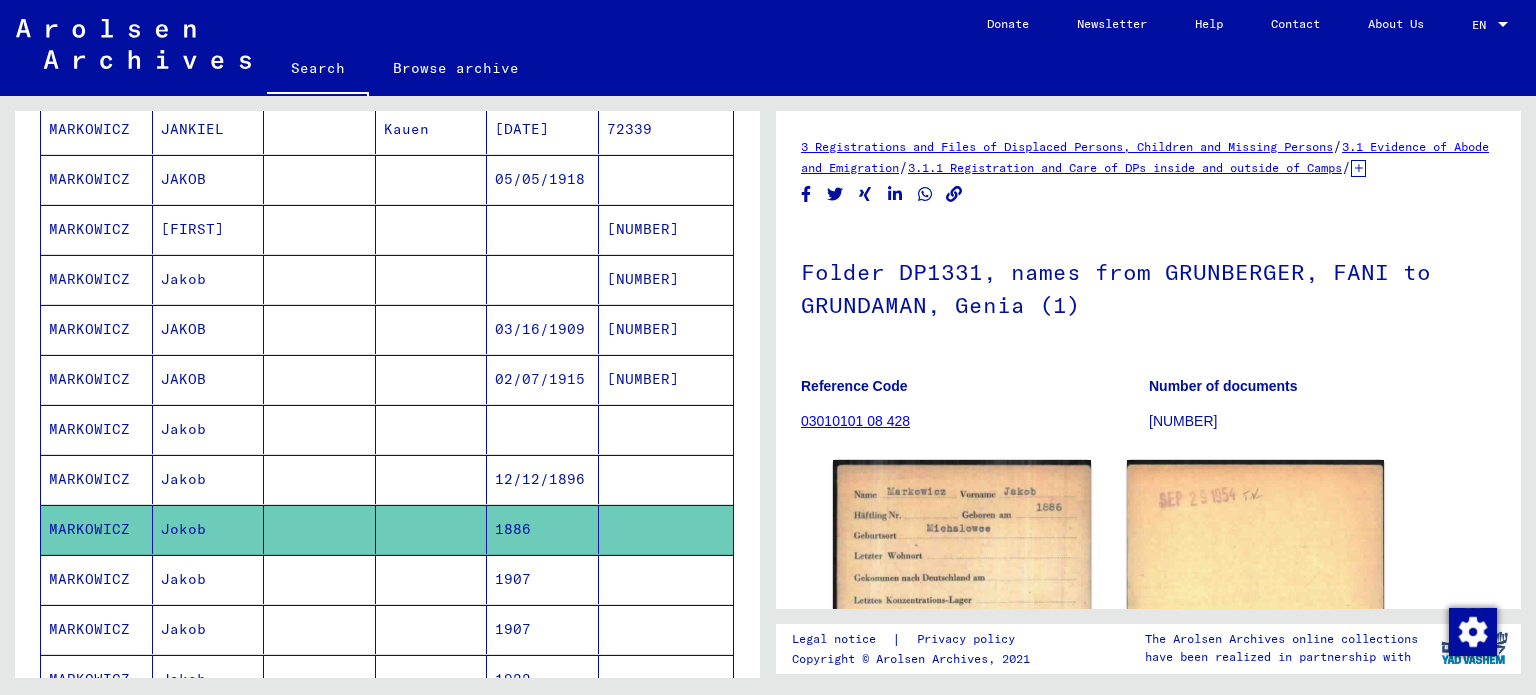 scroll, scrollTop: 0, scrollLeft: 0, axis: both 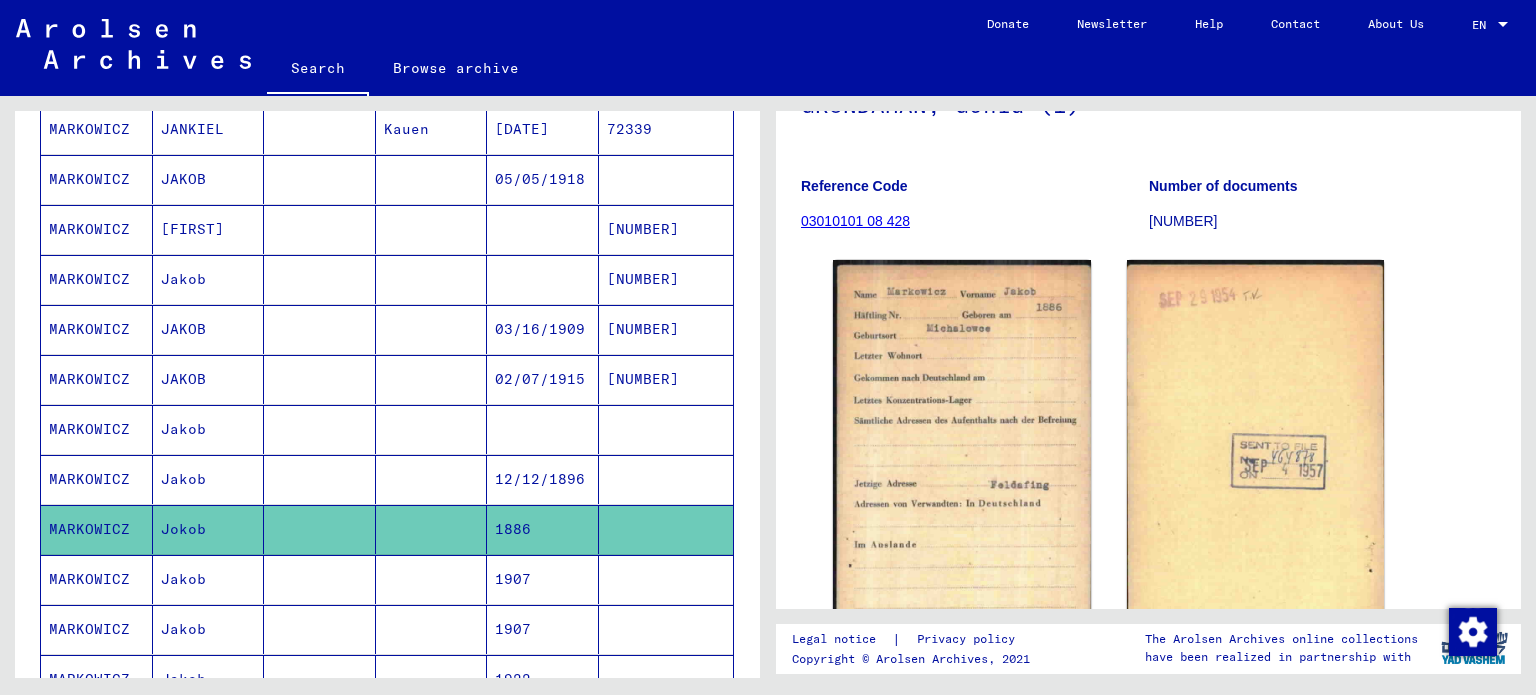 click on "Jakob" at bounding box center [209, 479] 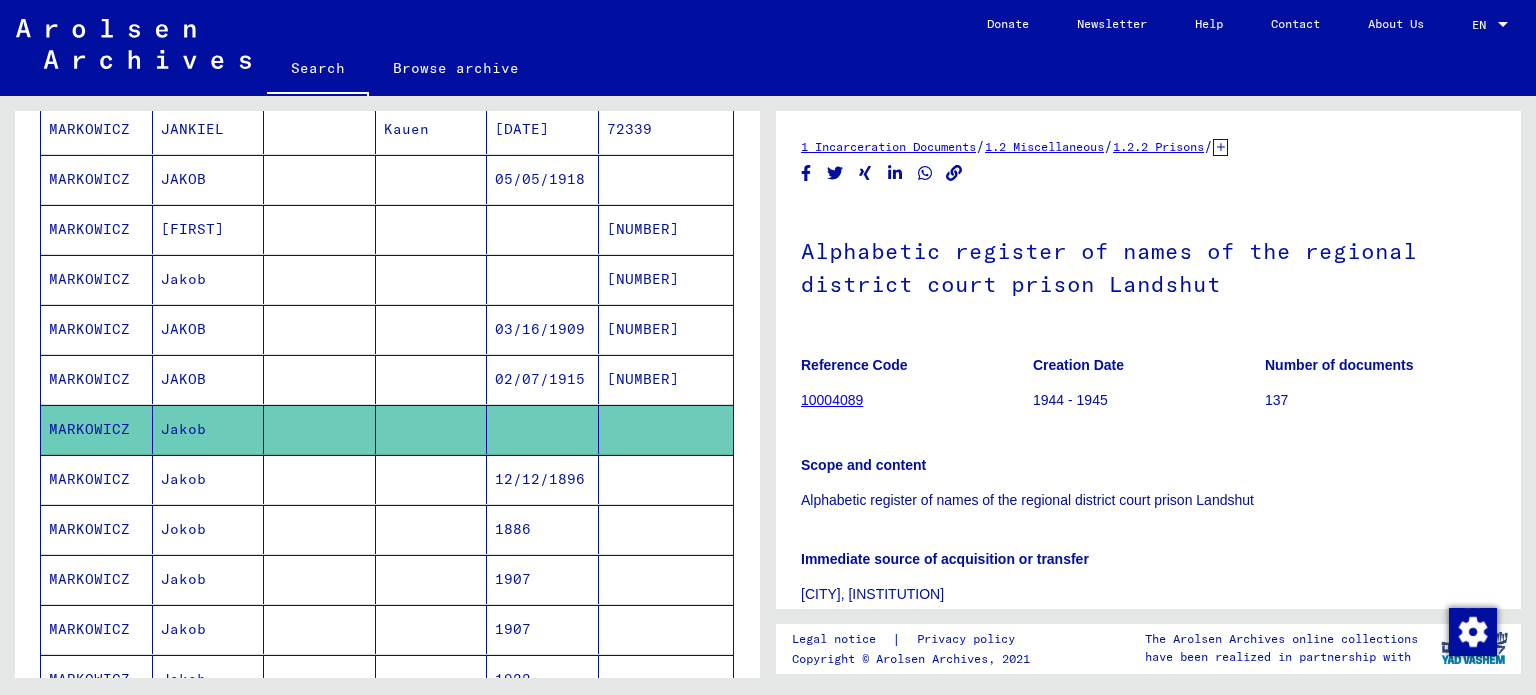 scroll, scrollTop: 0, scrollLeft: 0, axis: both 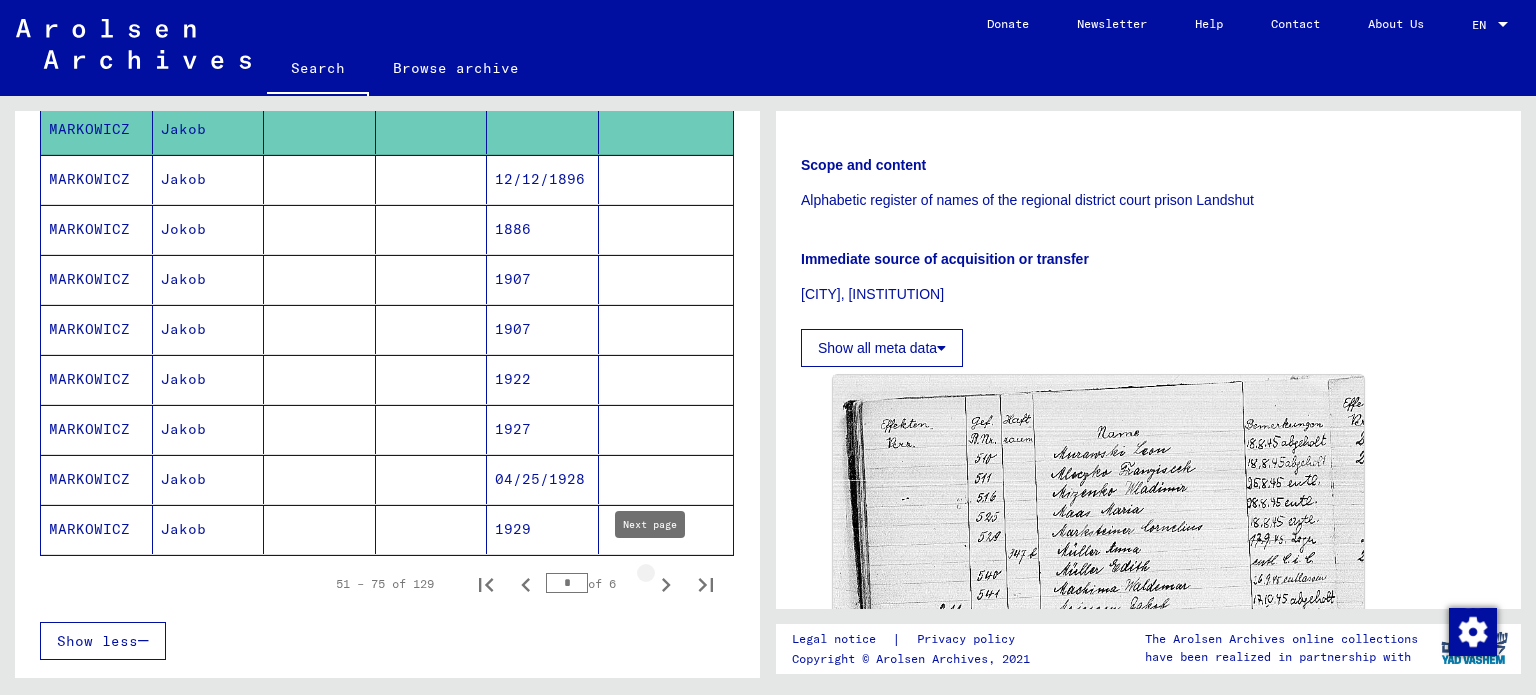 click 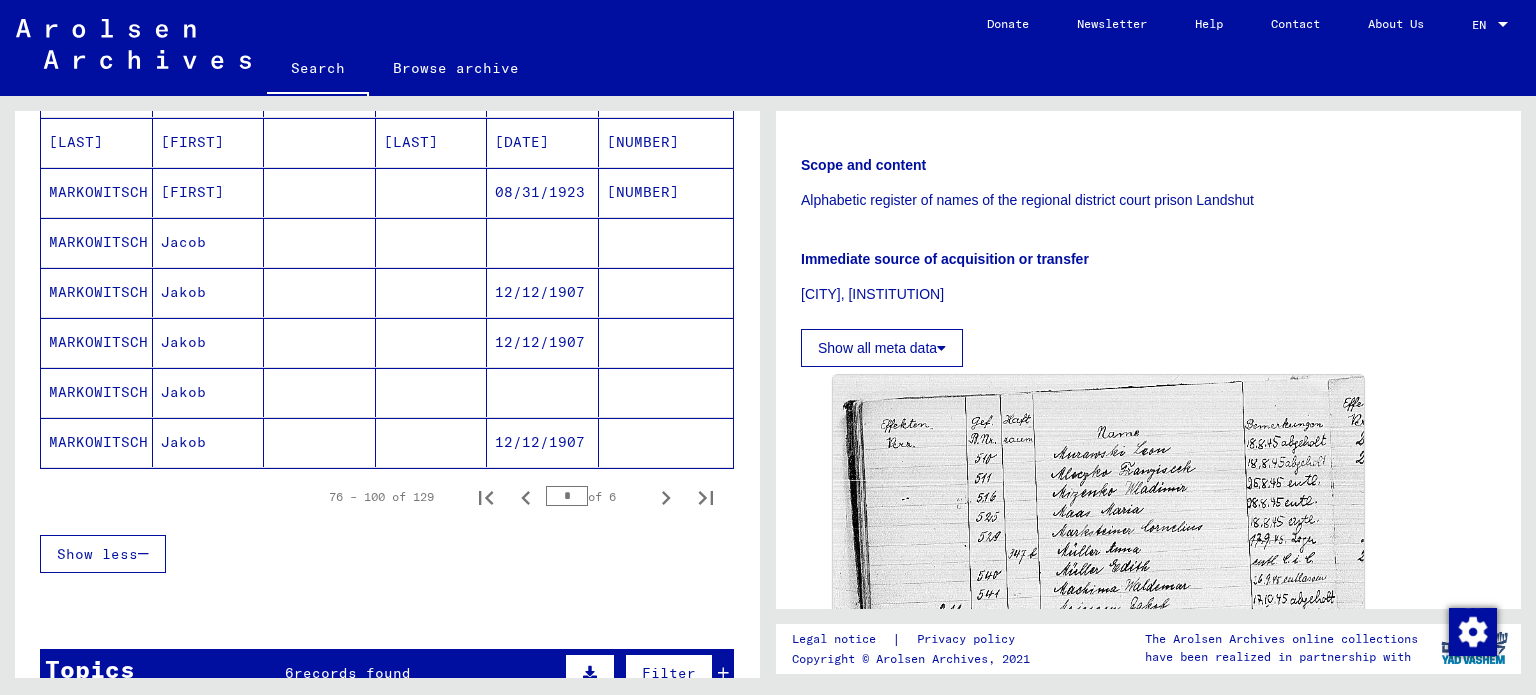 scroll, scrollTop: 1200, scrollLeft: 0, axis: vertical 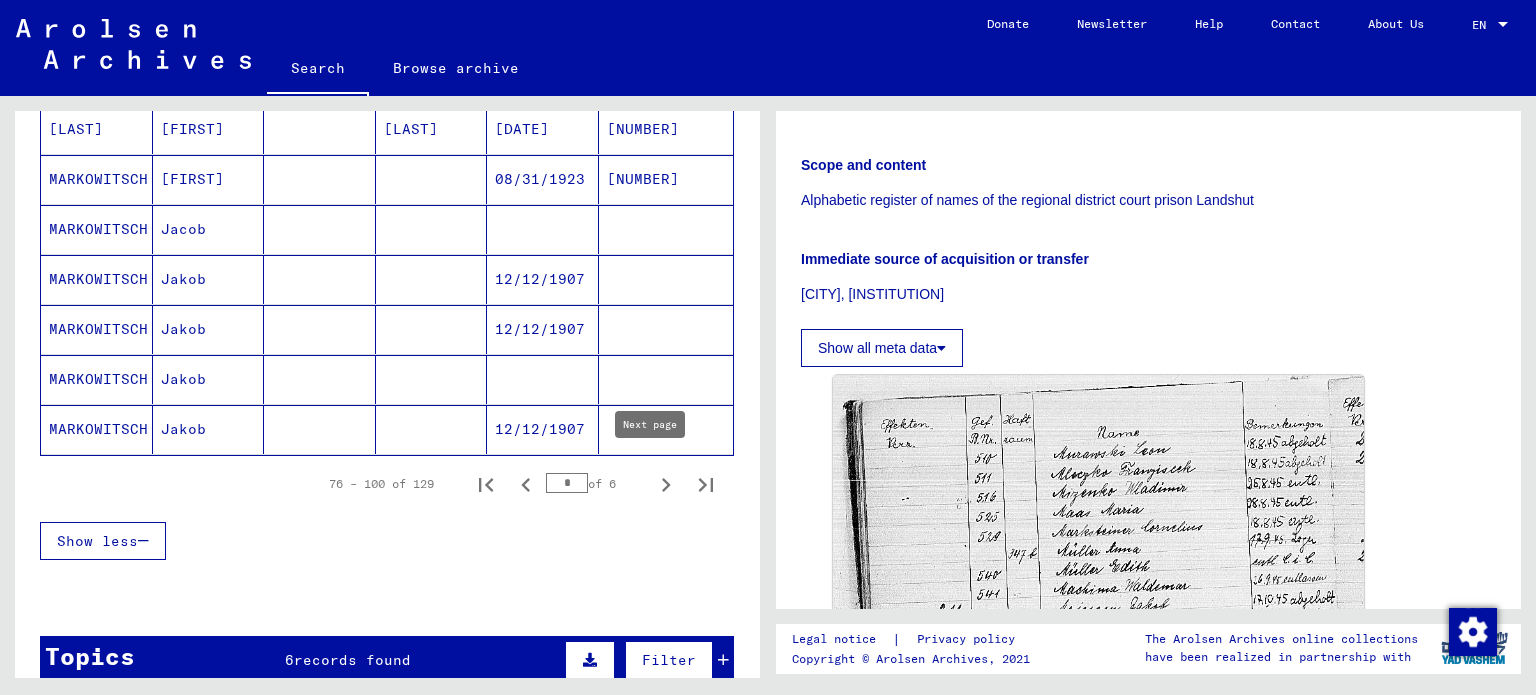 click 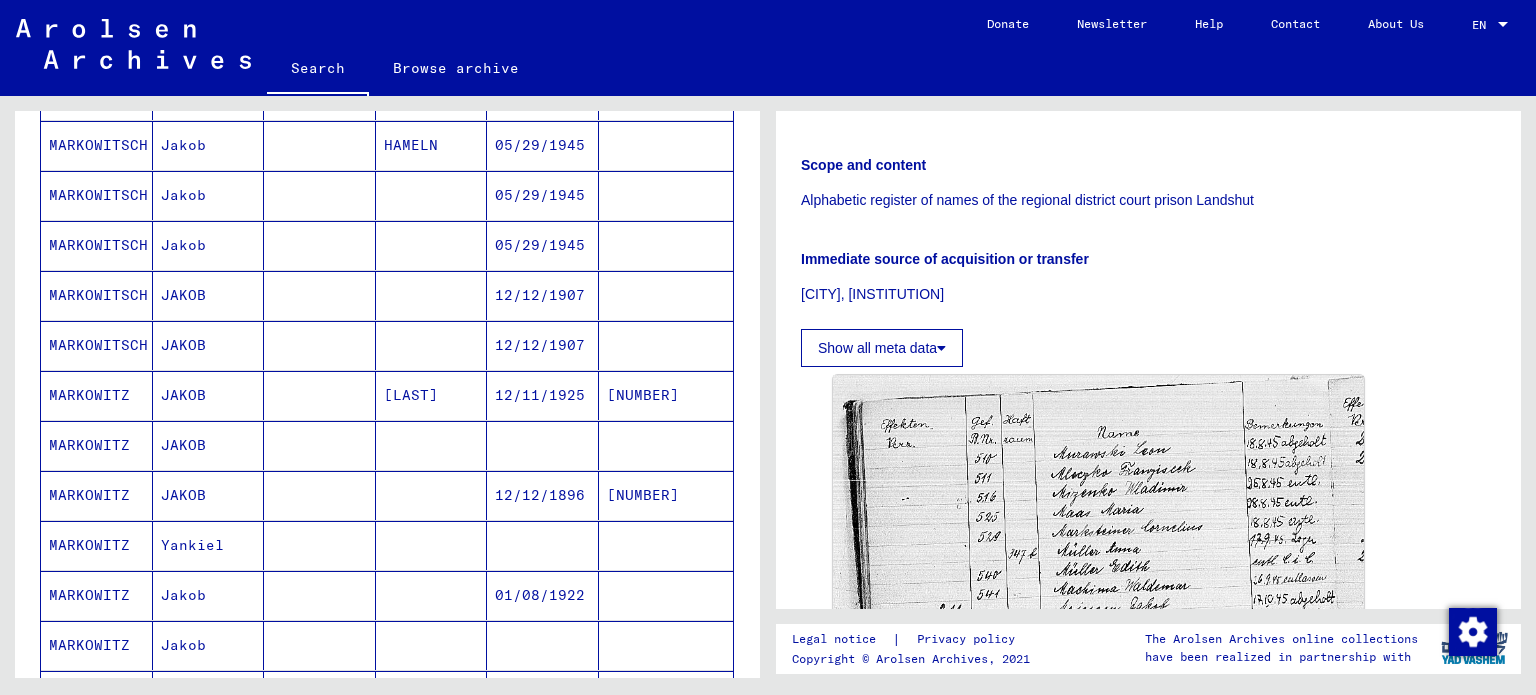 scroll, scrollTop: 400, scrollLeft: 0, axis: vertical 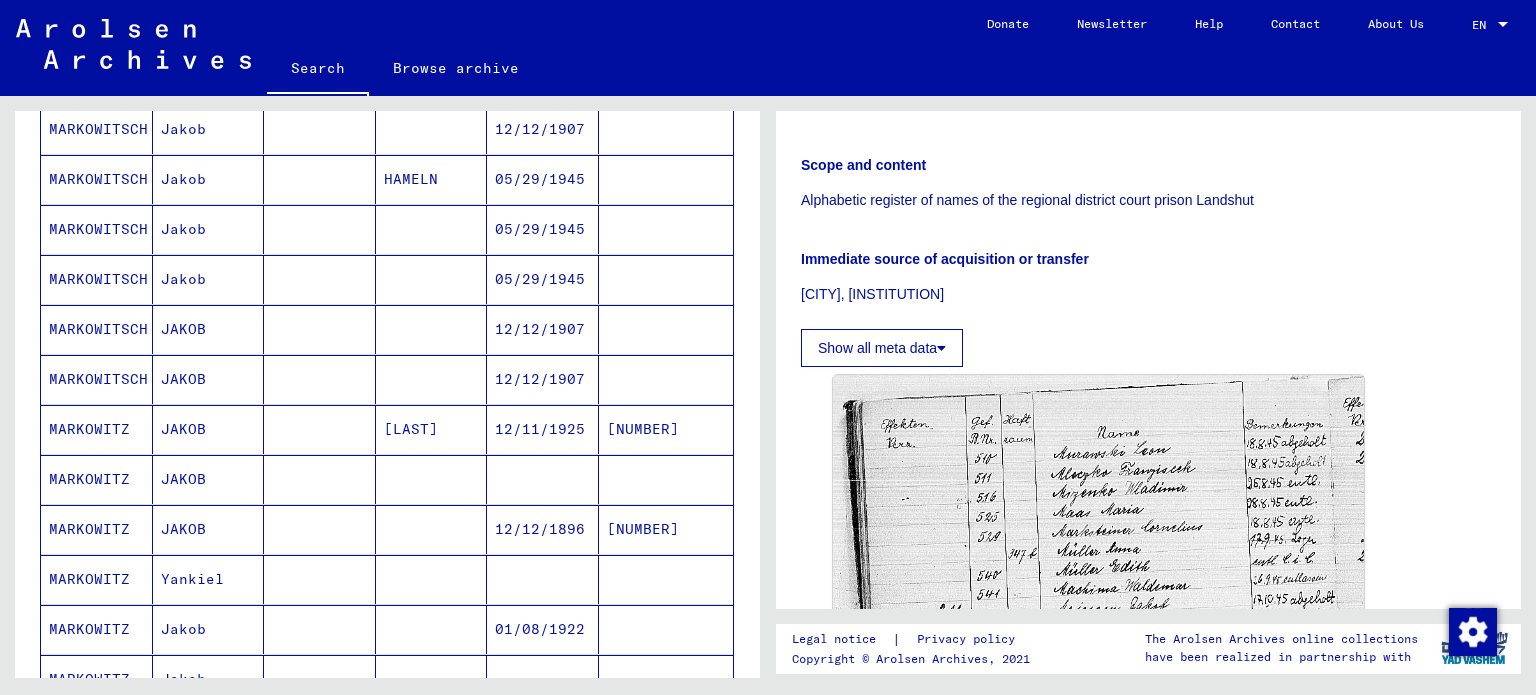 click on "JAKOB" at bounding box center [209, 579] 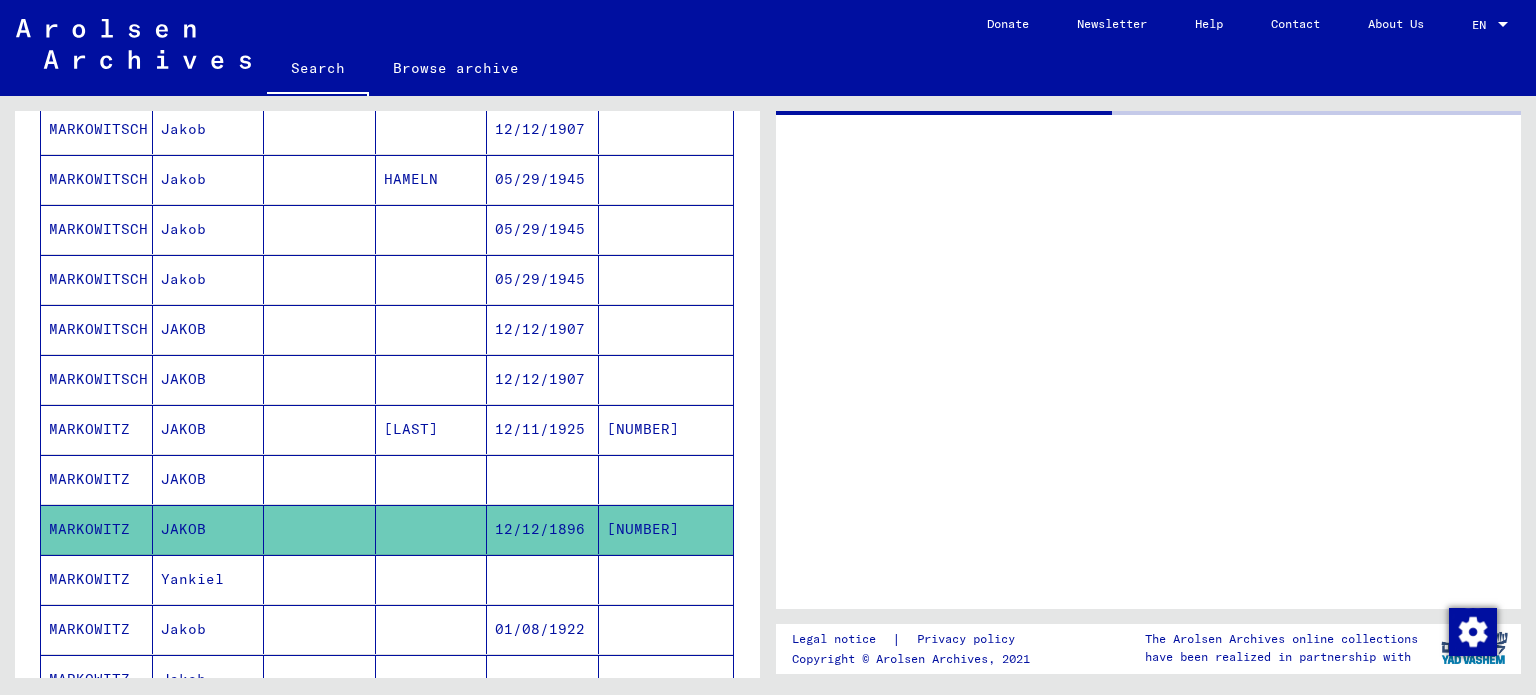 scroll, scrollTop: 0, scrollLeft: 0, axis: both 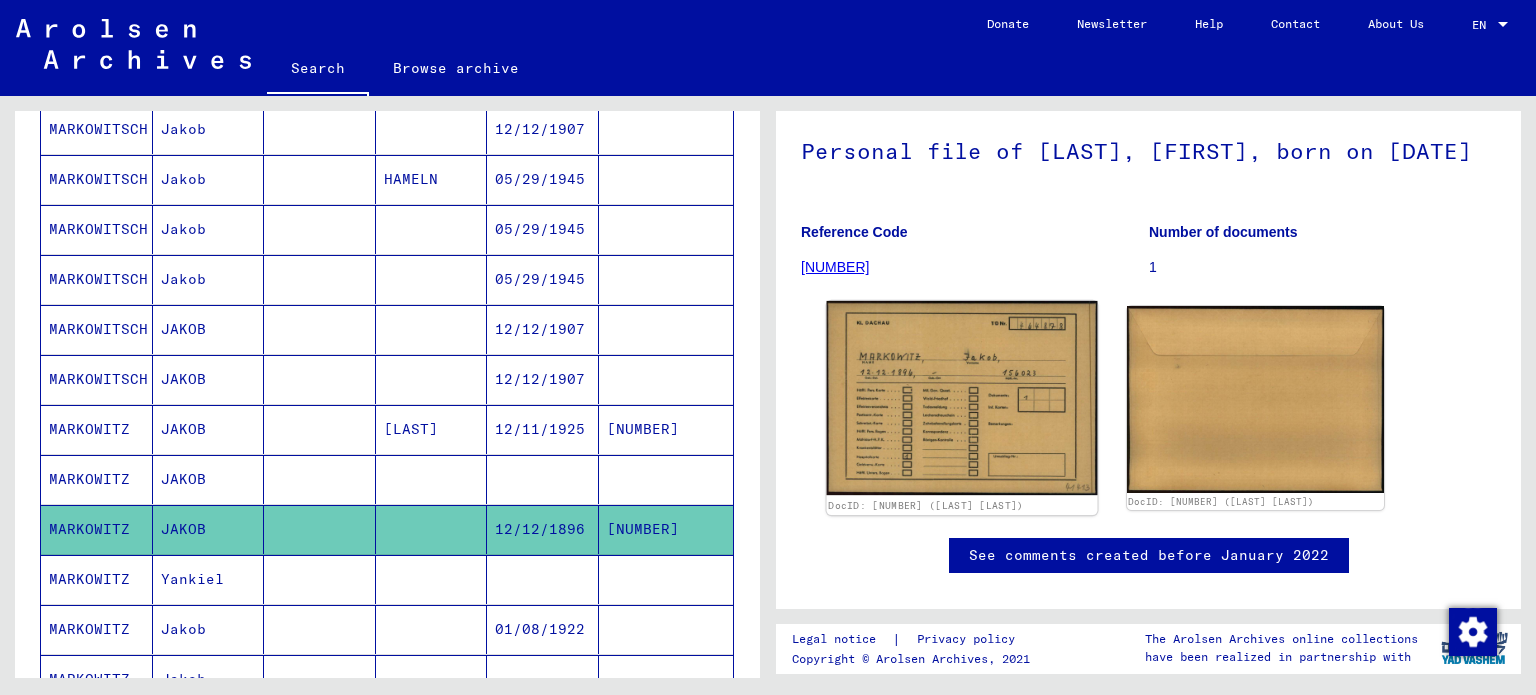 click 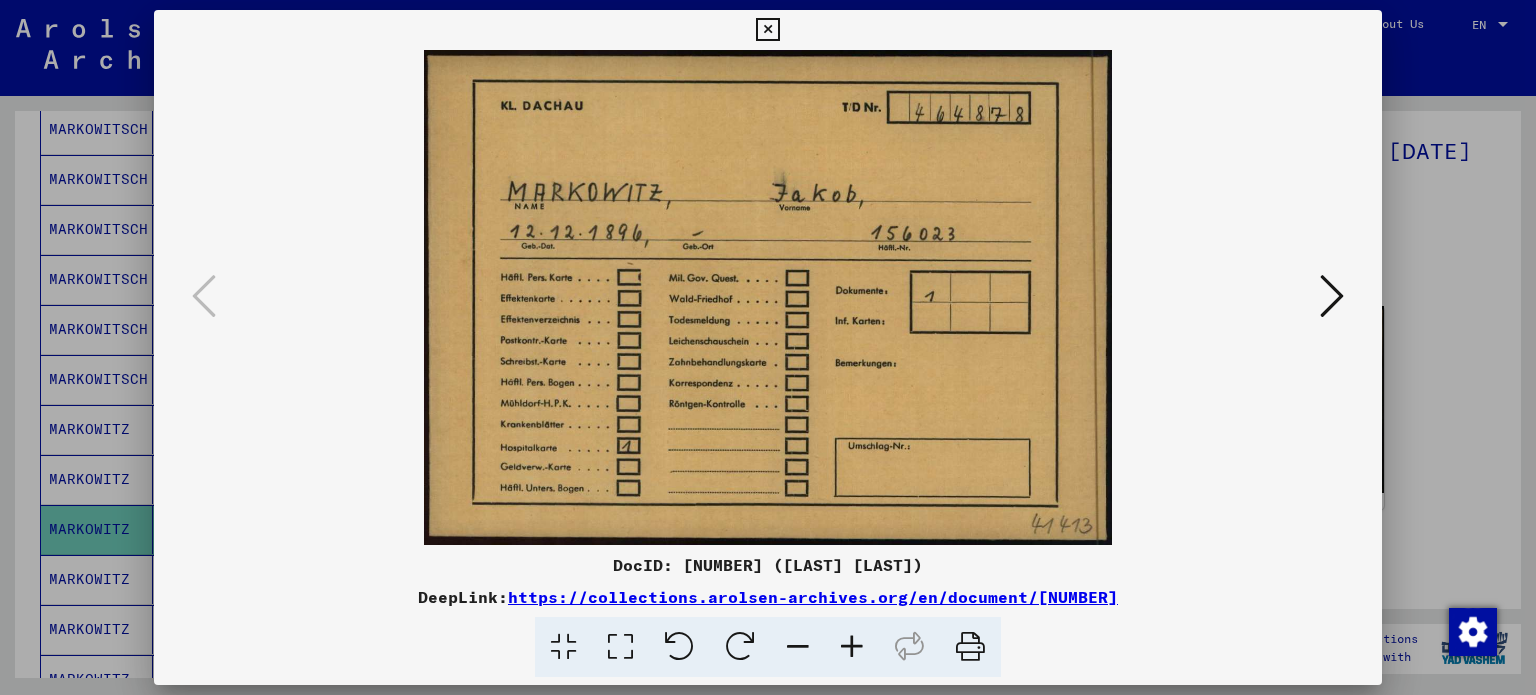 click at bounding box center [767, 30] 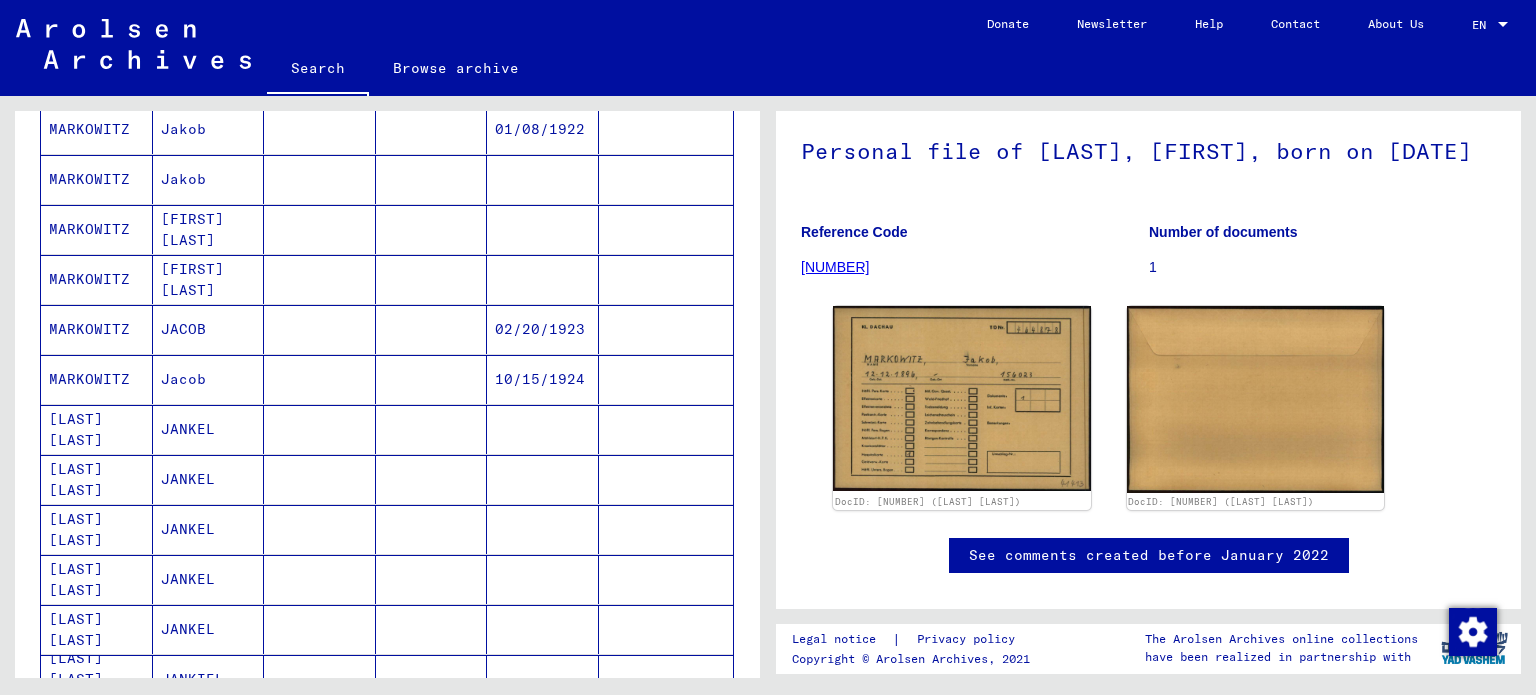 scroll, scrollTop: 700, scrollLeft: 0, axis: vertical 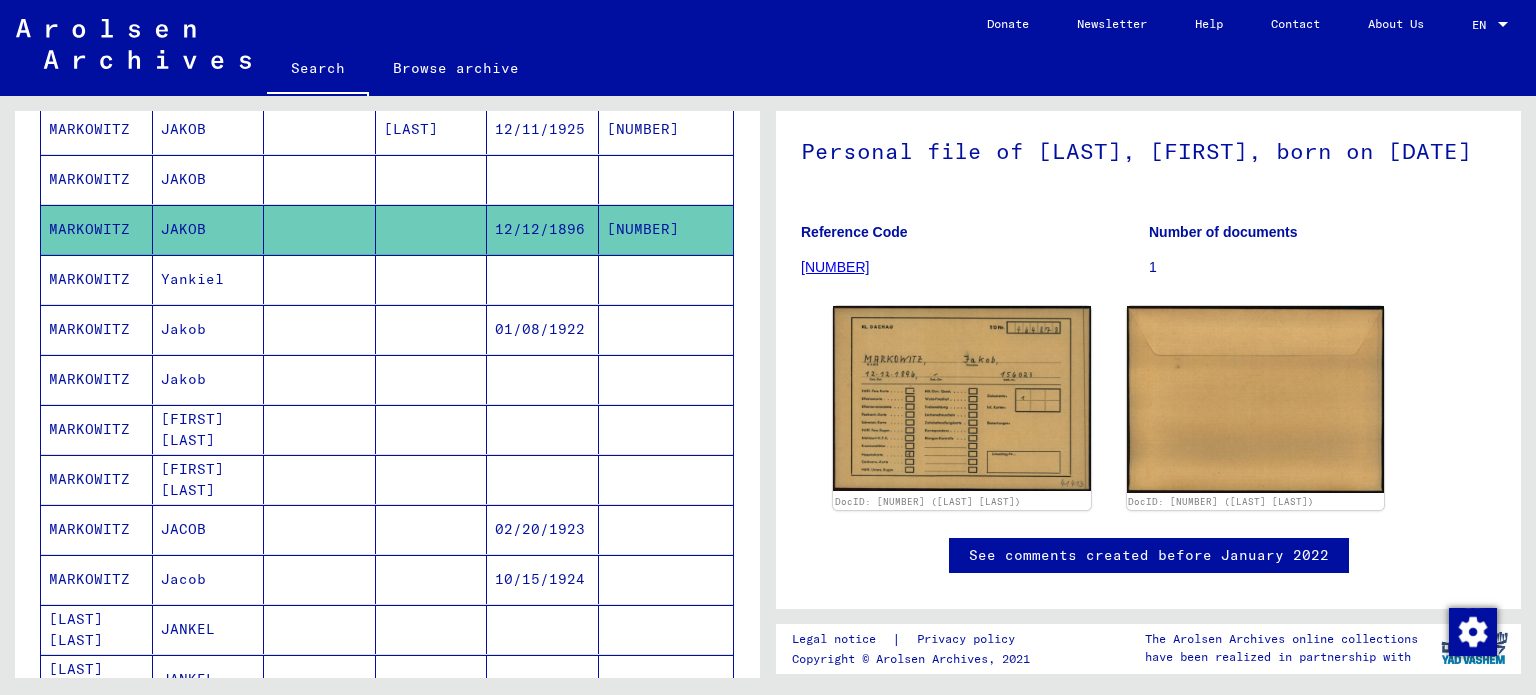 click on "Jakob" at bounding box center (209, 429) 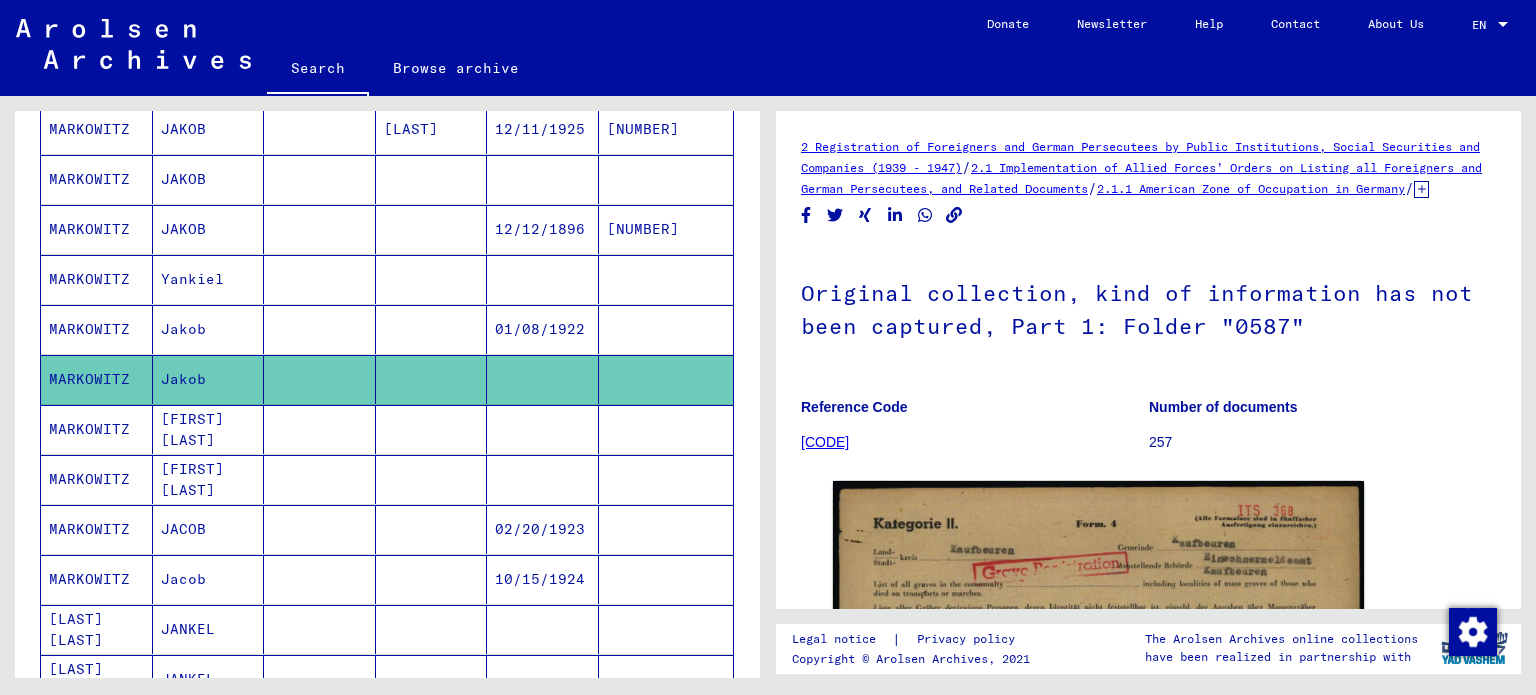 scroll, scrollTop: 0, scrollLeft: 0, axis: both 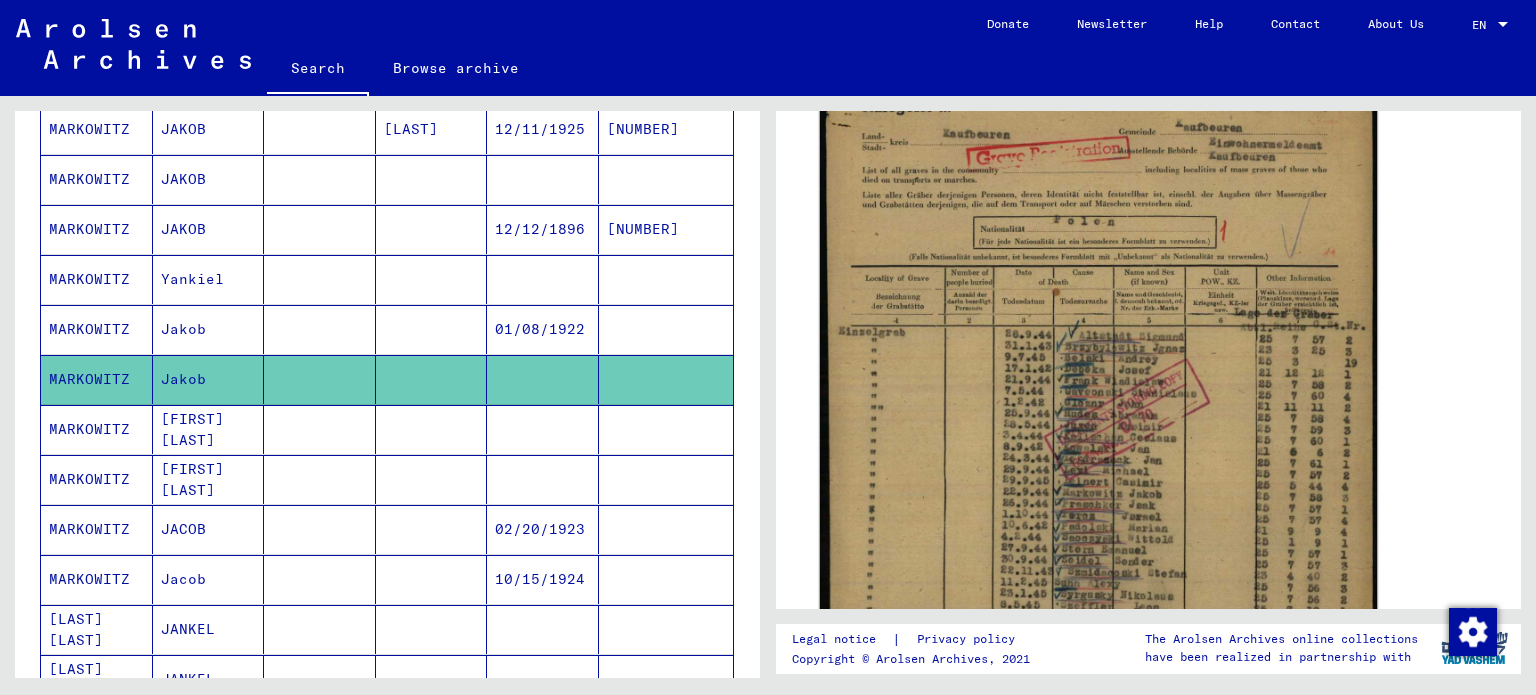 click 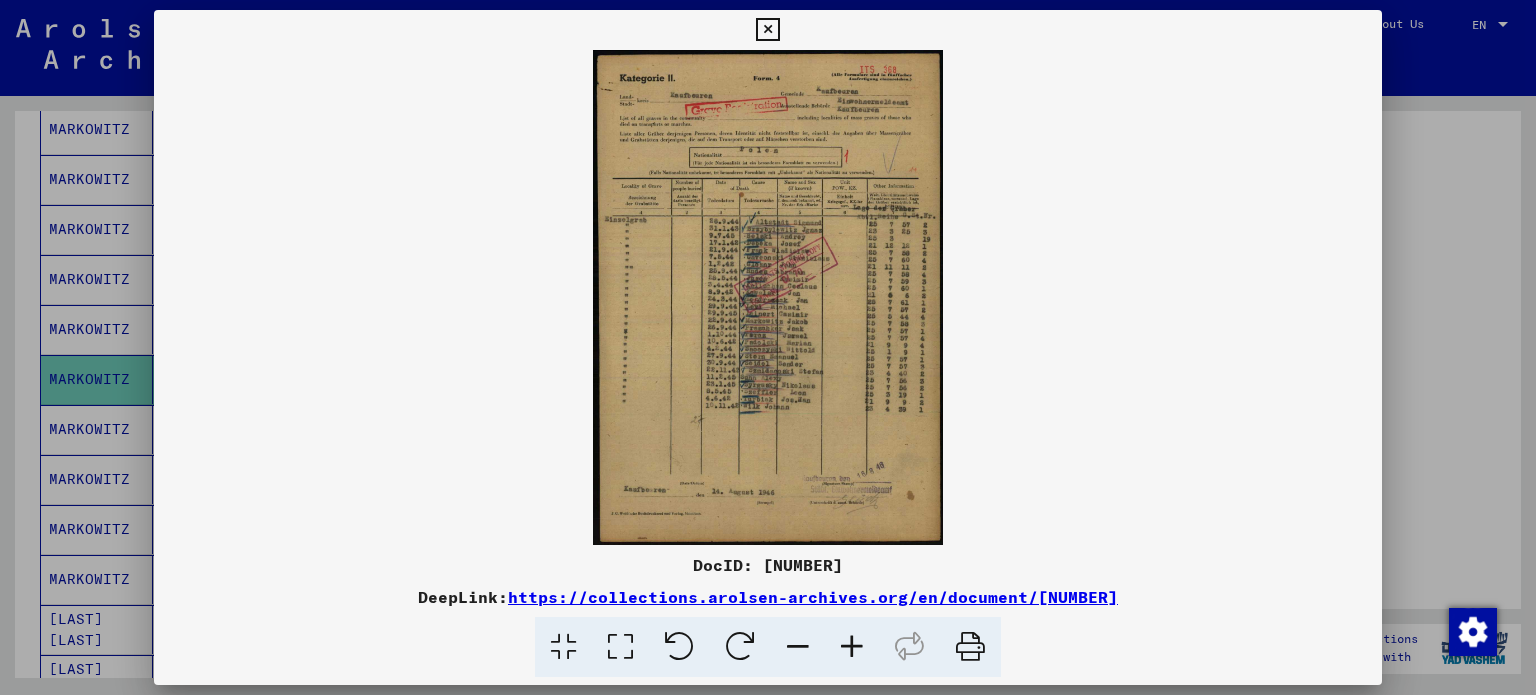 click at bounding box center (852, 647) 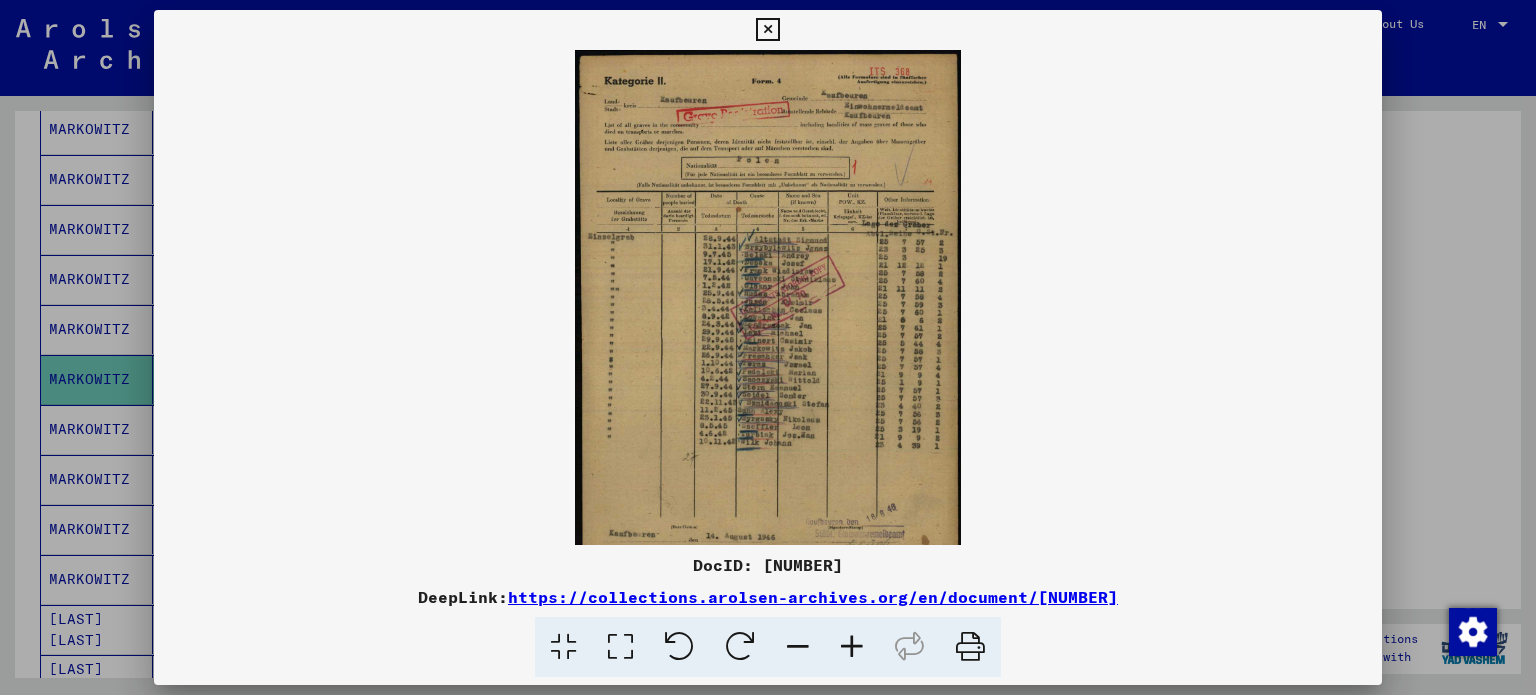 click at bounding box center (852, 647) 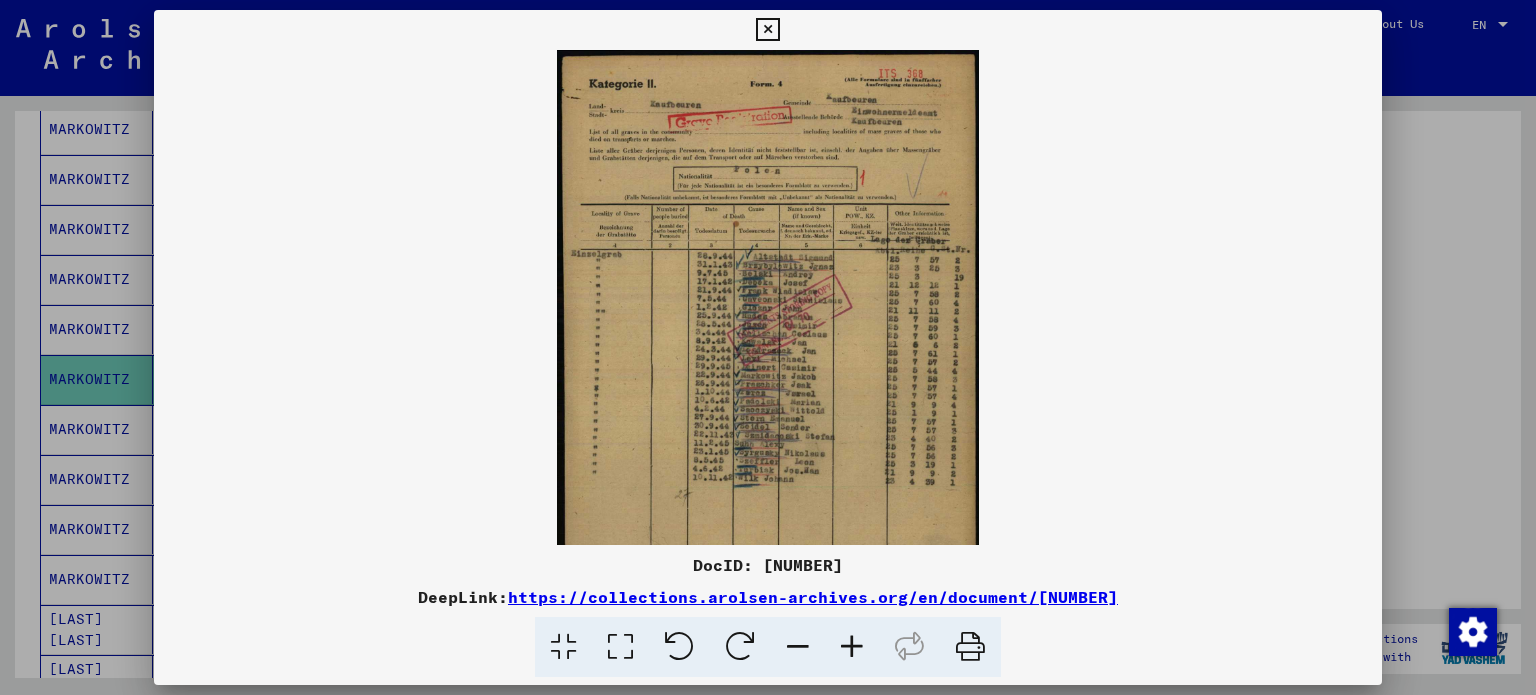 click at bounding box center (852, 647) 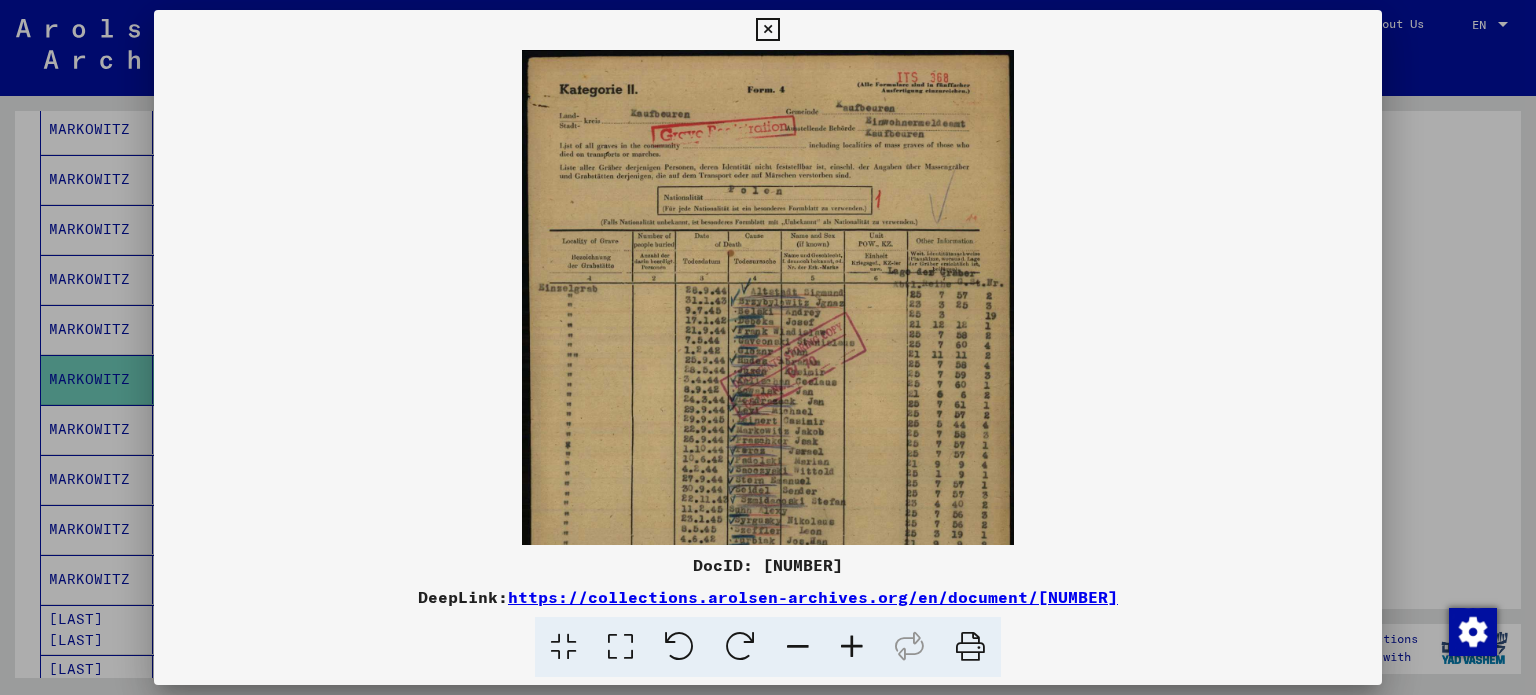 click at bounding box center (852, 647) 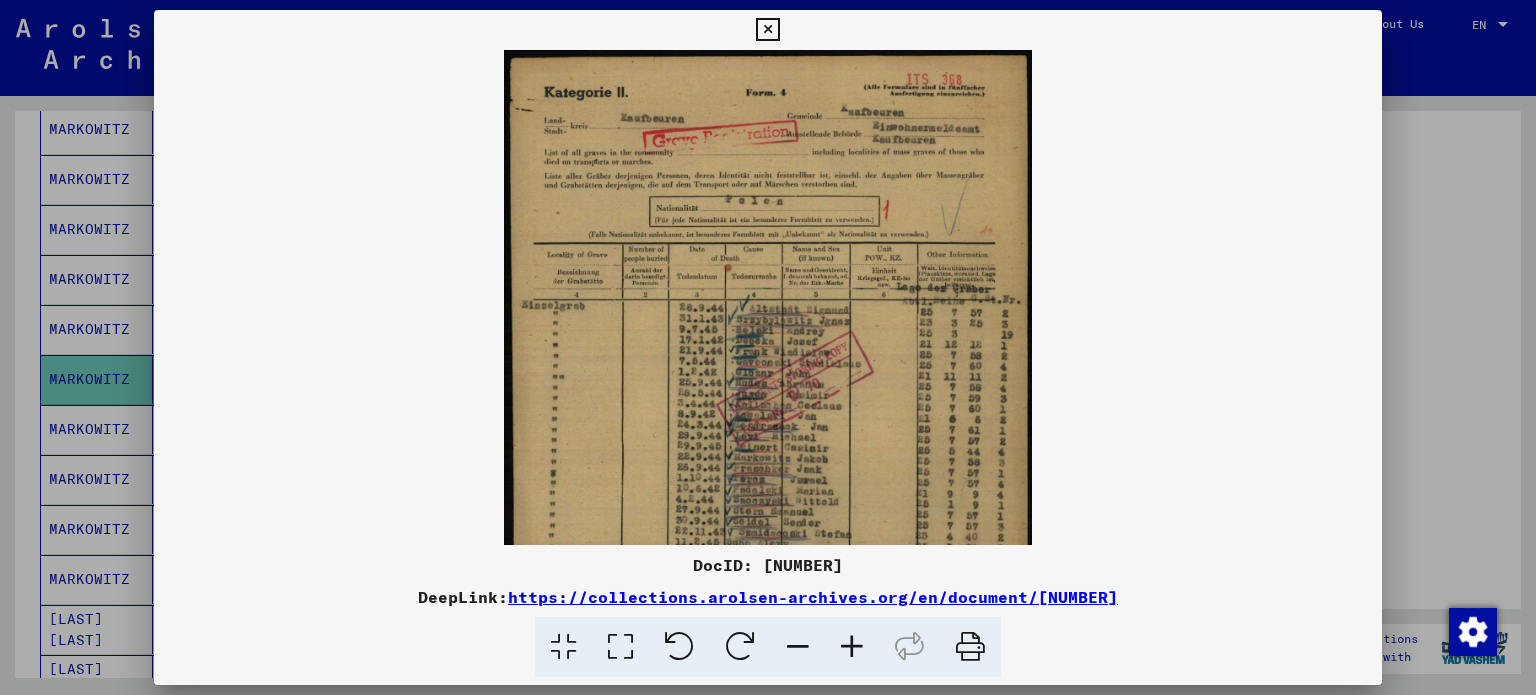 click at bounding box center (852, 647) 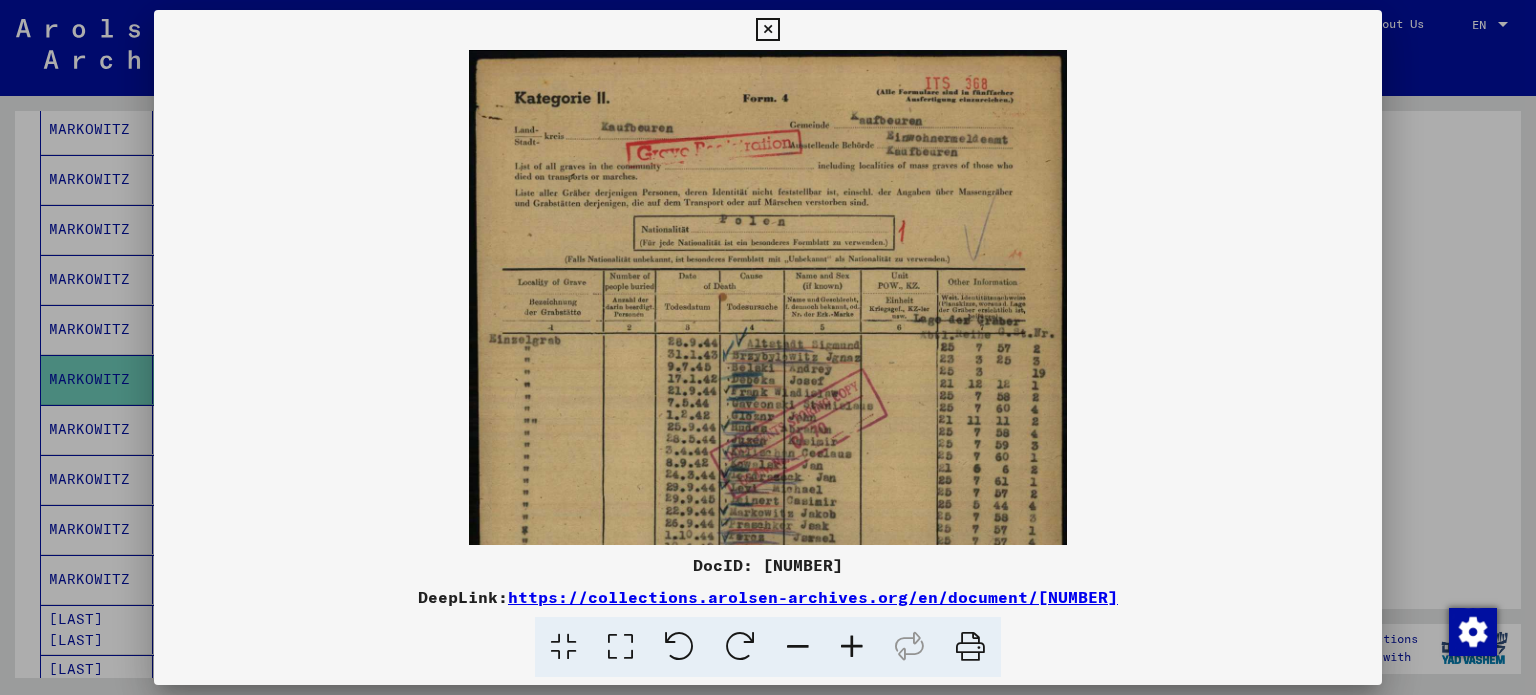 click at bounding box center [852, 647] 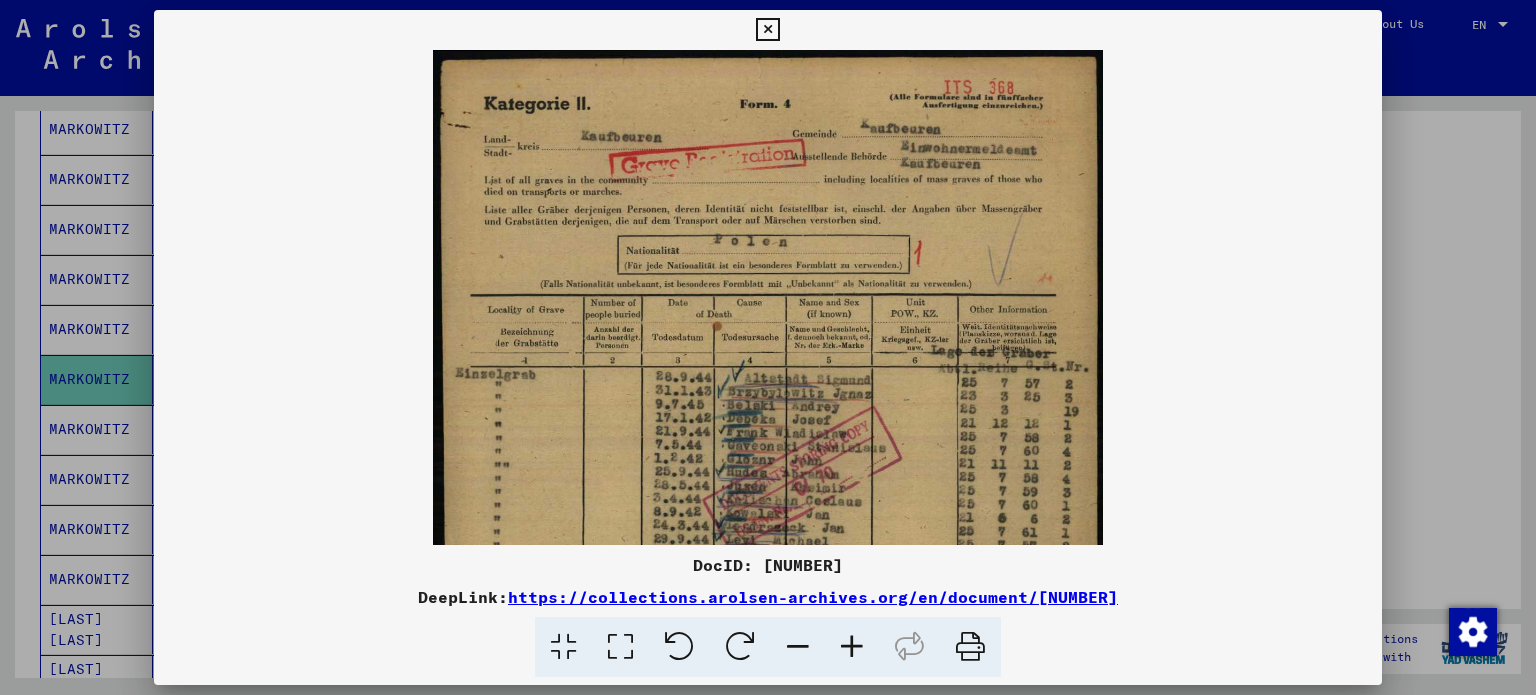 click at bounding box center [852, 647] 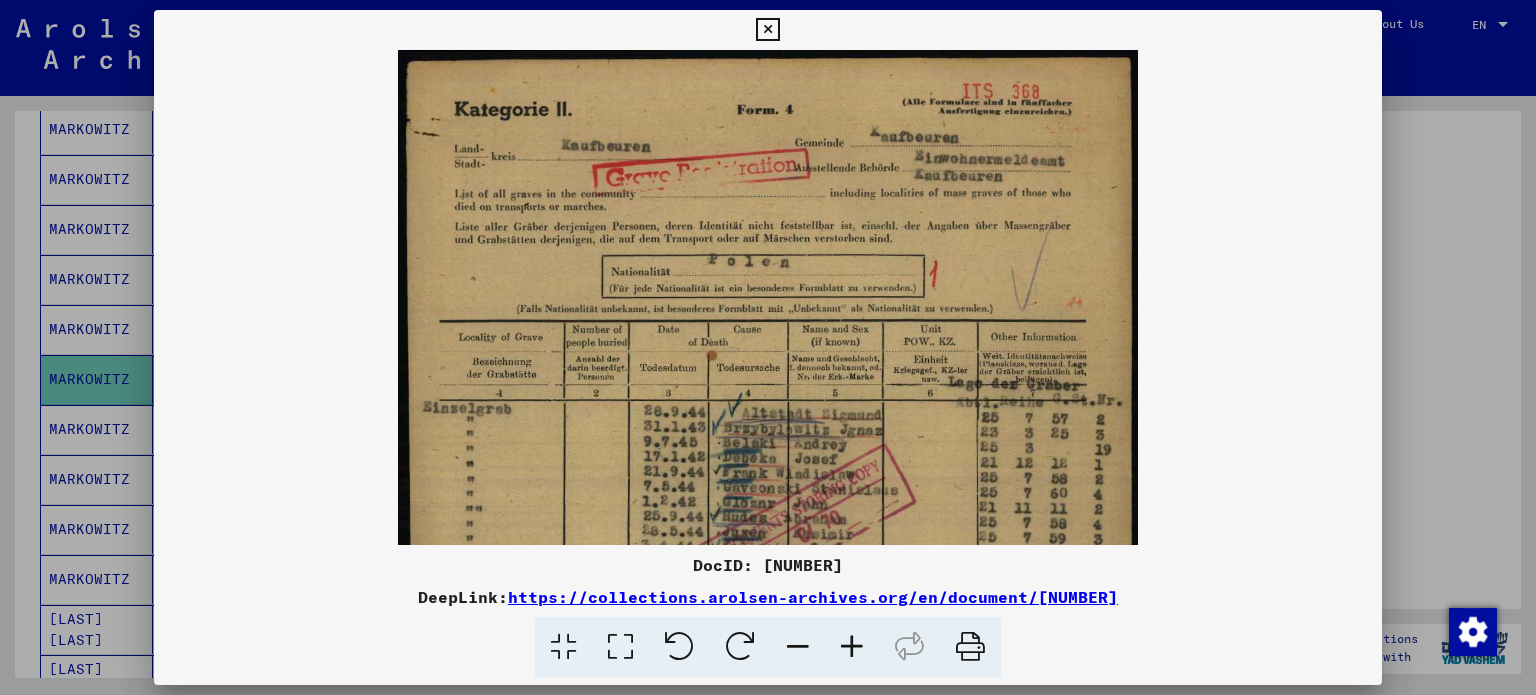 click at bounding box center [852, 647] 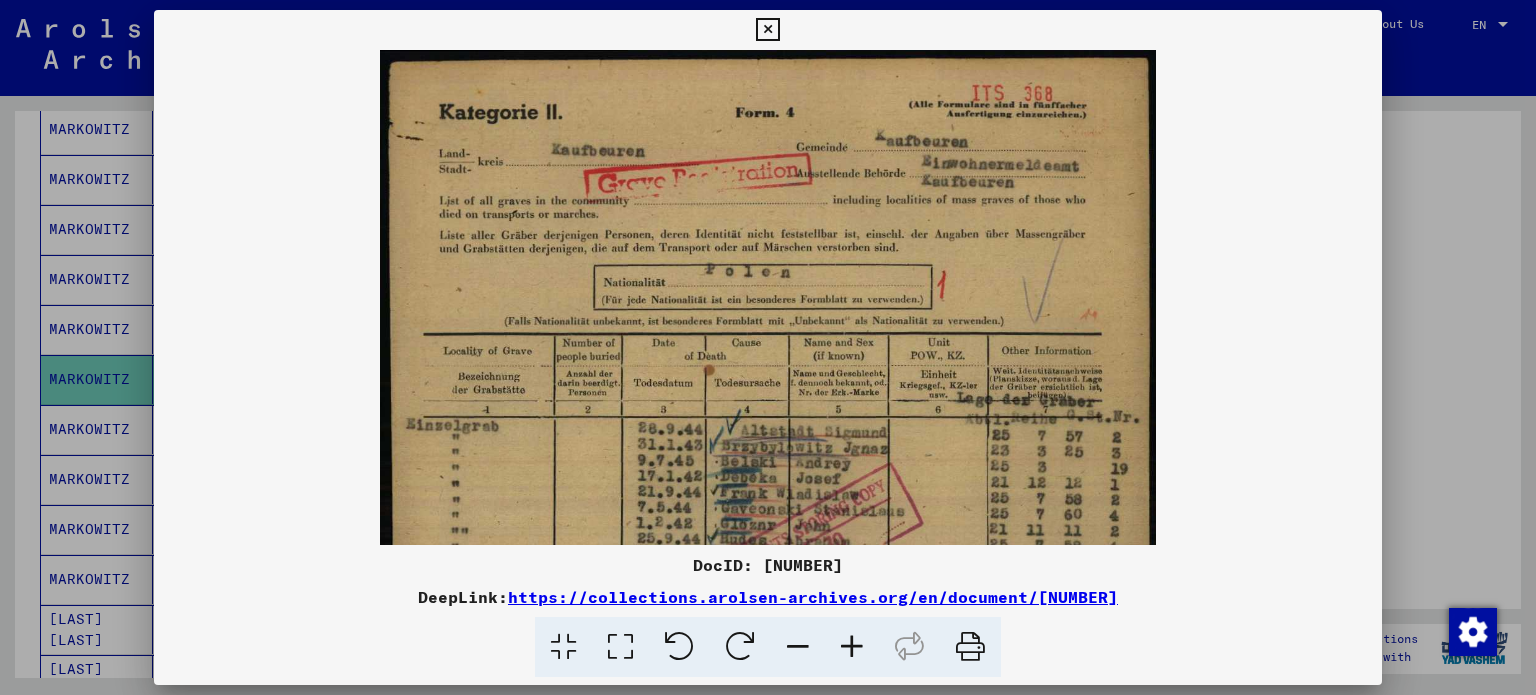 click at bounding box center (852, 647) 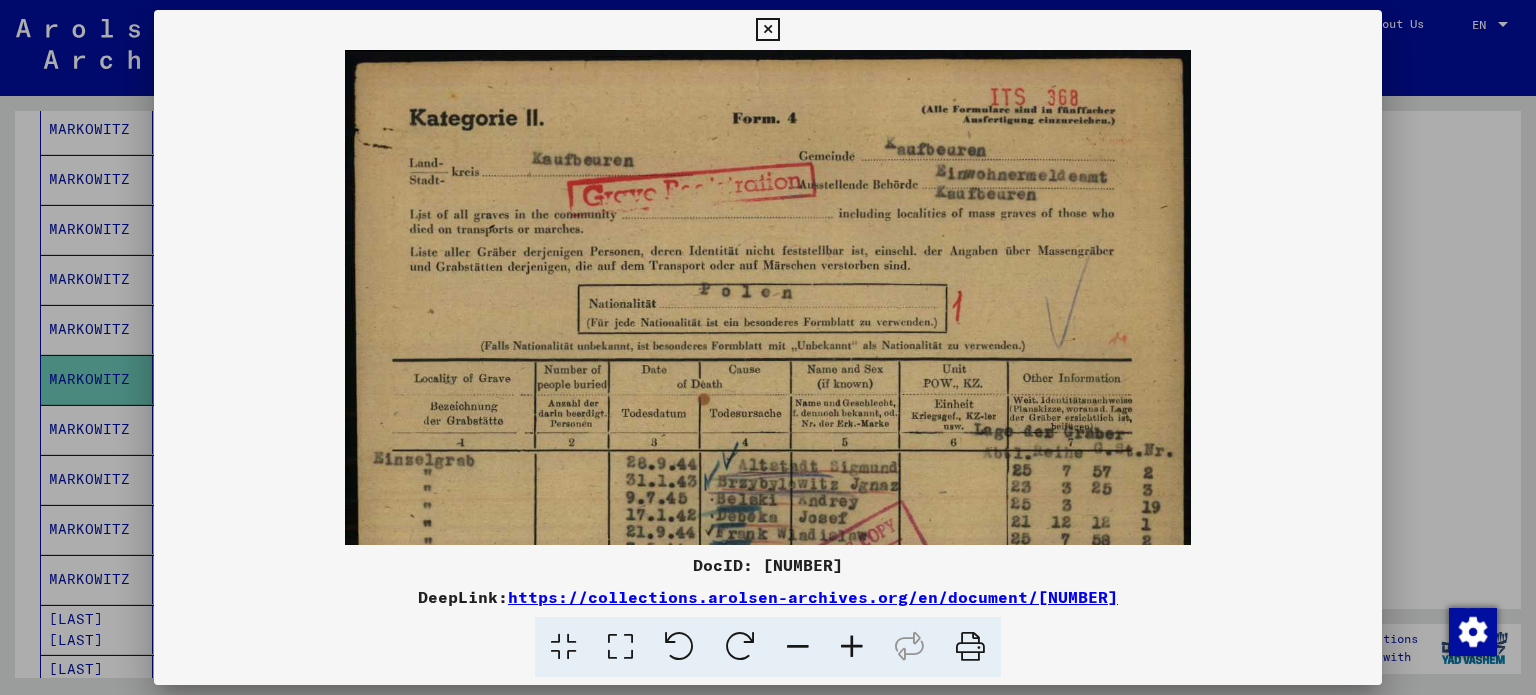 click at bounding box center [852, 647] 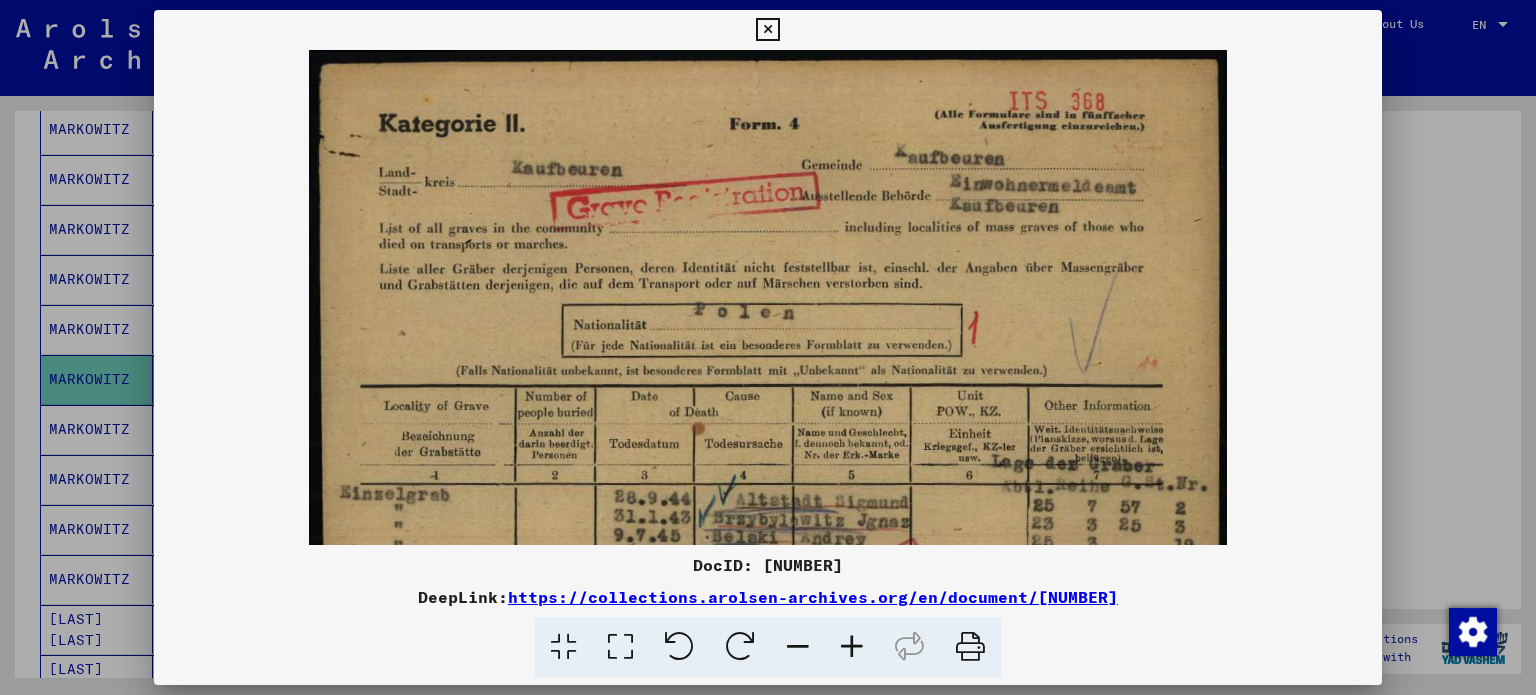 click at bounding box center [852, 647] 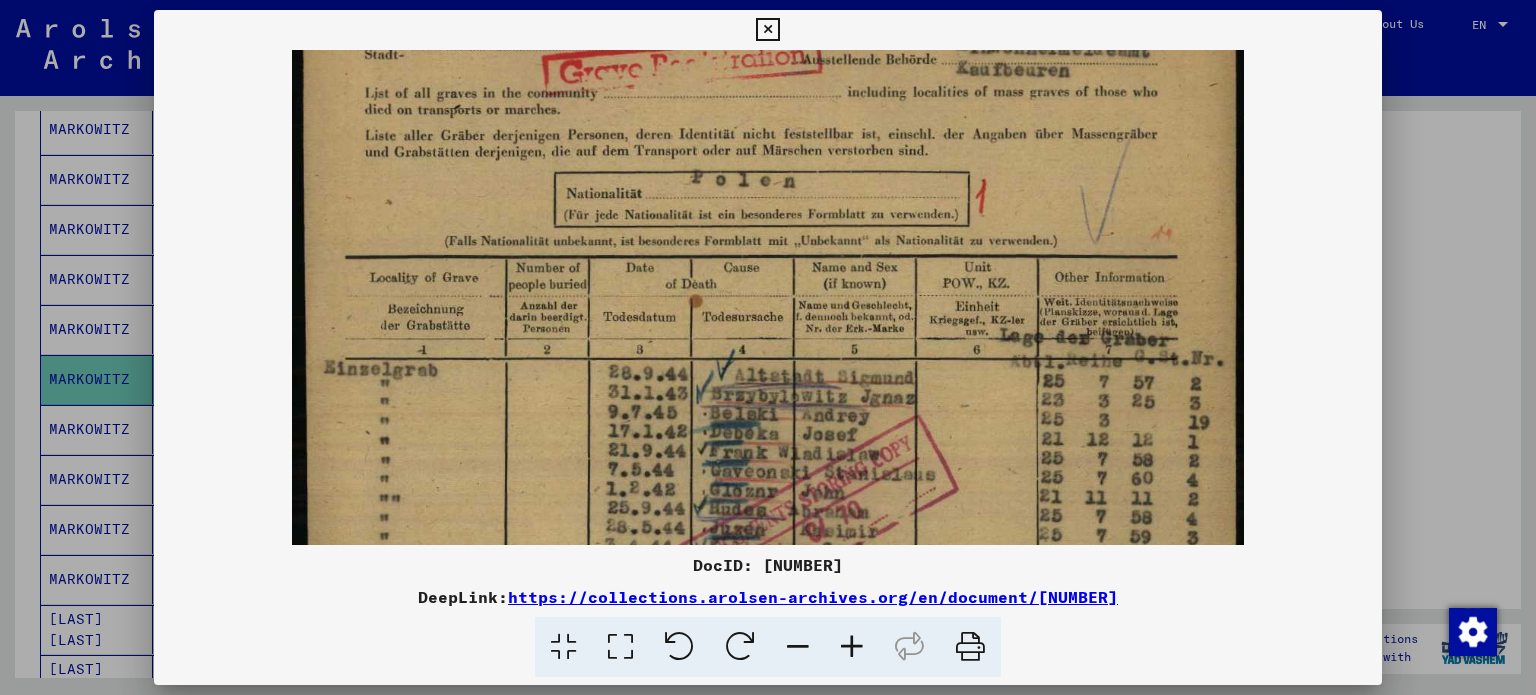 drag, startPoint x: 870, startPoint y: 417, endPoint x: 867, endPoint y: 265, distance: 152.0296 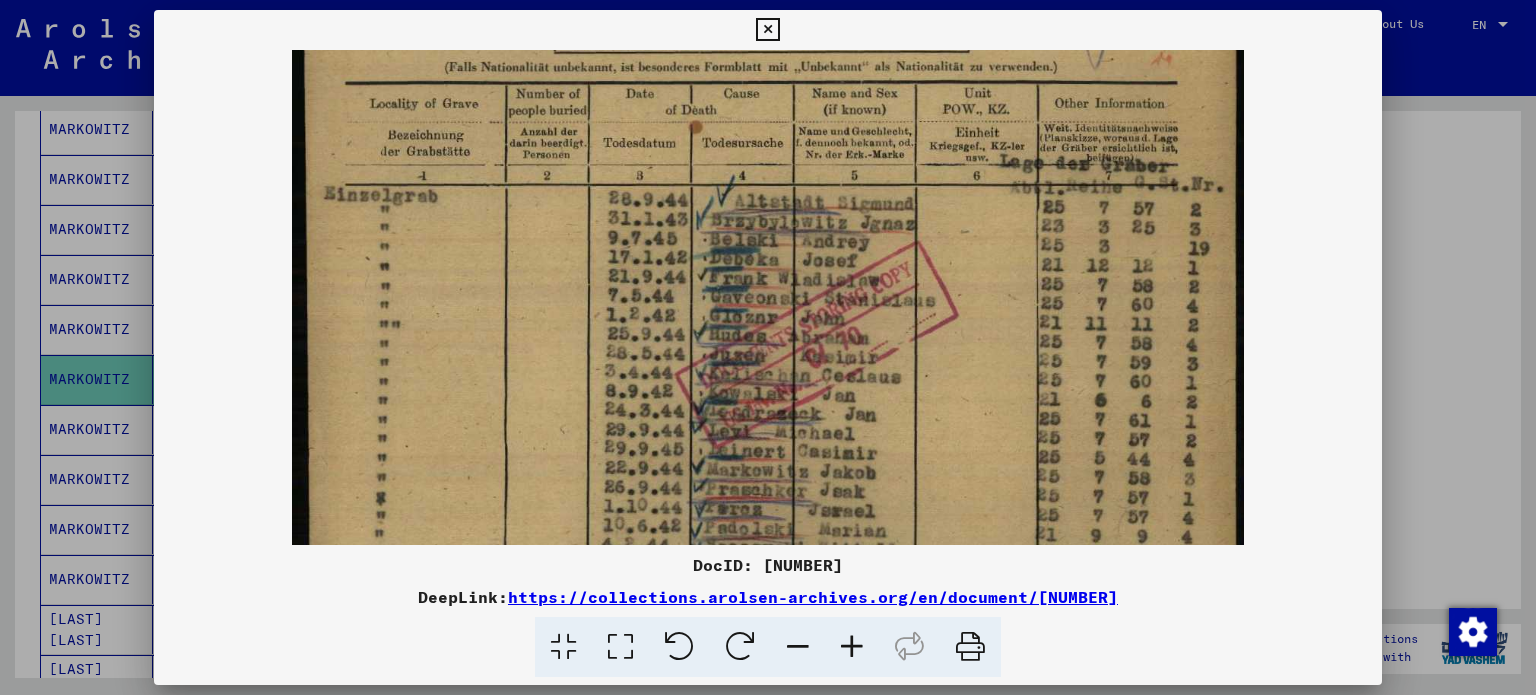scroll, scrollTop: 330, scrollLeft: 0, axis: vertical 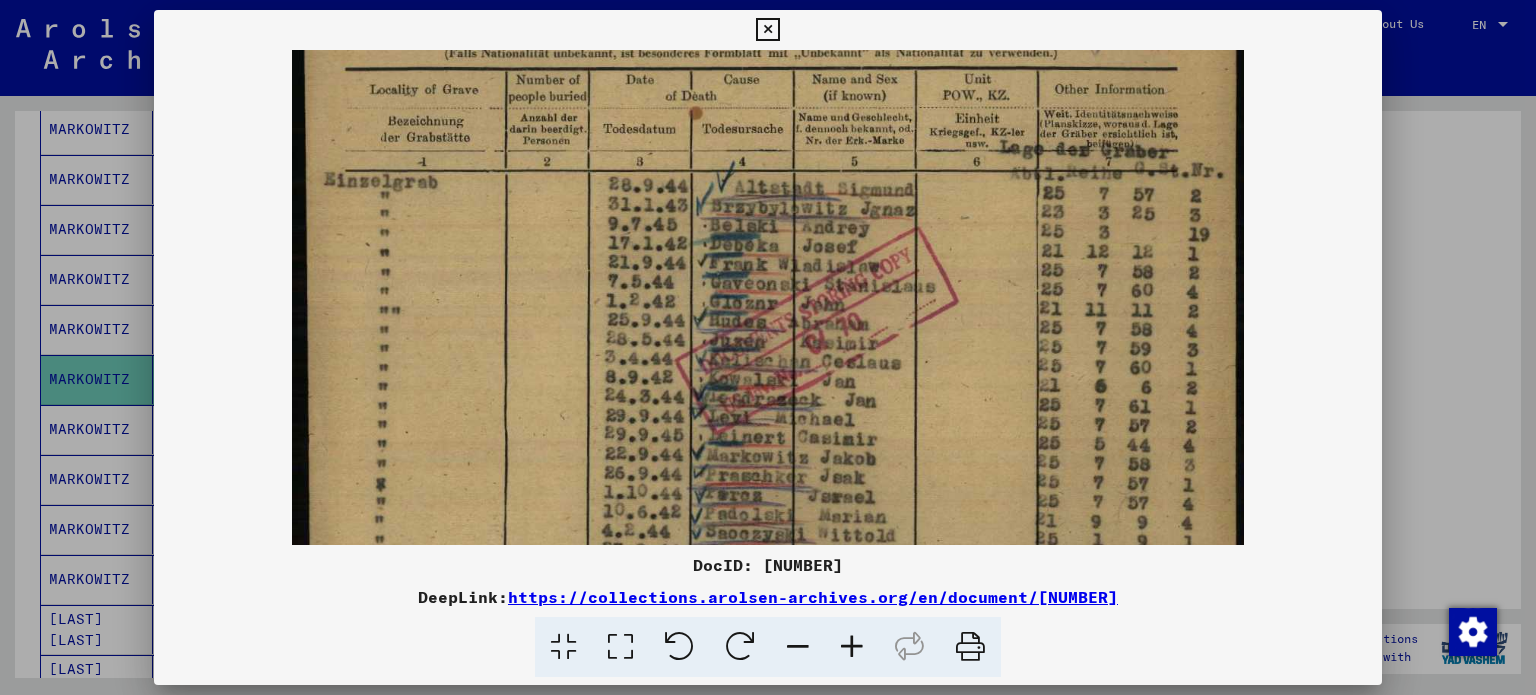 drag, startPoint x: 846, startPoint y: 390, endPoint x: 862, endPoint y: 214, distance: 176.72577 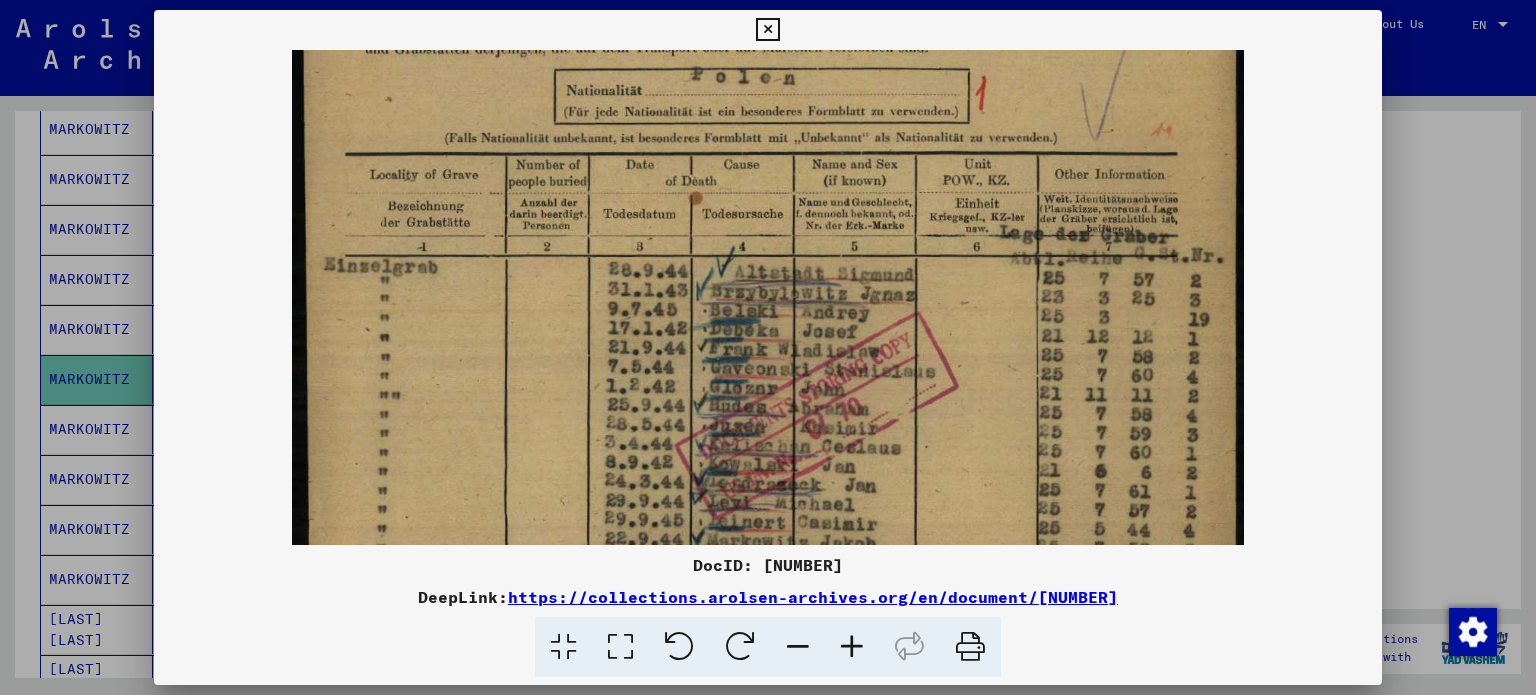 scroll, scrollTop: 235, scrollLeft: 0, axis: vertical 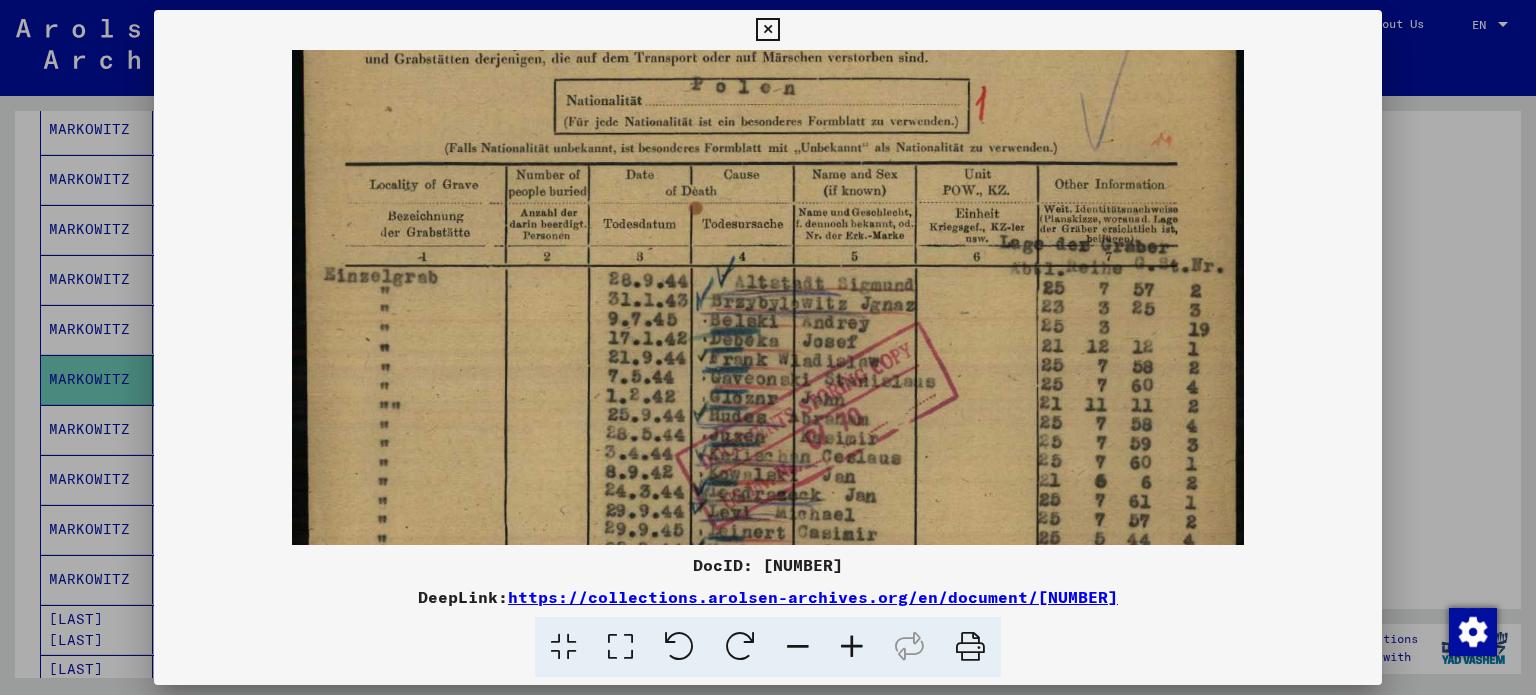 drag, startPoint x: 1067, startPoint y: 453, endPoint x: 1043, endPoint y: 559, distance: 108.68302 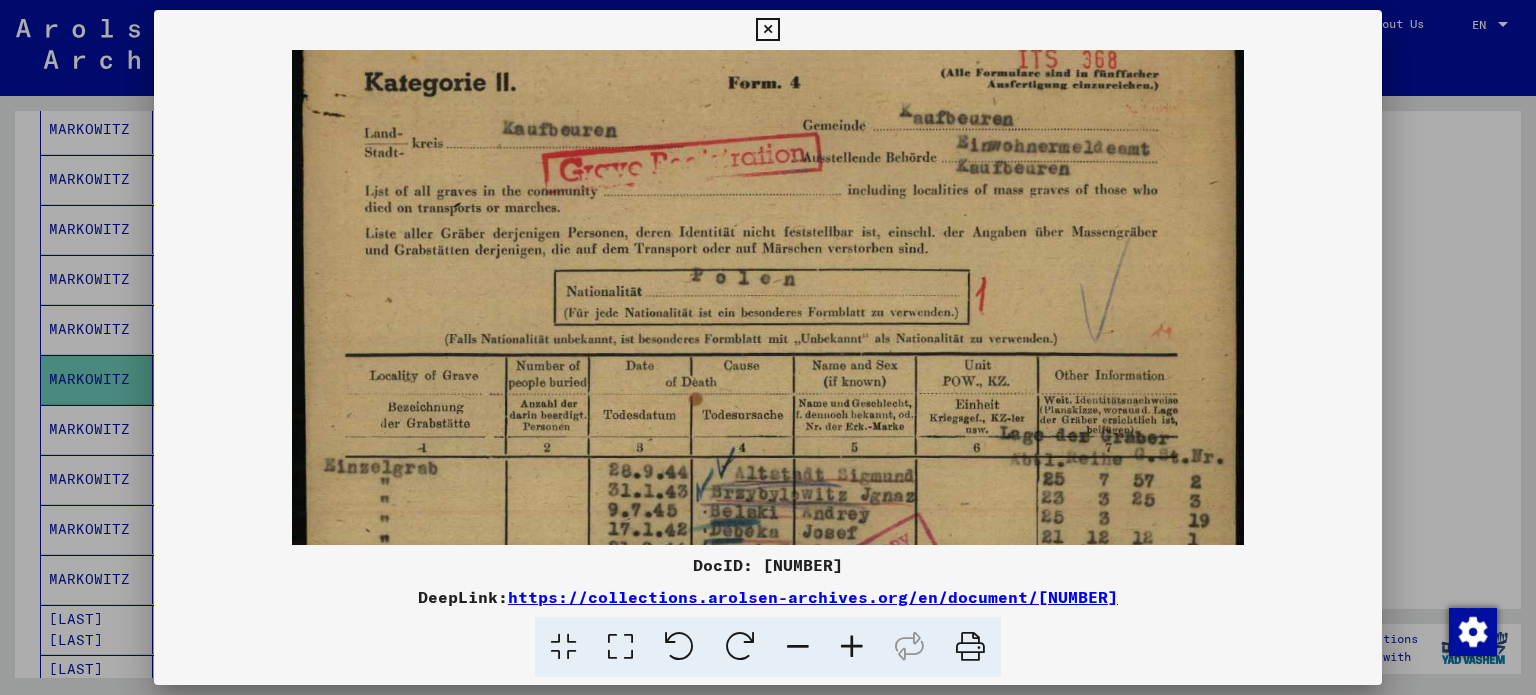 scroll, scrollTop: 0, scrollLeft: 0, axis: both 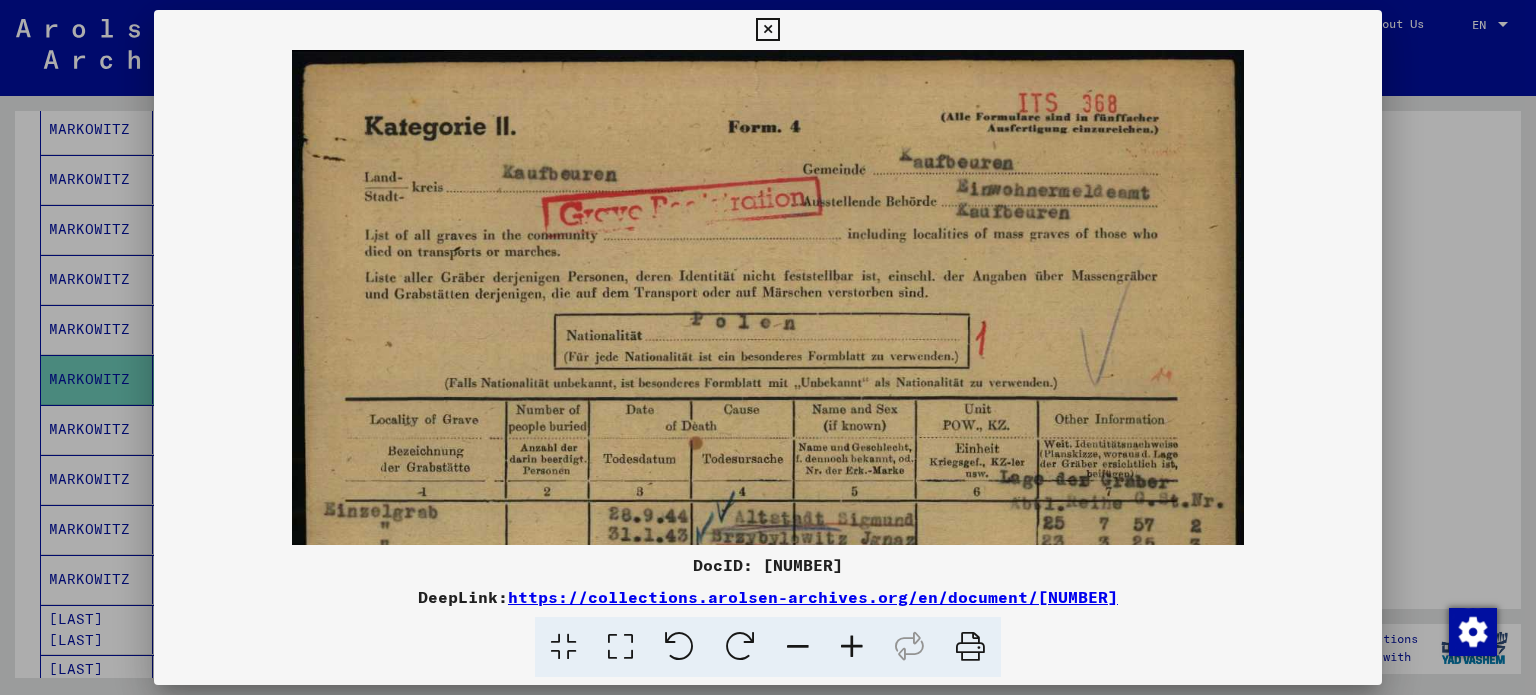 drag, startPoint x: 1059, startPoint y: 255, endPoint x: 1112, endPoint y: 559, distance: 308.58548 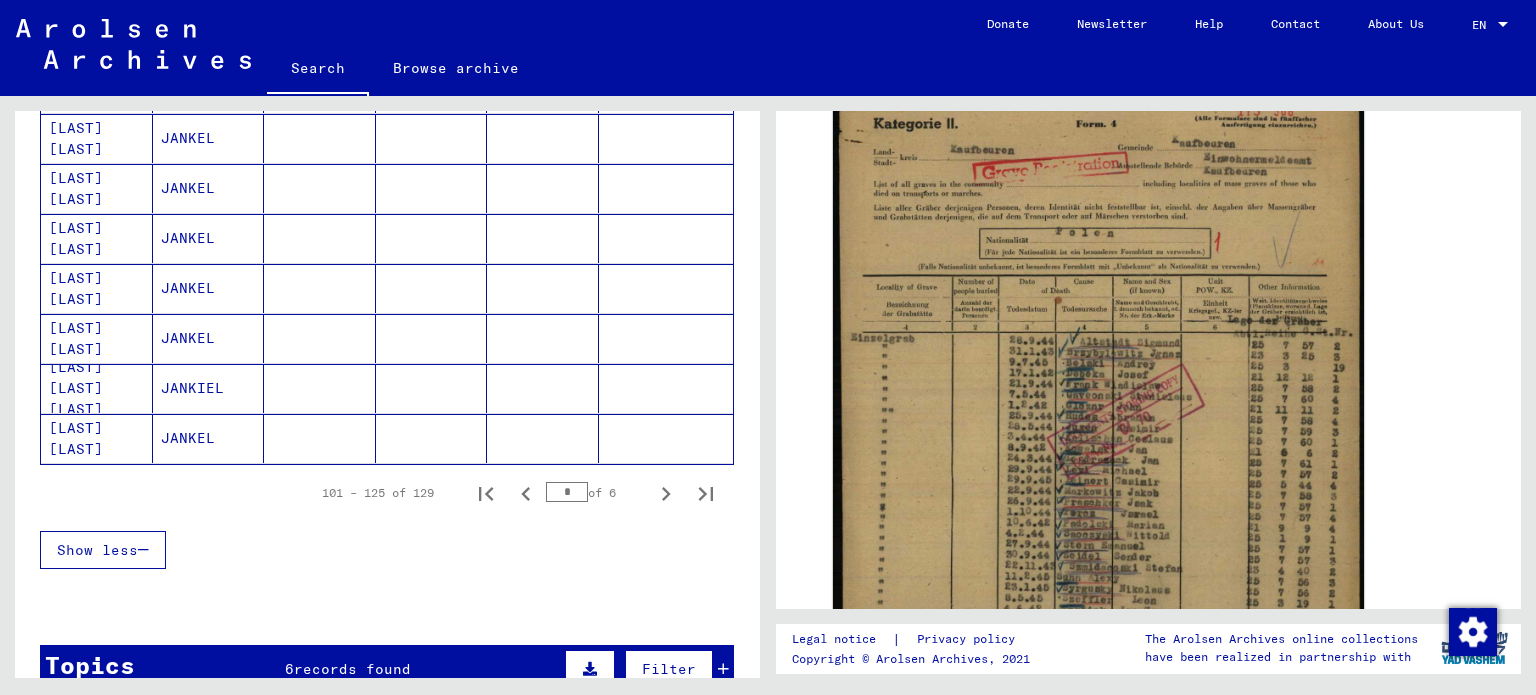 scroll, scrollTop: 1200, scrollLeft: 0, axis: vertical 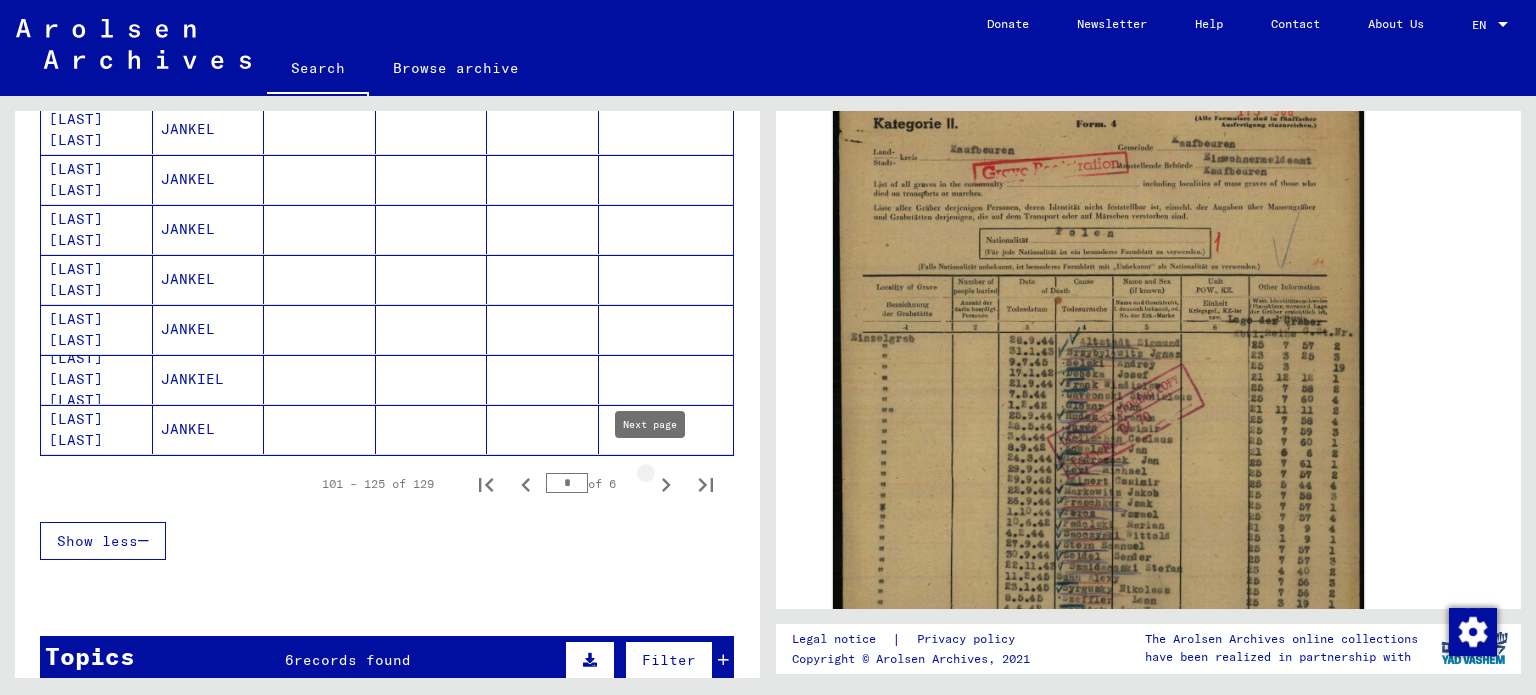 click 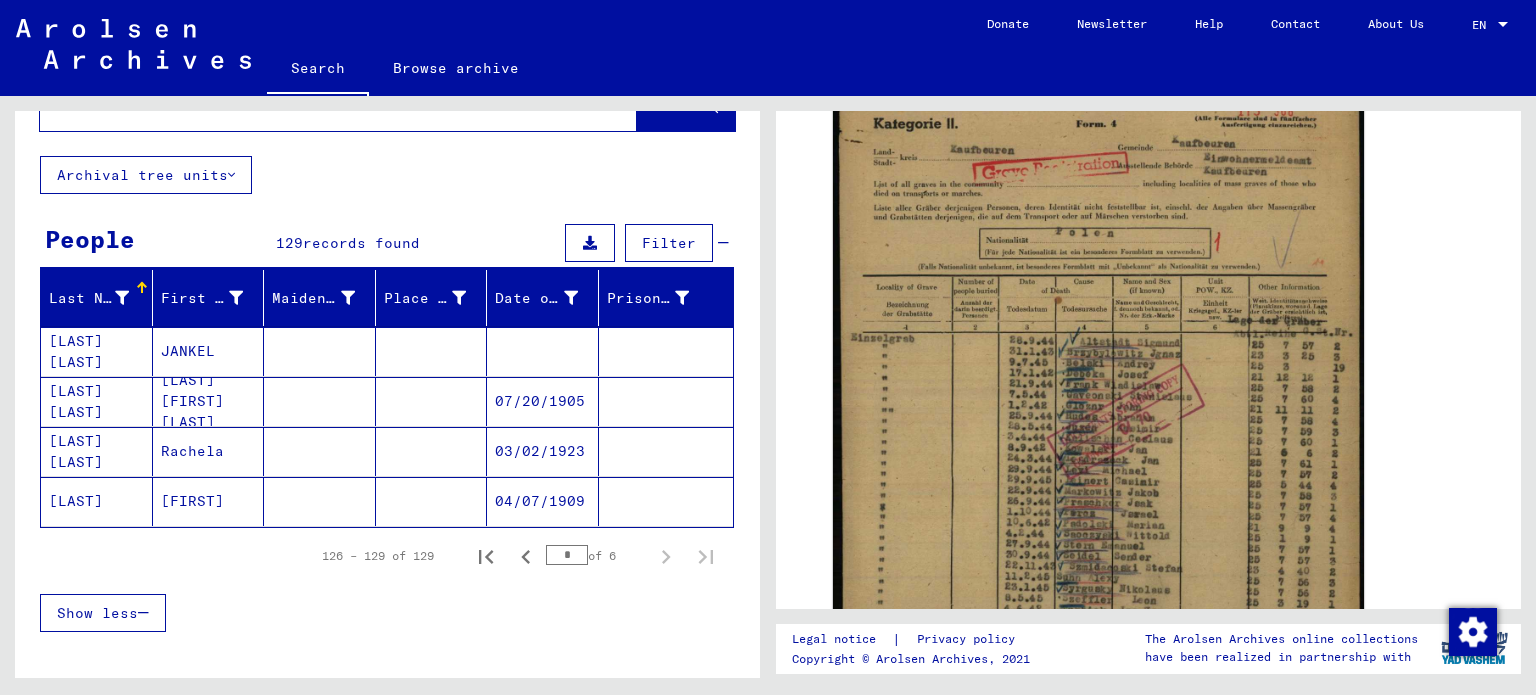 scroll, scrollTop: 0, scrollLeft: 0, axis: both 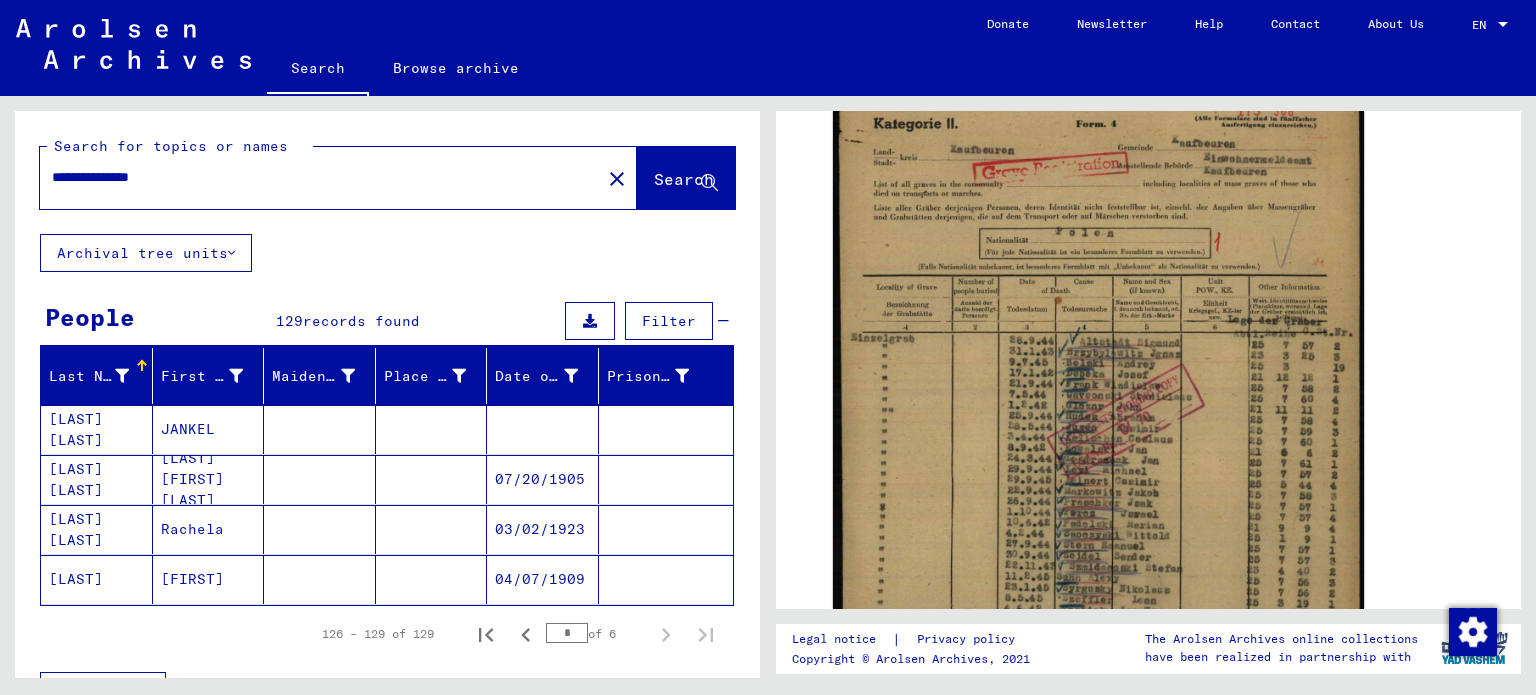 drag, startPoint x: 139, startPoint y: 176, endPoint x: 223, endPoint y: 165, distance: 84.71718 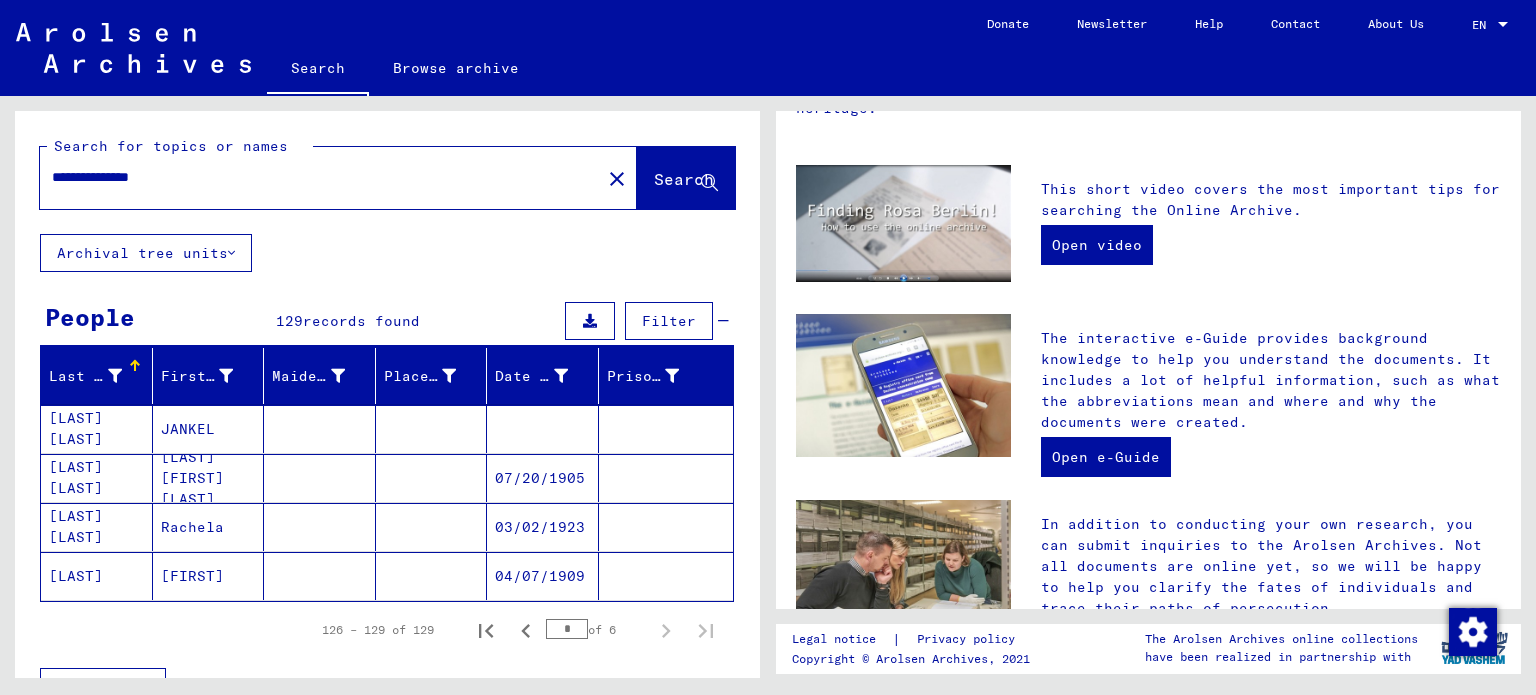 scroll, scrollTop: 0, scrollLeft: 0, axis: both 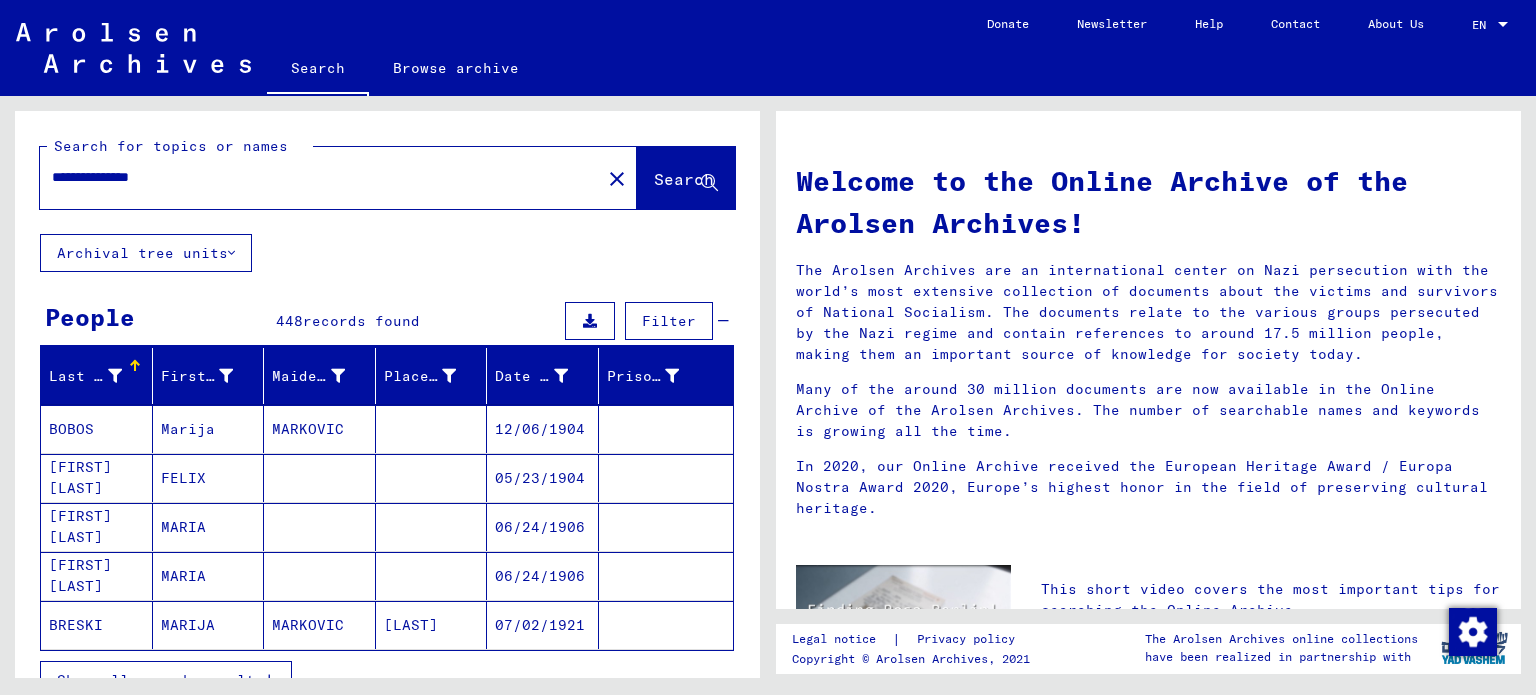 type on "**********" 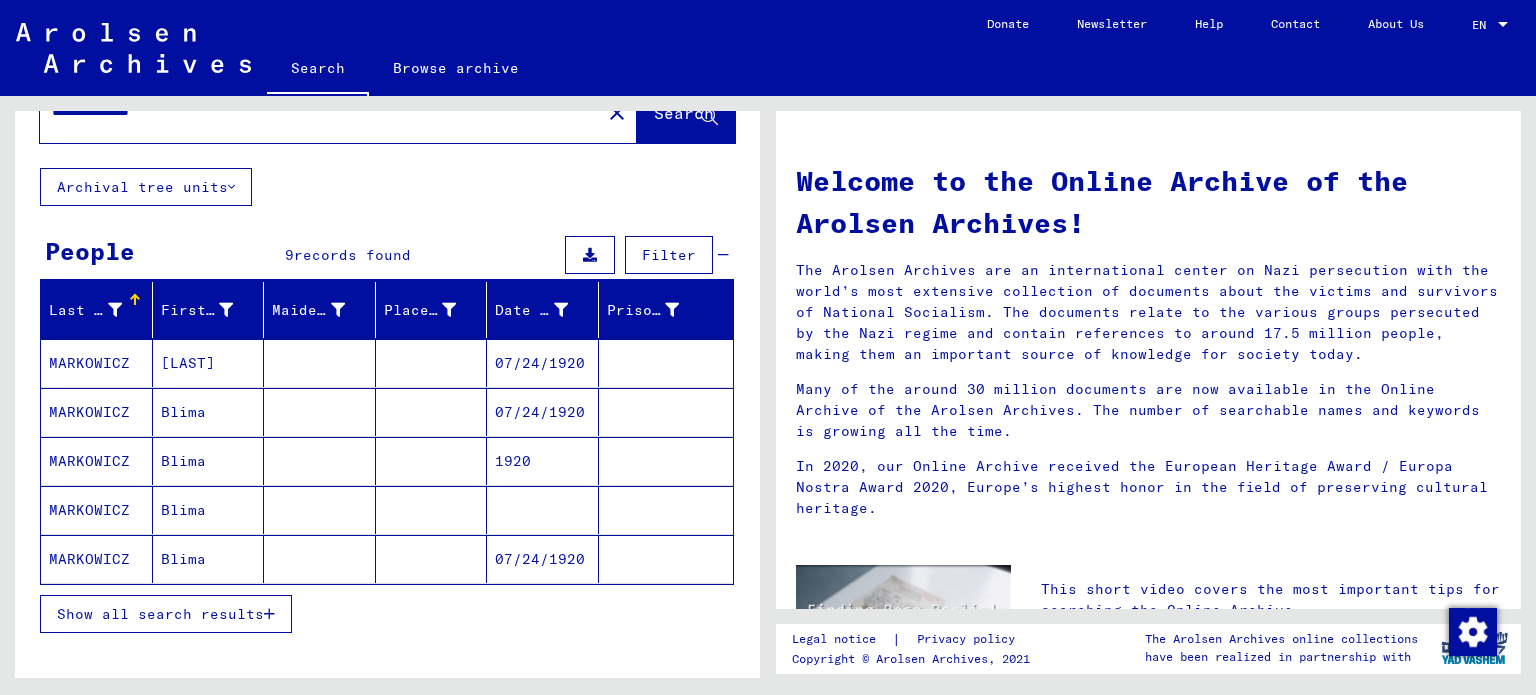 scroll, scrollTop: 164, scrollLeft: 0, axis: vertical 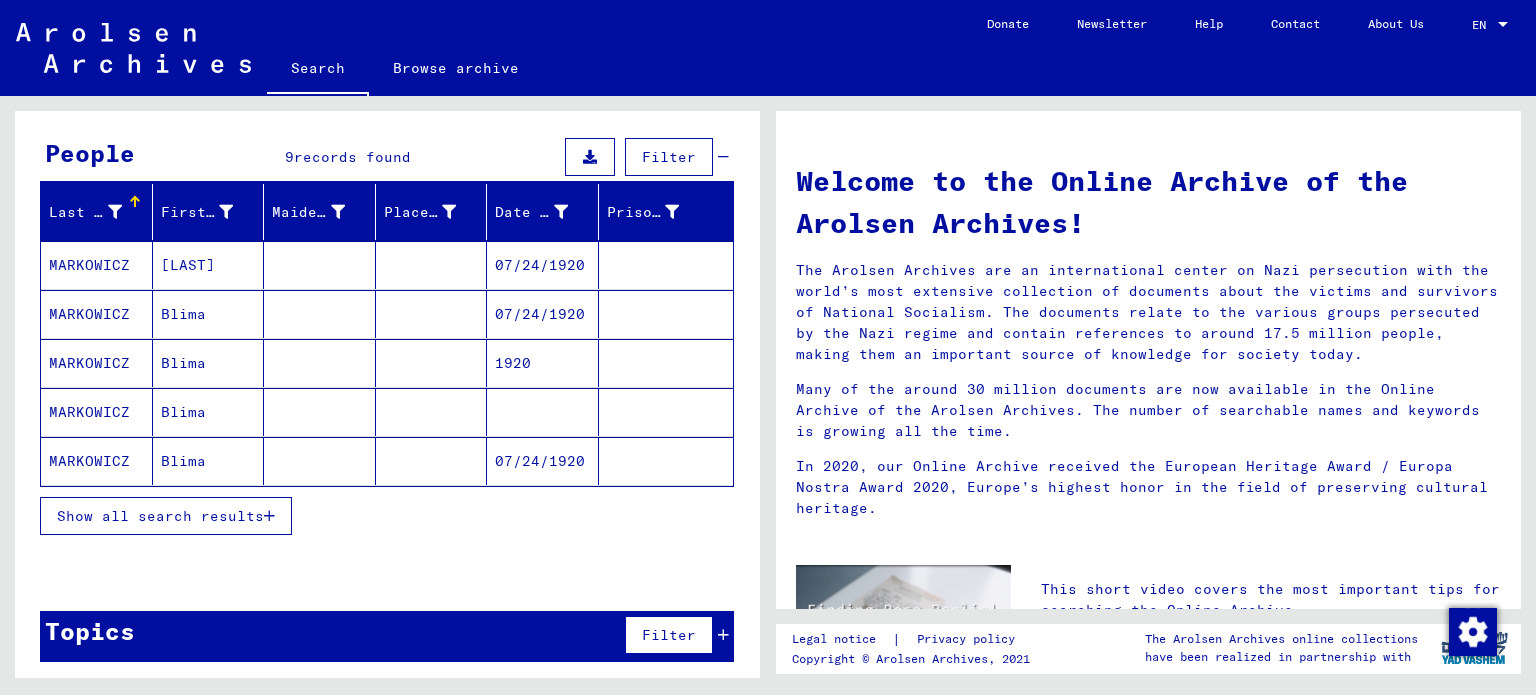 click on "Show all search results" at bounding box center (160, 516) 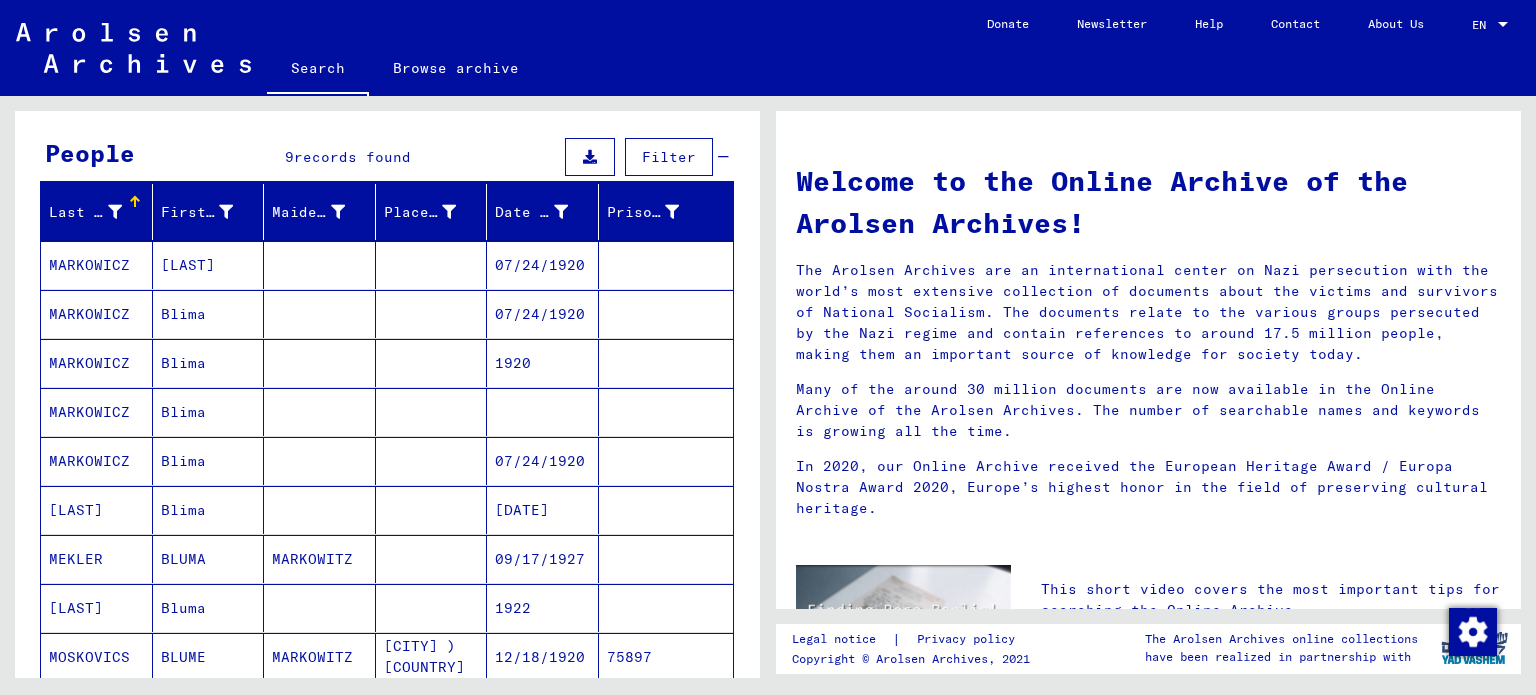click on "Blima" at bounding box center [209, 559] 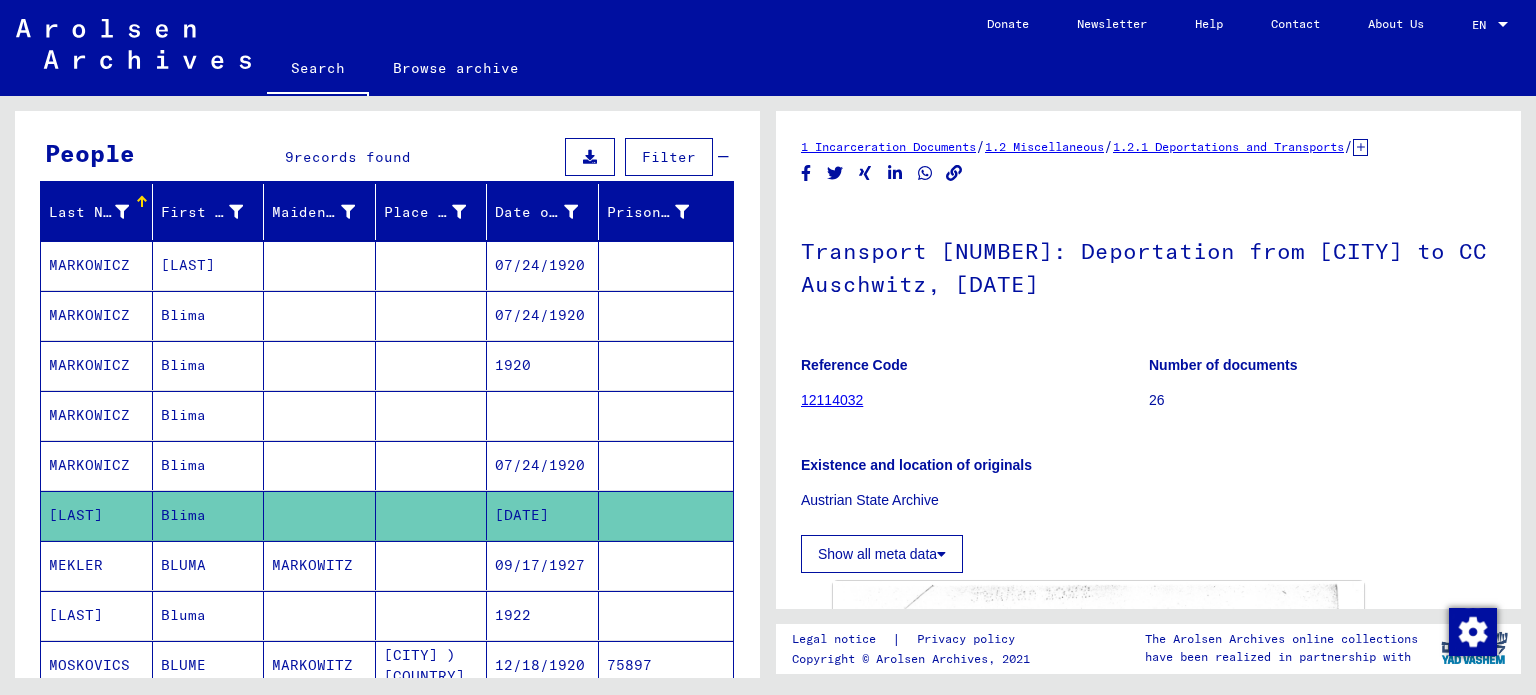 scroll, scrollTop: 0, scrollLeft: 0, axis: both 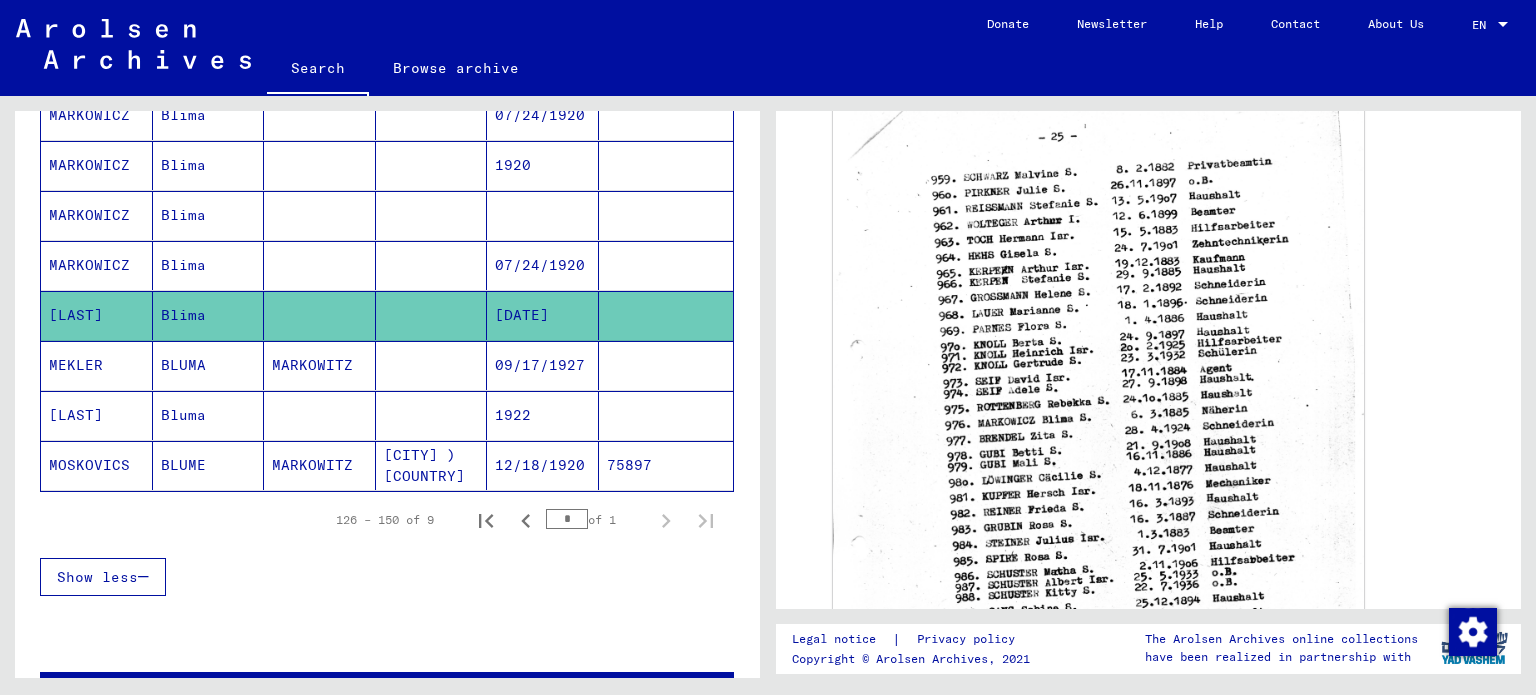 click on "*" at bounding box center (567, 519) 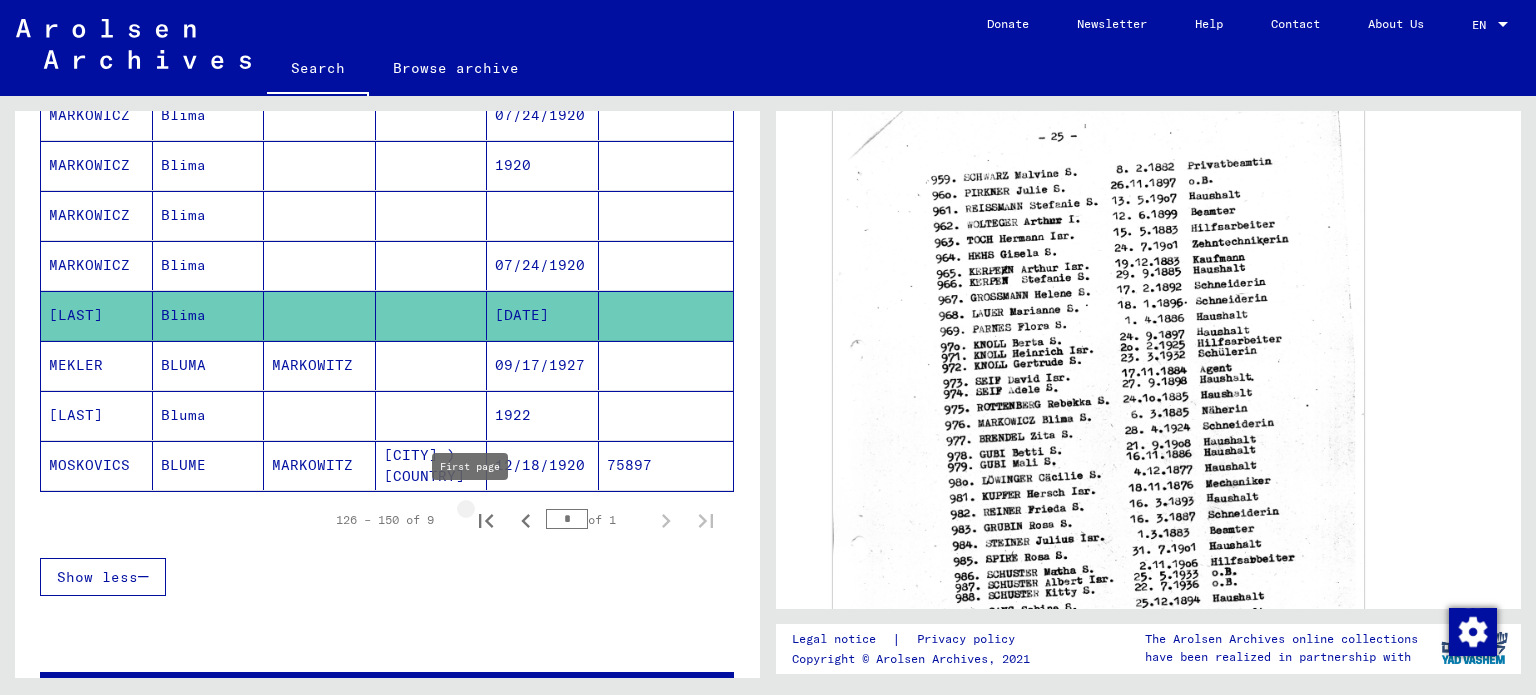 click 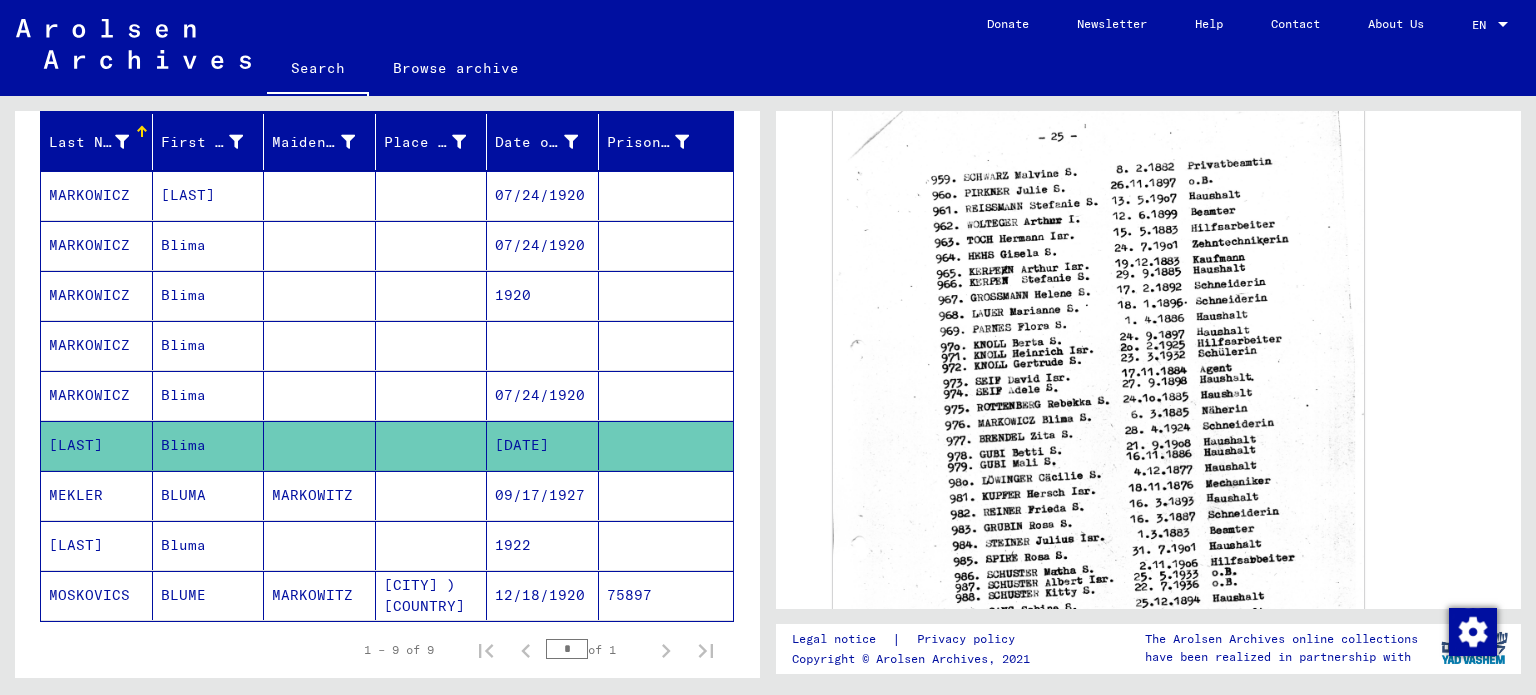 scroll, scrollTop: 0, scrollLeft: 0, axis: both 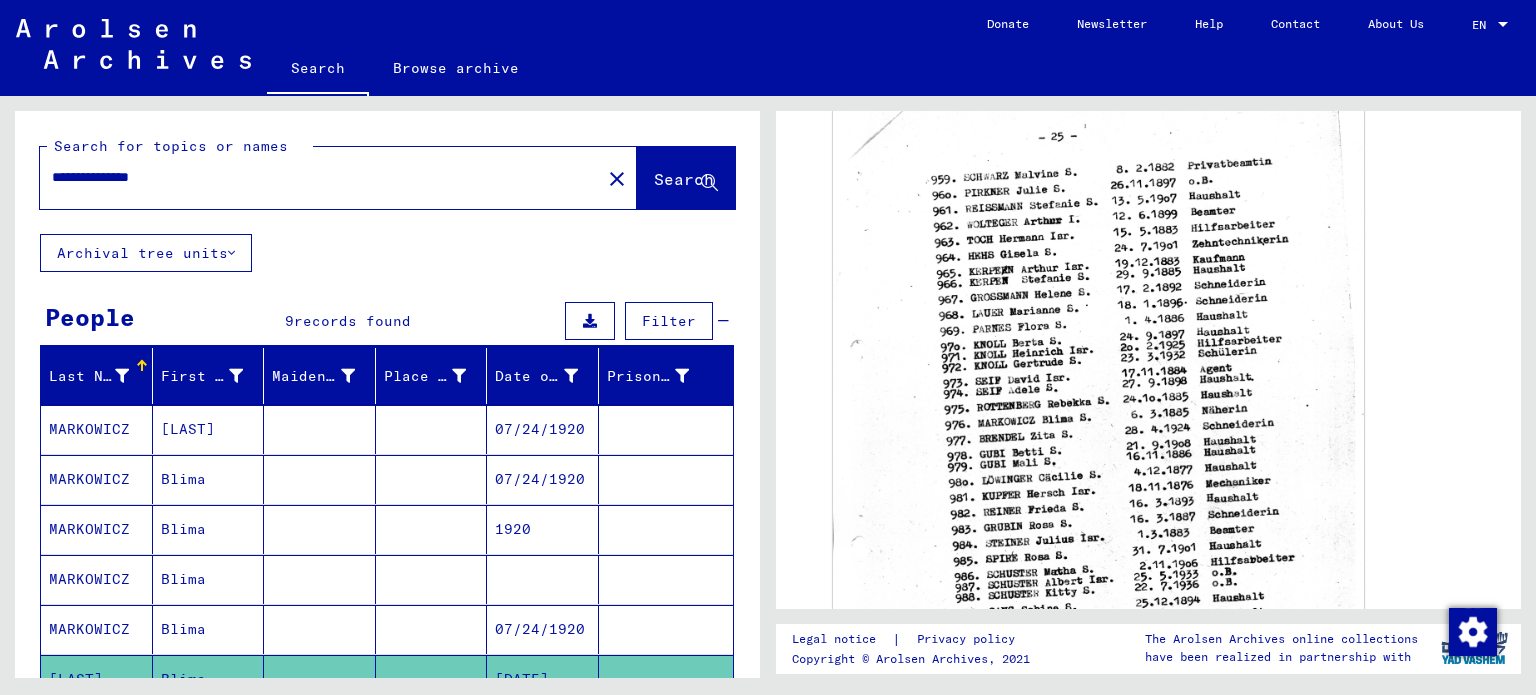 click on "**********" at bounding box center (320, 177) 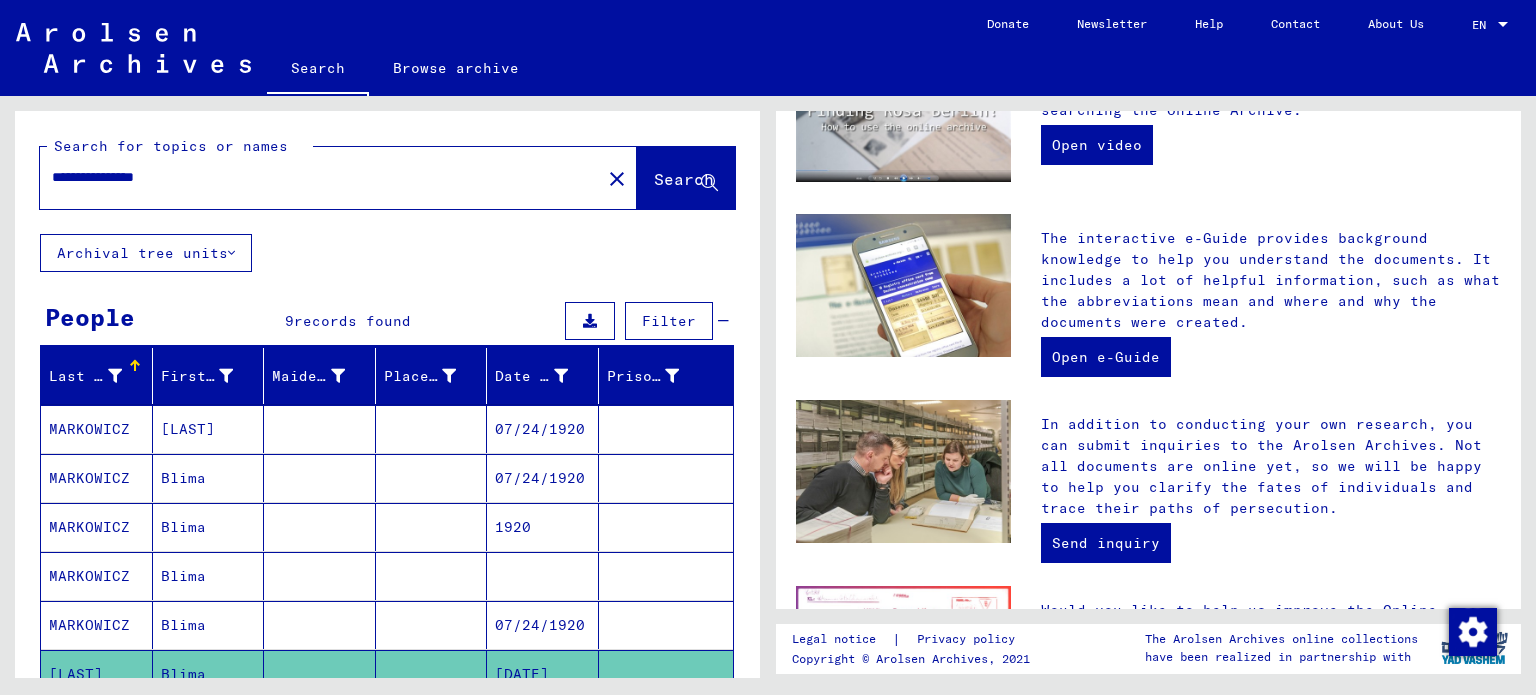 type on "**********" 